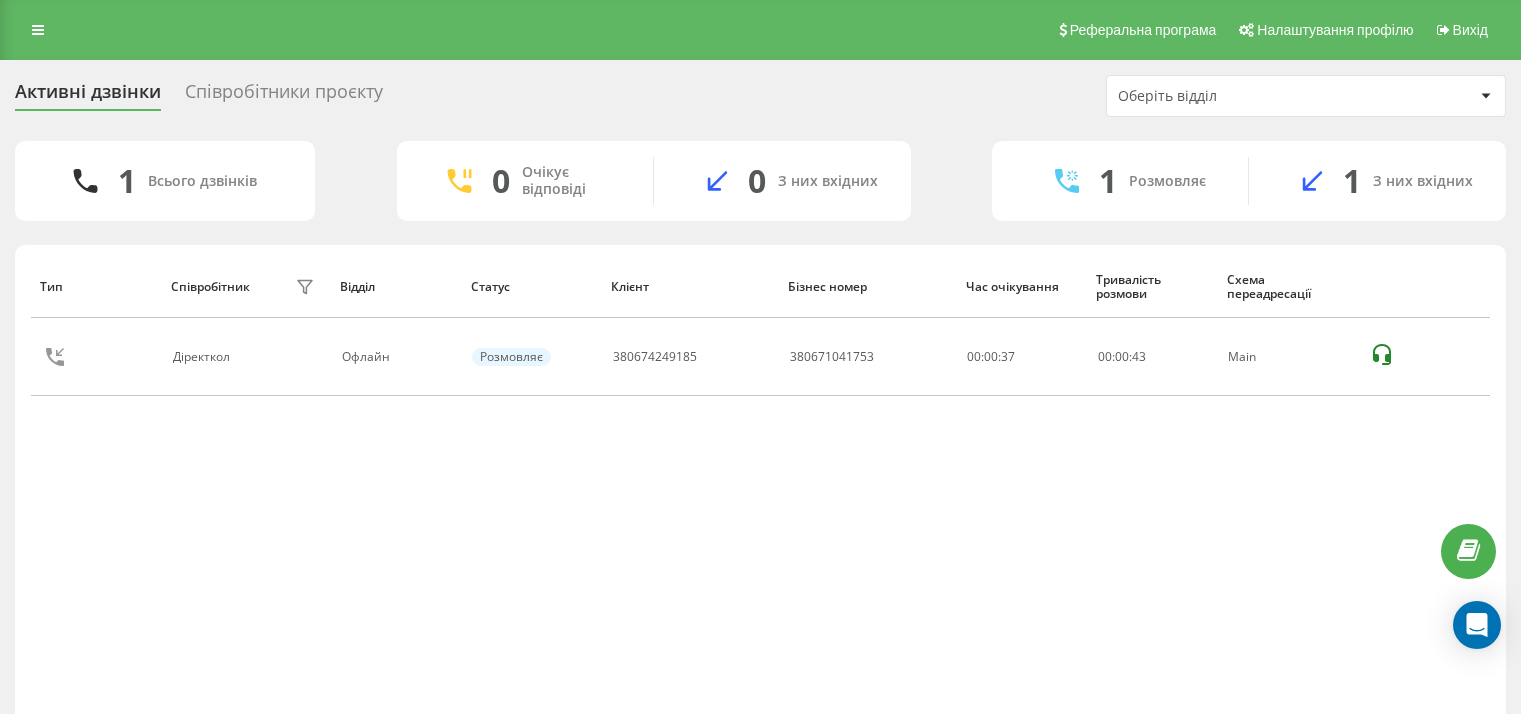 scroll, scrollTop: 0, scrollLeft: 0, axis: both 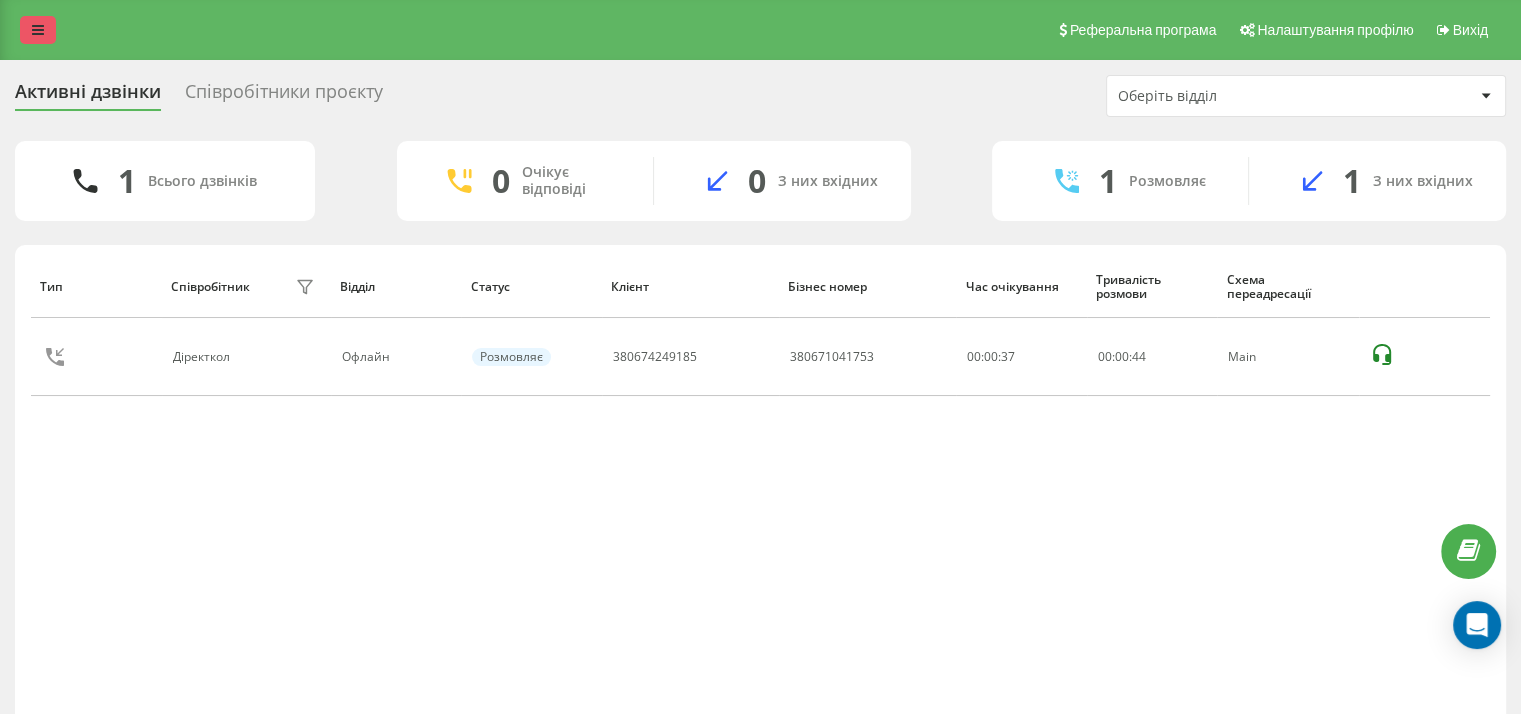 click at bounding box center [38, 30] 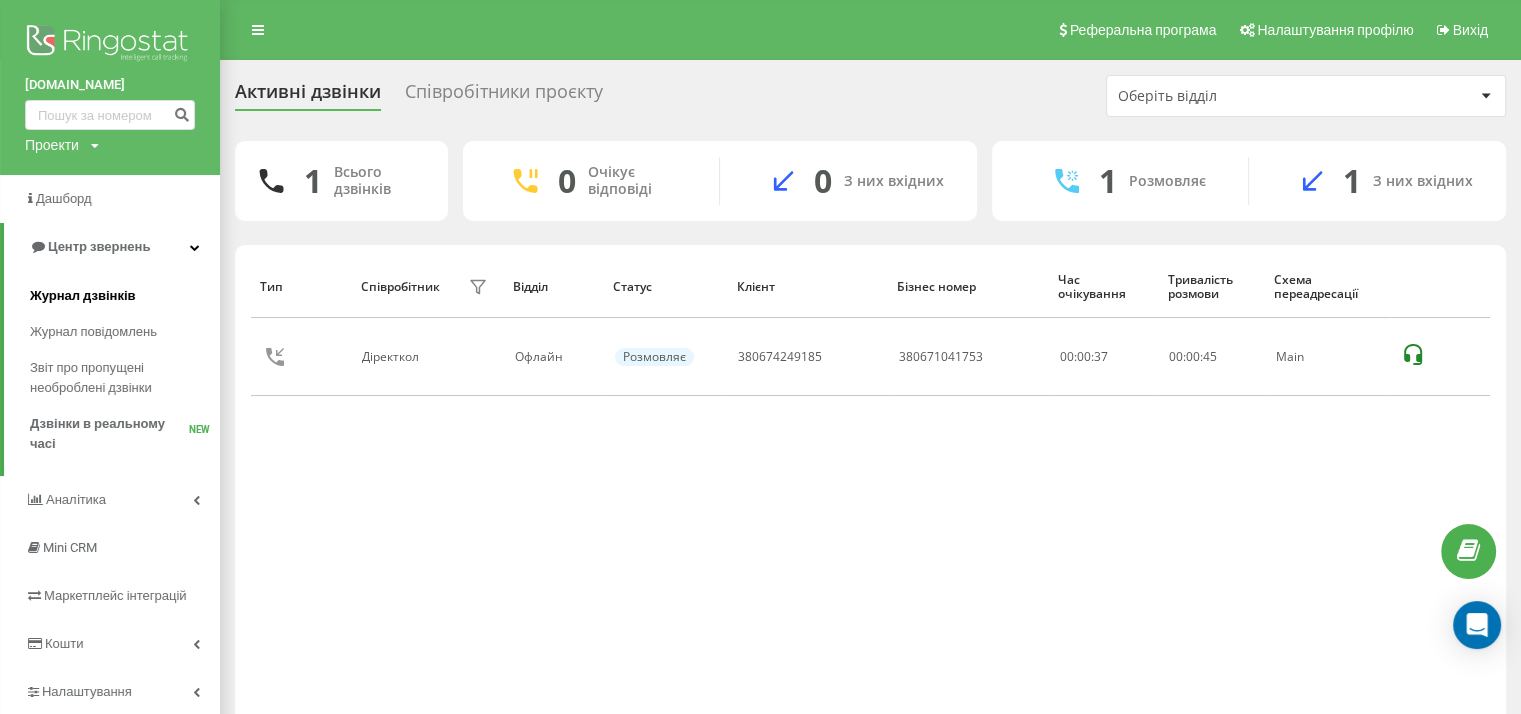 click on "Журнал дзвінків" at bounding box center [83, 296] 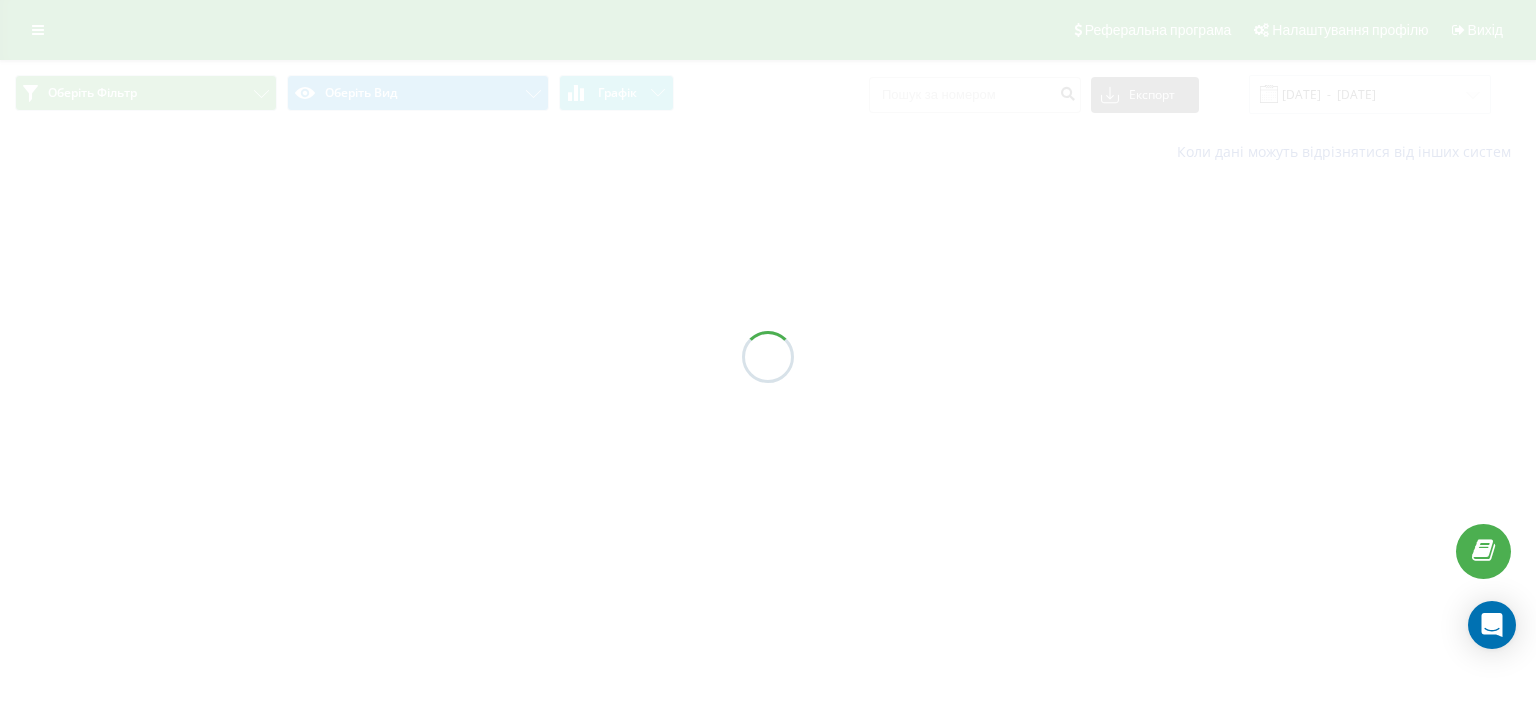 scroll, scrollTop: 0, scrollLeft: 0, axis: both 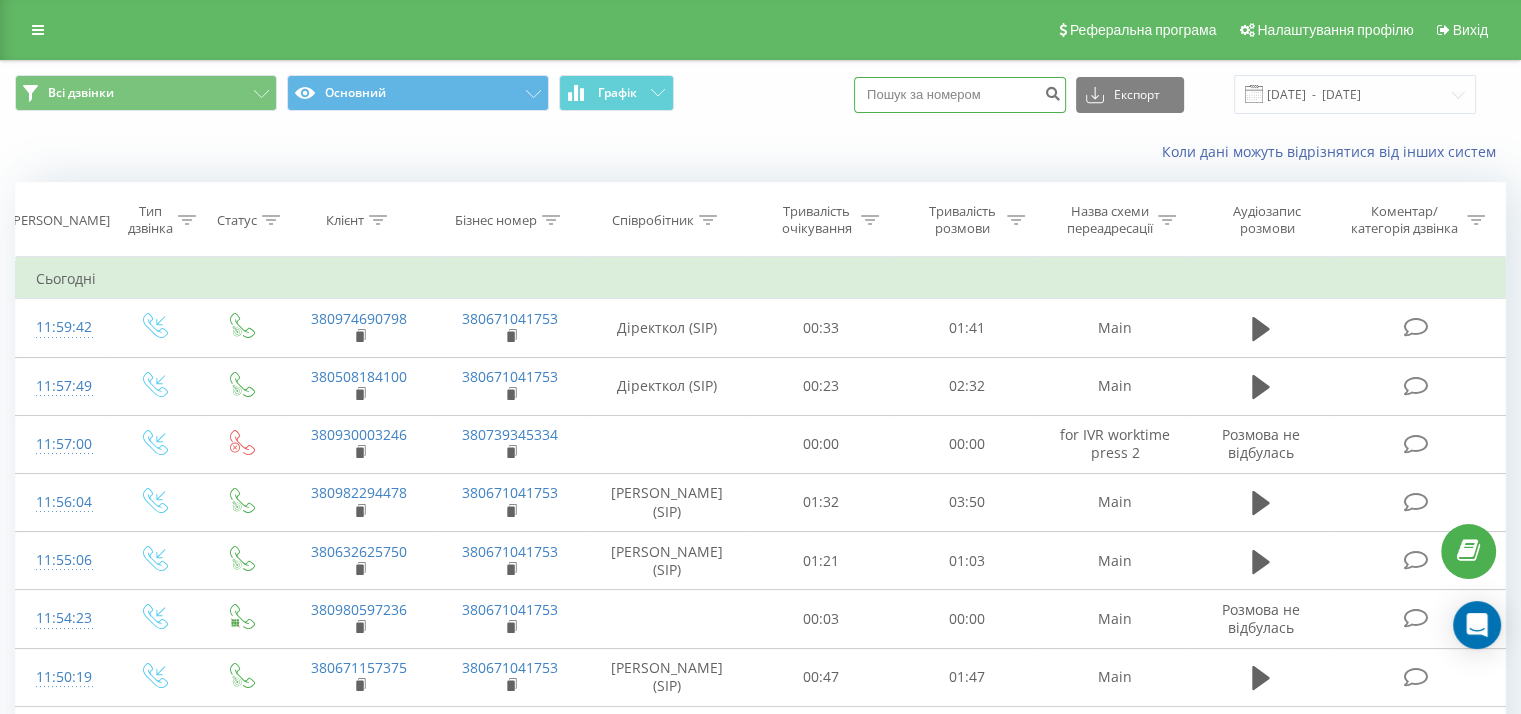 click at bounding box center (960, 95) 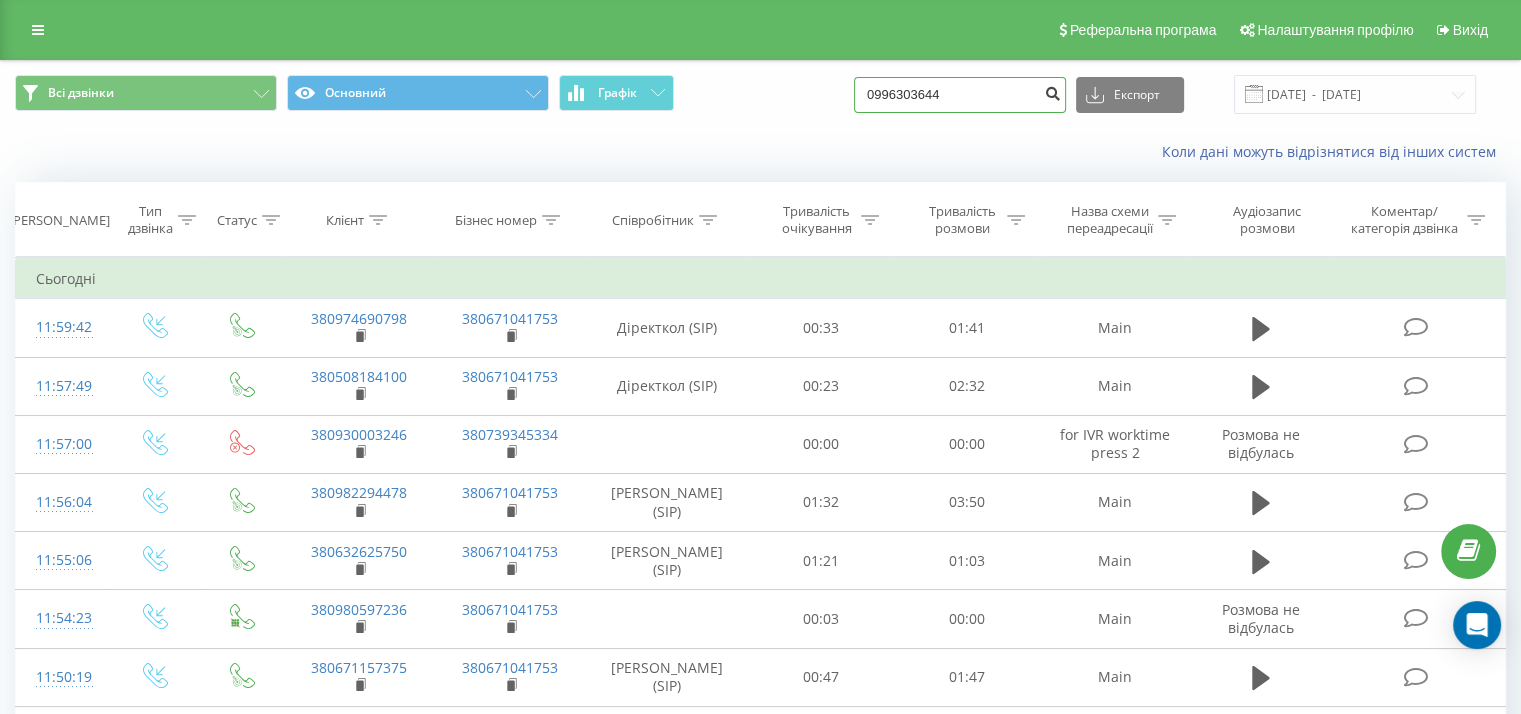 type on "0996303644" 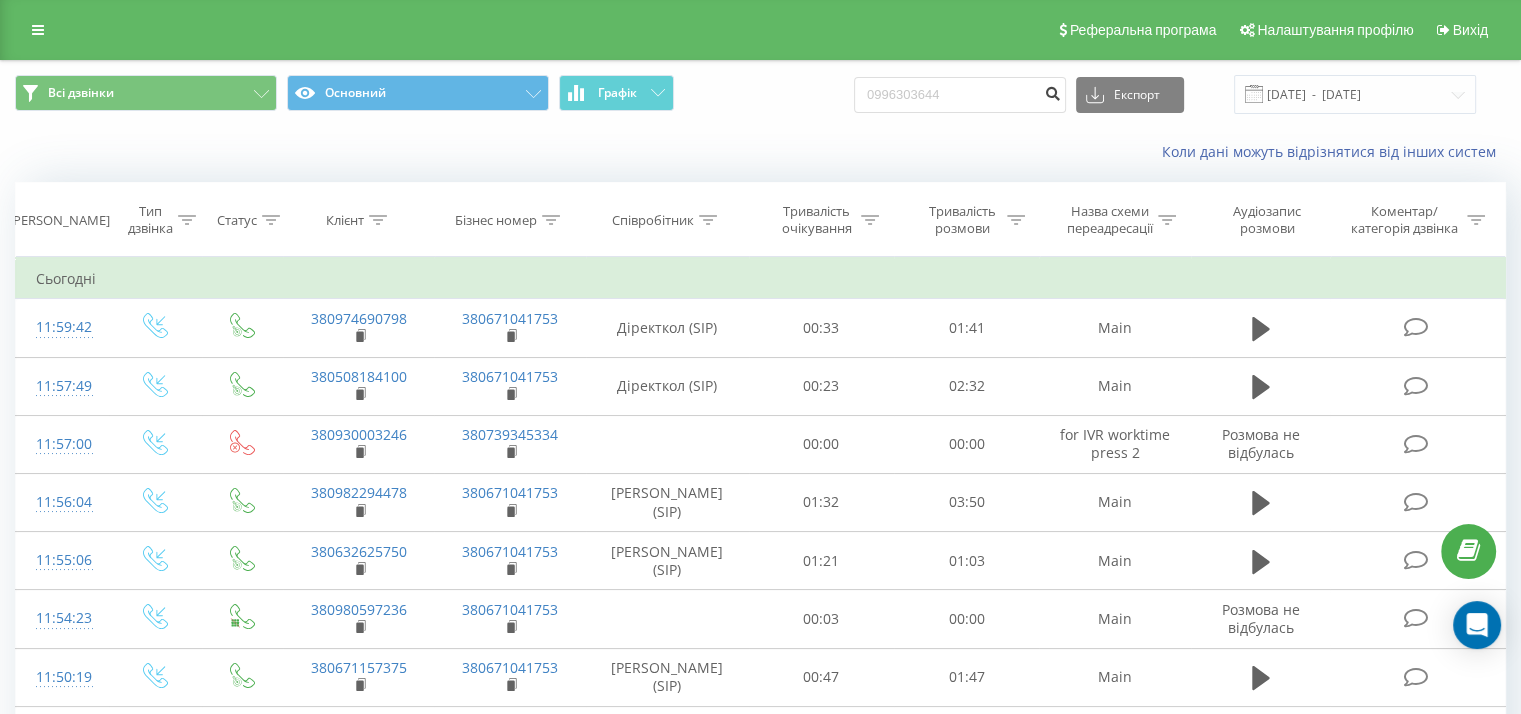 click at bounding box center (1052, 91) 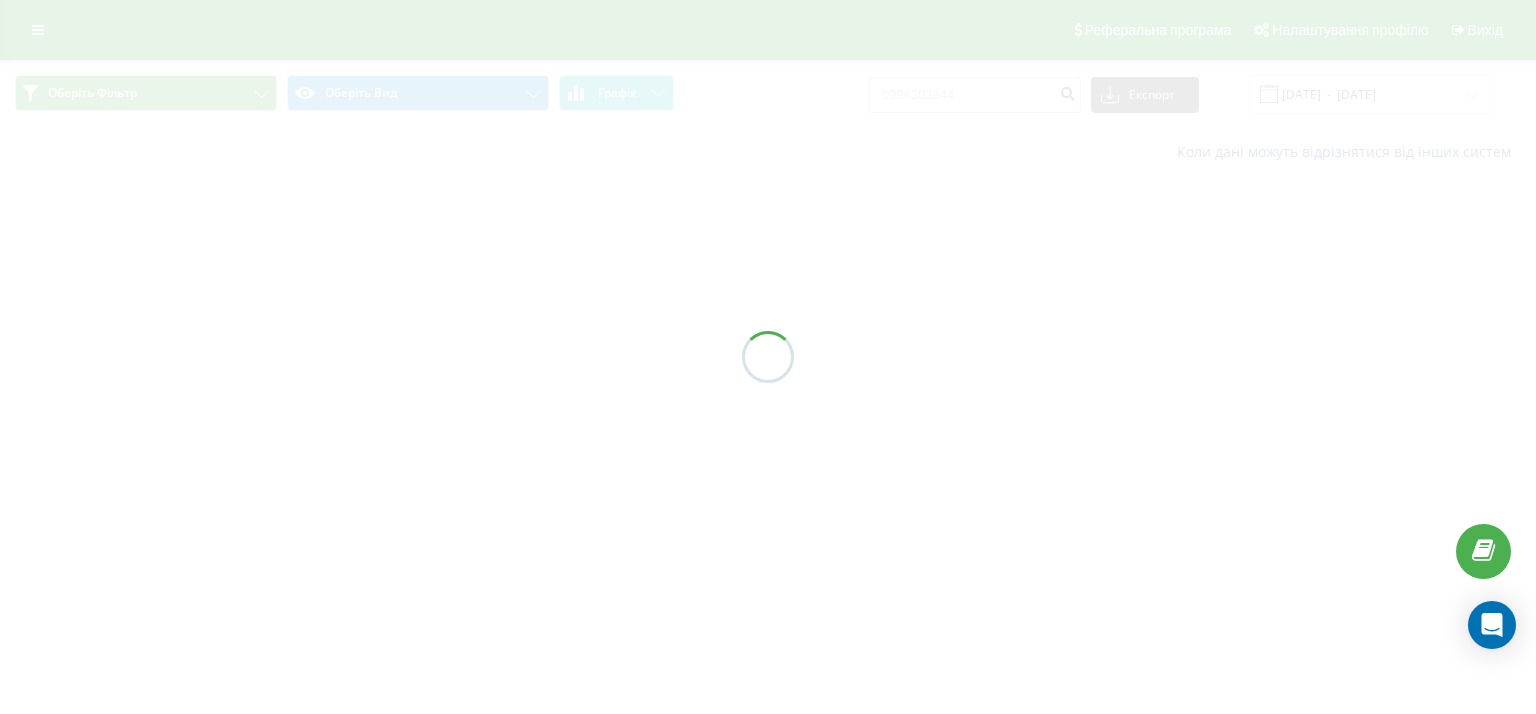 scroll, scrollTop: 0, scrollLeft: 0, axis: both 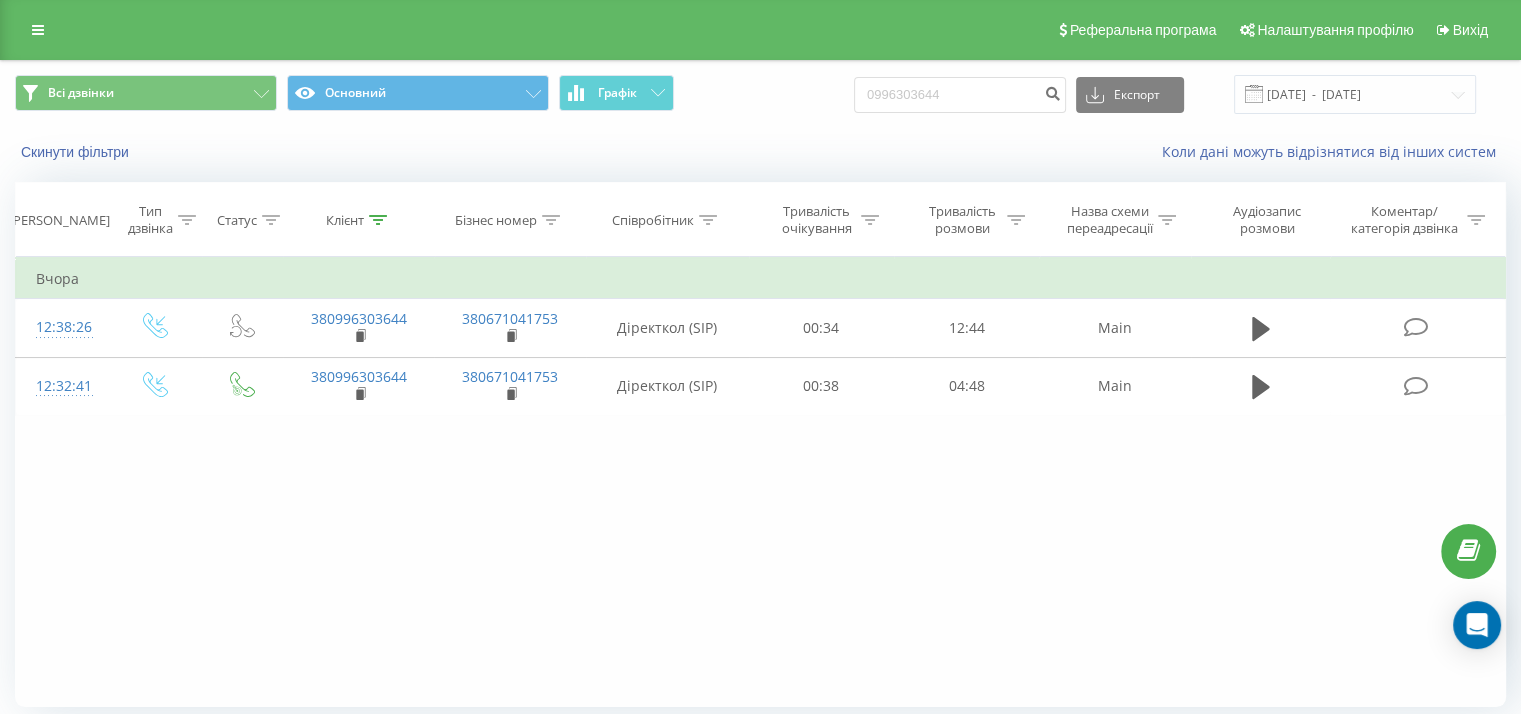 click on "Фільтрувати за умовою Дорівнює Введіть значення Скасувати OK Фільтрувати за умовою Дорівнює Введіть значення Скасувати OK Фільтрувати за умовою Містить Скасувати OK Фільтрувати за умовою Містить Скасувати OK Фільтрувати за умовою Містить Скасувати OK Фільтрувати за умовою Дорівнює Скасувати OK Фільтрувати за умовою Дорівнює Скасувати OK Фільтрувати за умовою Містить Скасувати OK Фільтрувати за умовою Дорівнює Введіть значення Скасувати OK Вчора  12:38:26         380996303644 380671041753 Діректкол (SIP) 00:34 12:44 Main  12:32:41         380996303644 380671041753 Діректкол (SIP) 00:38 04:48 Main" at bounding box center (760, 482) 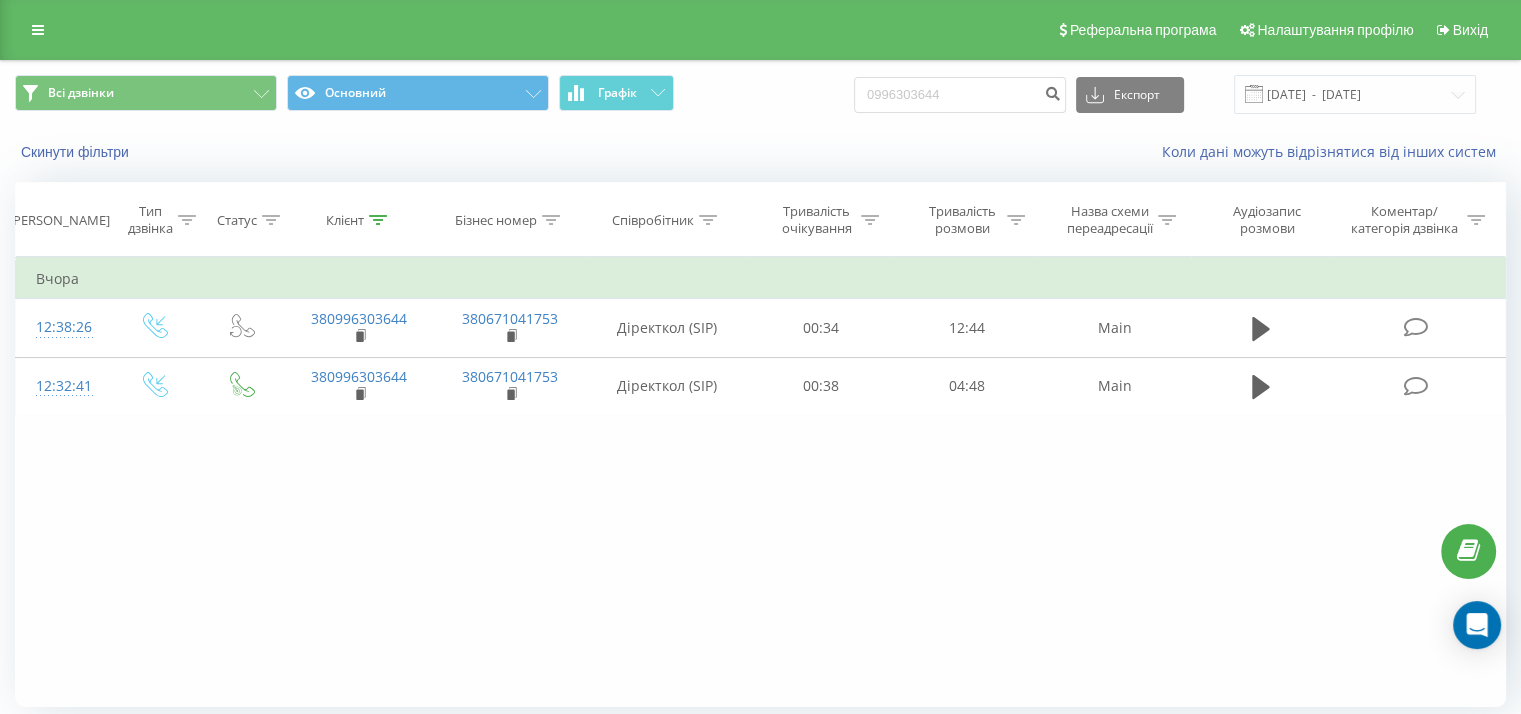 click on "Фільтрувати за умовою Дорівнює Введіть значення Скасувати OK Фільтрувати за умовою Дорівнює Введіть значення Скасувати OK Фільтрувати за умовою Містить Скасувати OK Фільтрувати за умовою Містить Скасувати OK Фільтрувати за умовою Містить Скасувати OK Фільтрувати за умовою Дорівнює Скасувати OK Фільтрувати за умовою Дорівнює Скасувати OK Фільтрувати за умовою Містить Скасувати OK Фільтрувати за умовою Дорівнює Введіть значення Скасувати OK Вчора  12:38:26         380996303644 380671041753 Діректкол (SIP) 00:34 12:44 Main  12:32:41         380996303644 380671041753 Діректкол (SIP) 00:38 04:48 Main" at bounding box center [760, 482] 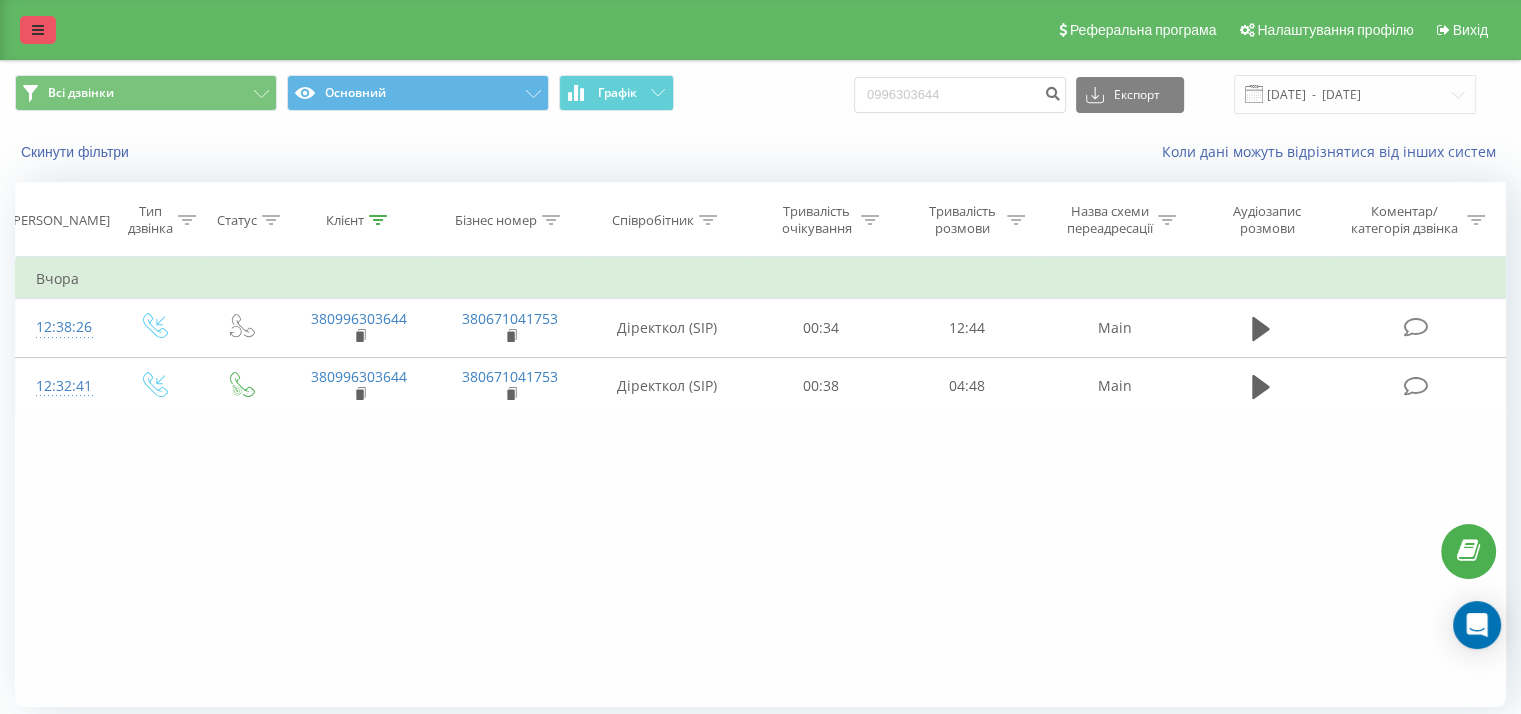 click at bounding box center (38, 30) 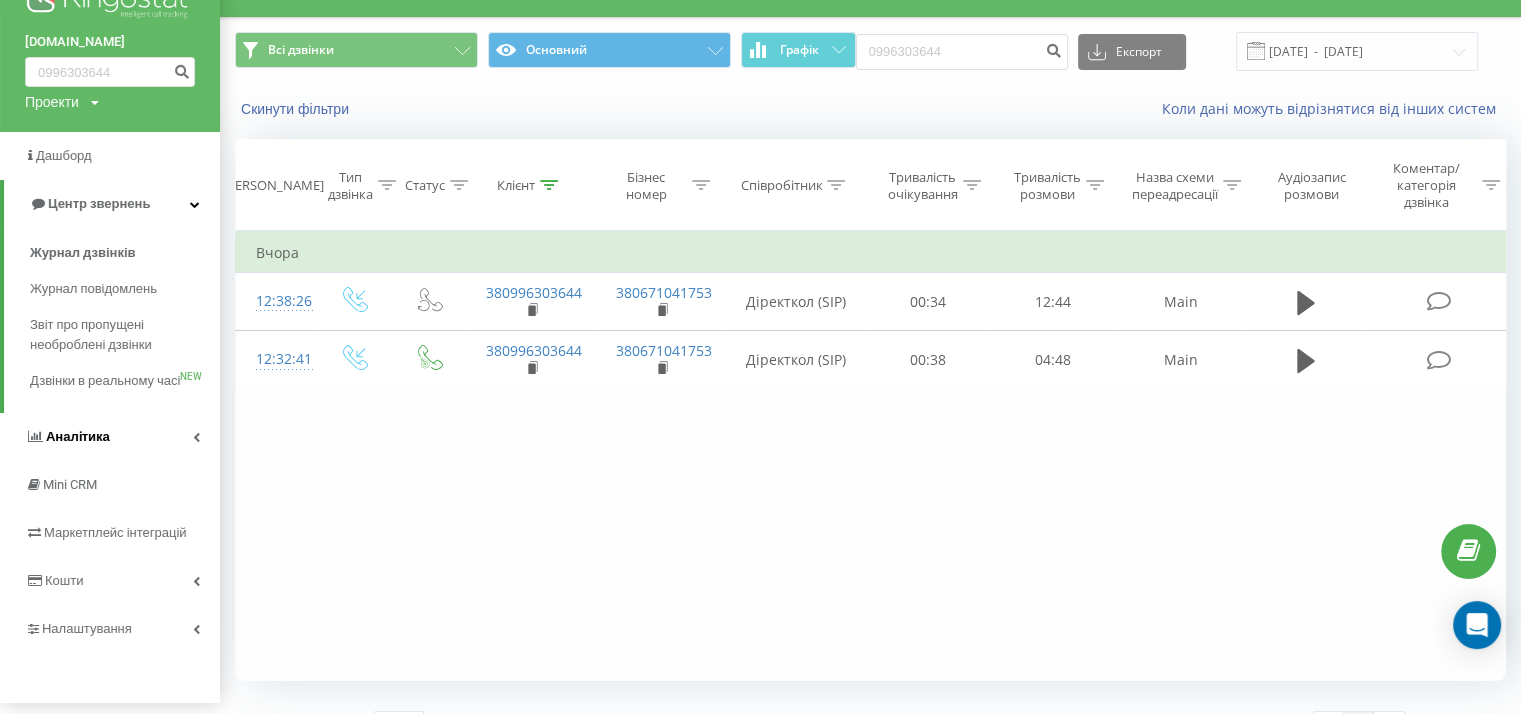 scroll, scrollTop: 84, scrollLeft: 0, axis: vertical 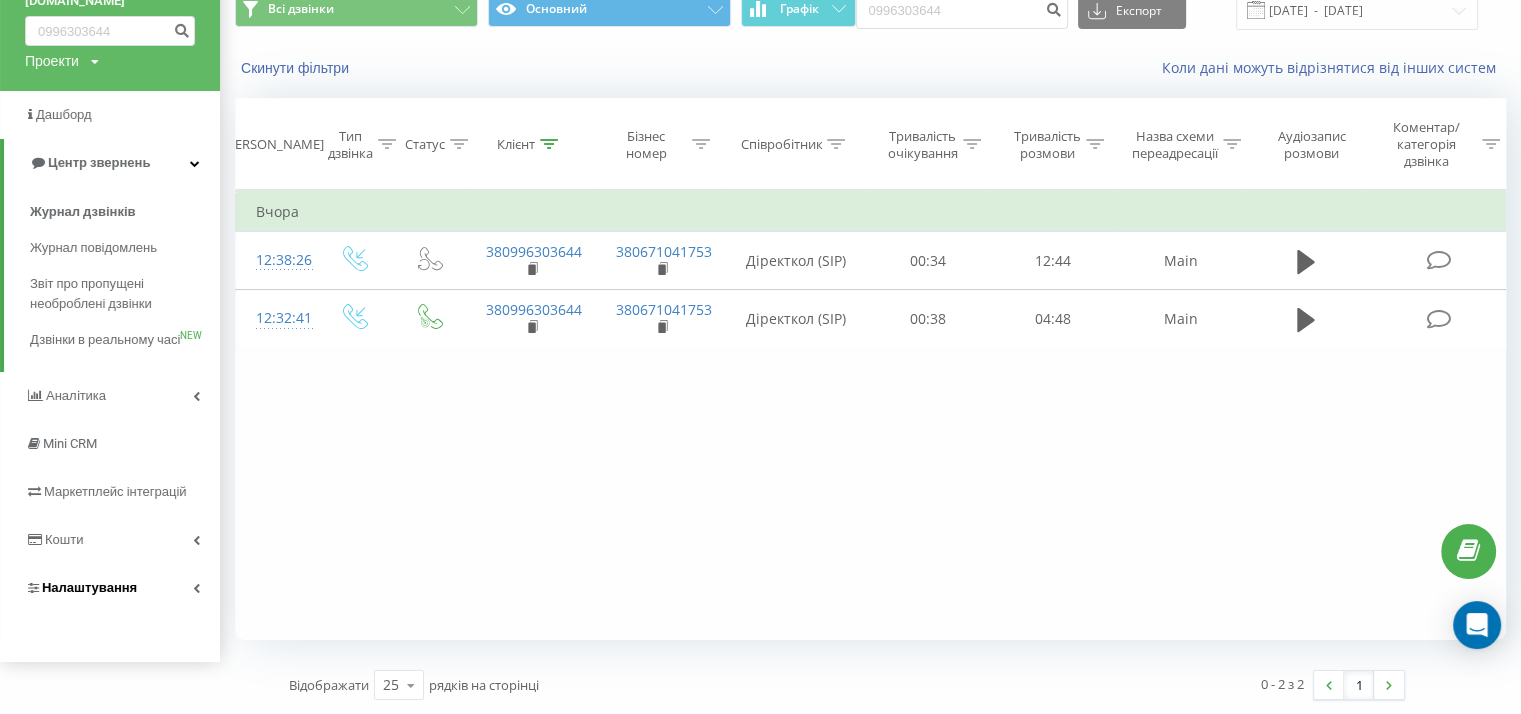 click on "Налаштування" at bounding box center (89, 587) 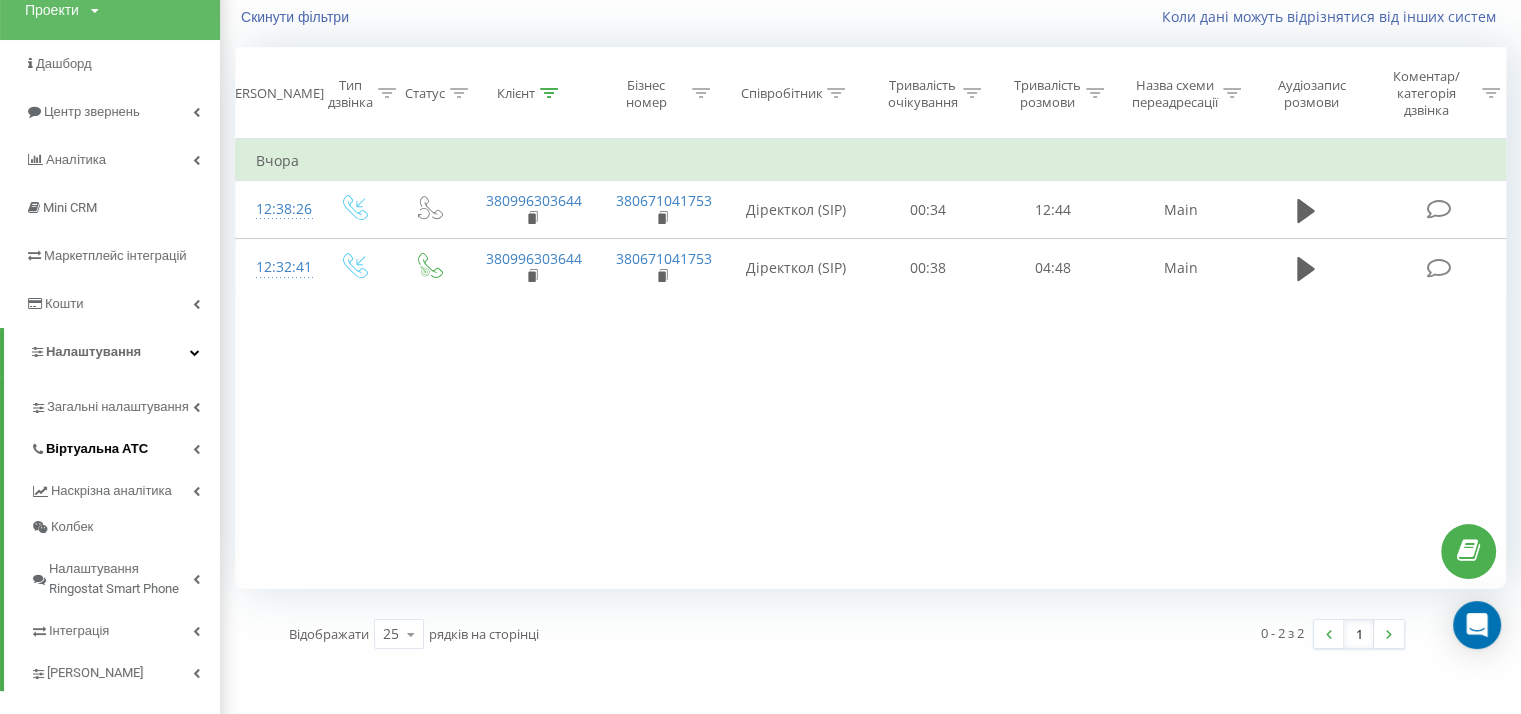 scroll, scrollTop: 162, scrollLeft: 0, axis: vertical 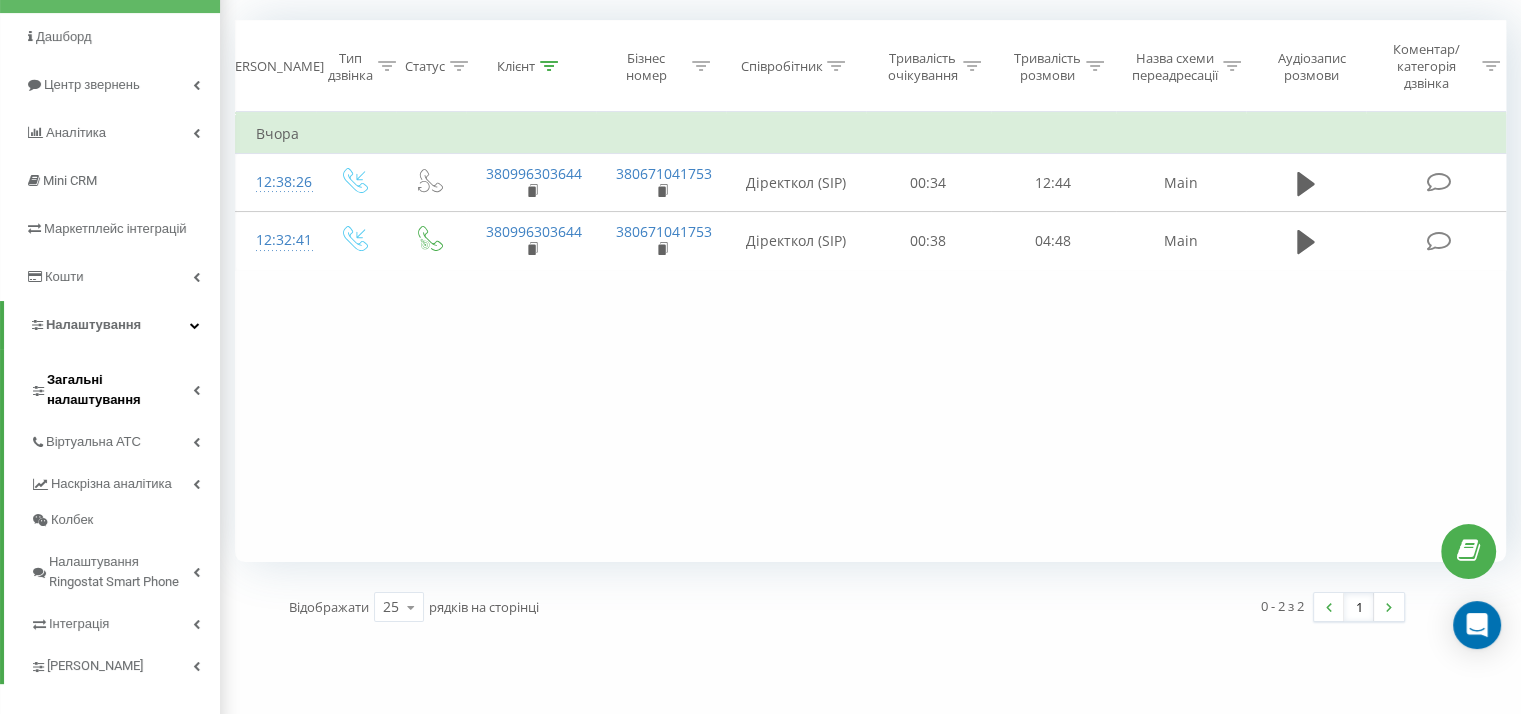 click on "Загальні налаштування" at bounding box center (125, 387) 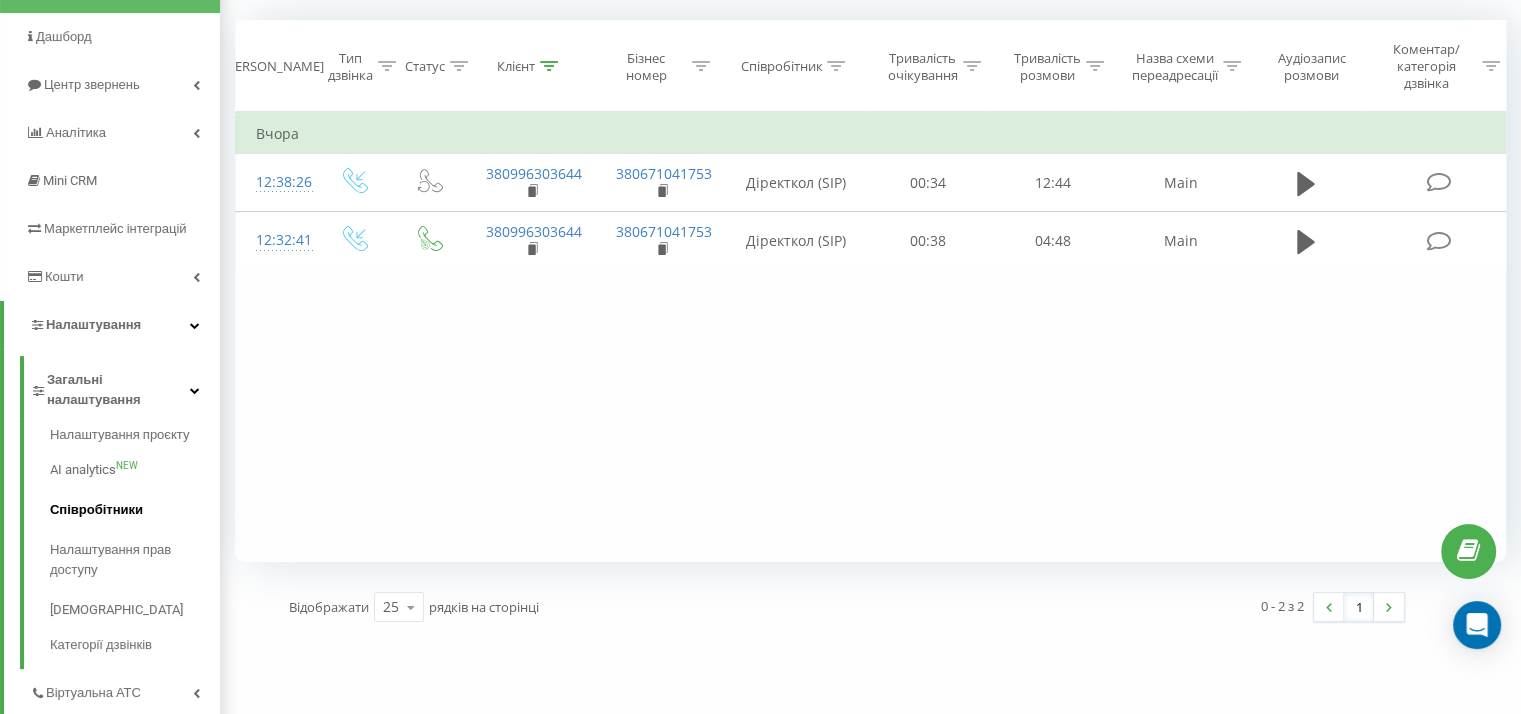 click on "Співробітники" at bounding box center [135, 510] 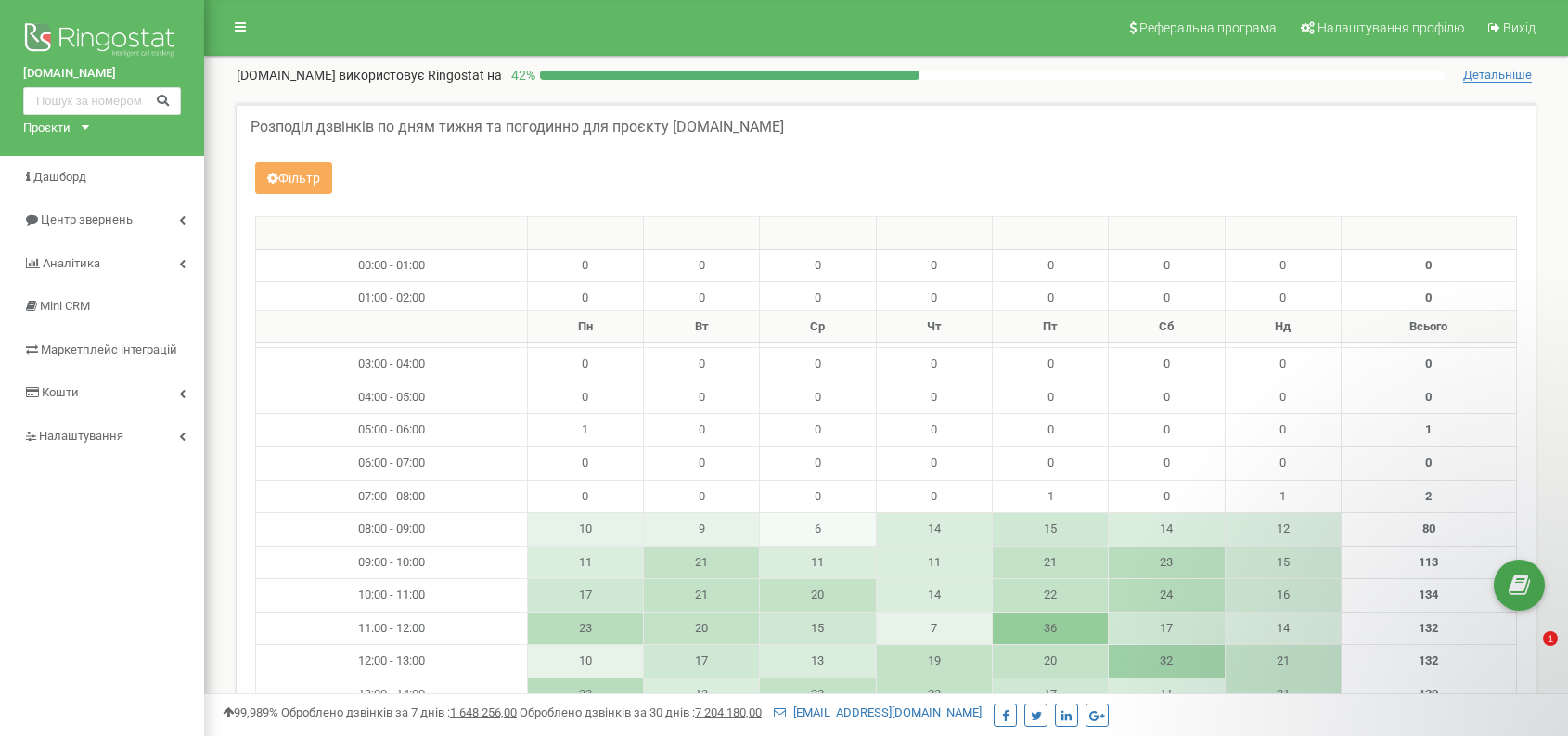 scroll, scrollTop: 309, scrollLeft: 0, axis: vertical 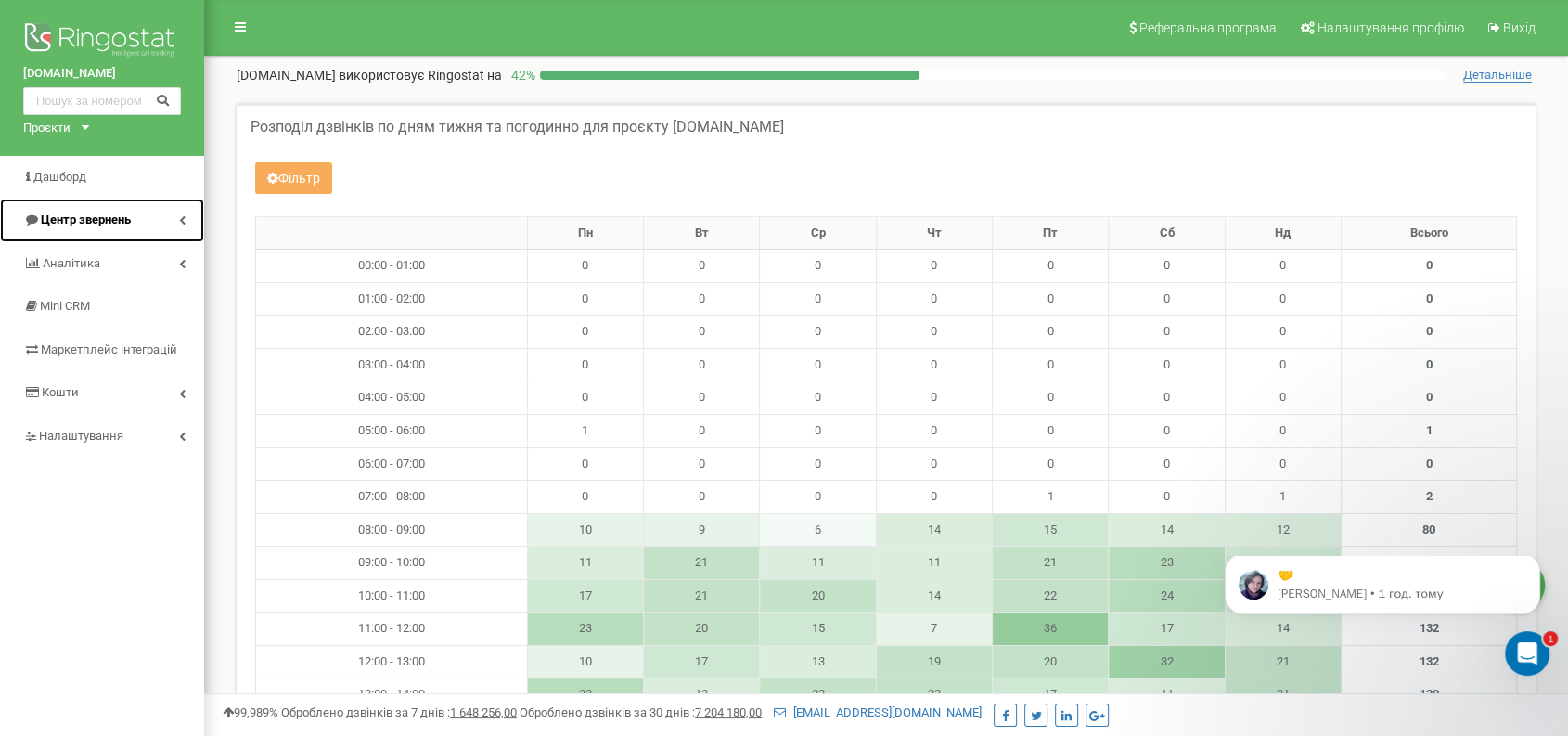 click on "Центр звернень" at bounding box center [85, 219] 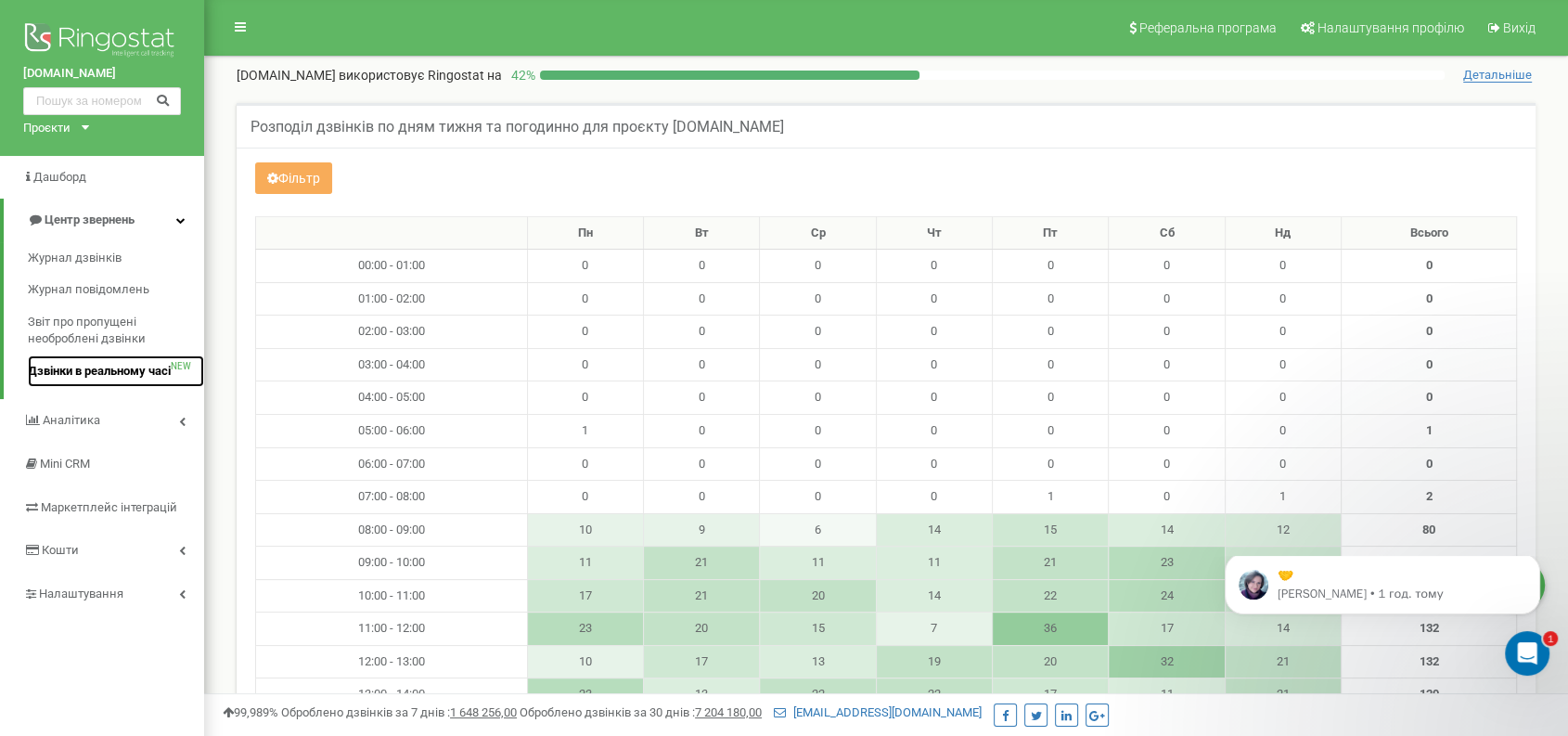 click on "Дзвінки в реальному часі" at bounding box center [99, 371] 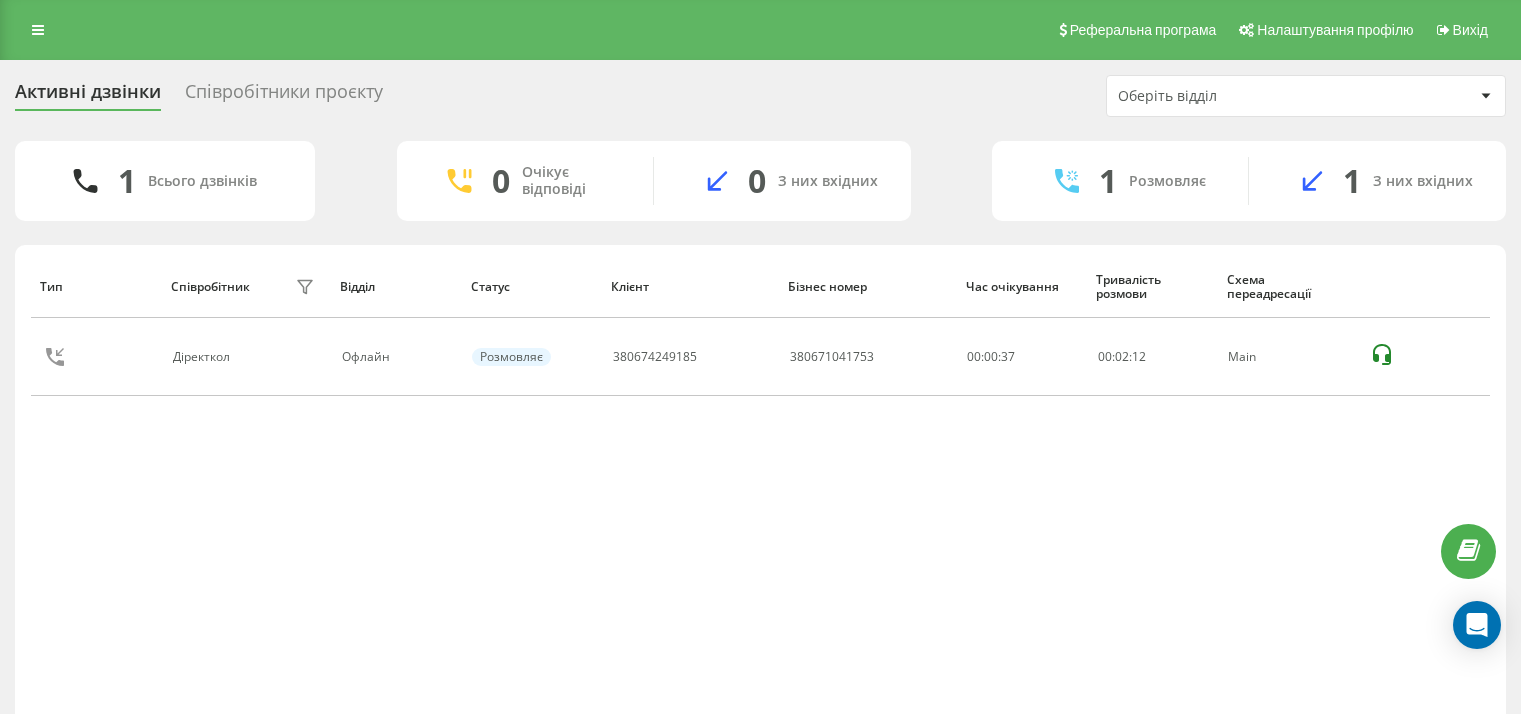 scroll, scrollTop: 0, scrollLeft: 0, axis: both 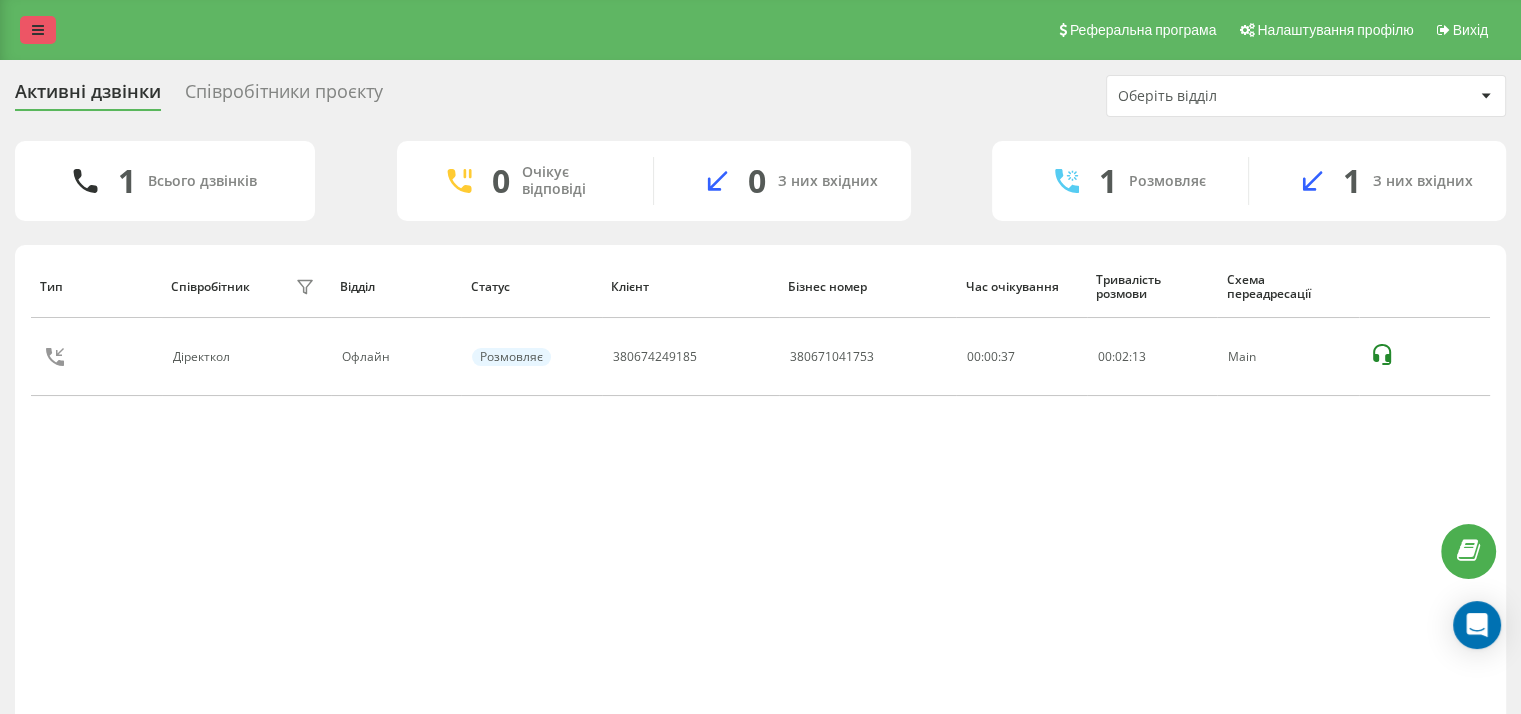 click at bounding box center [38, 30] 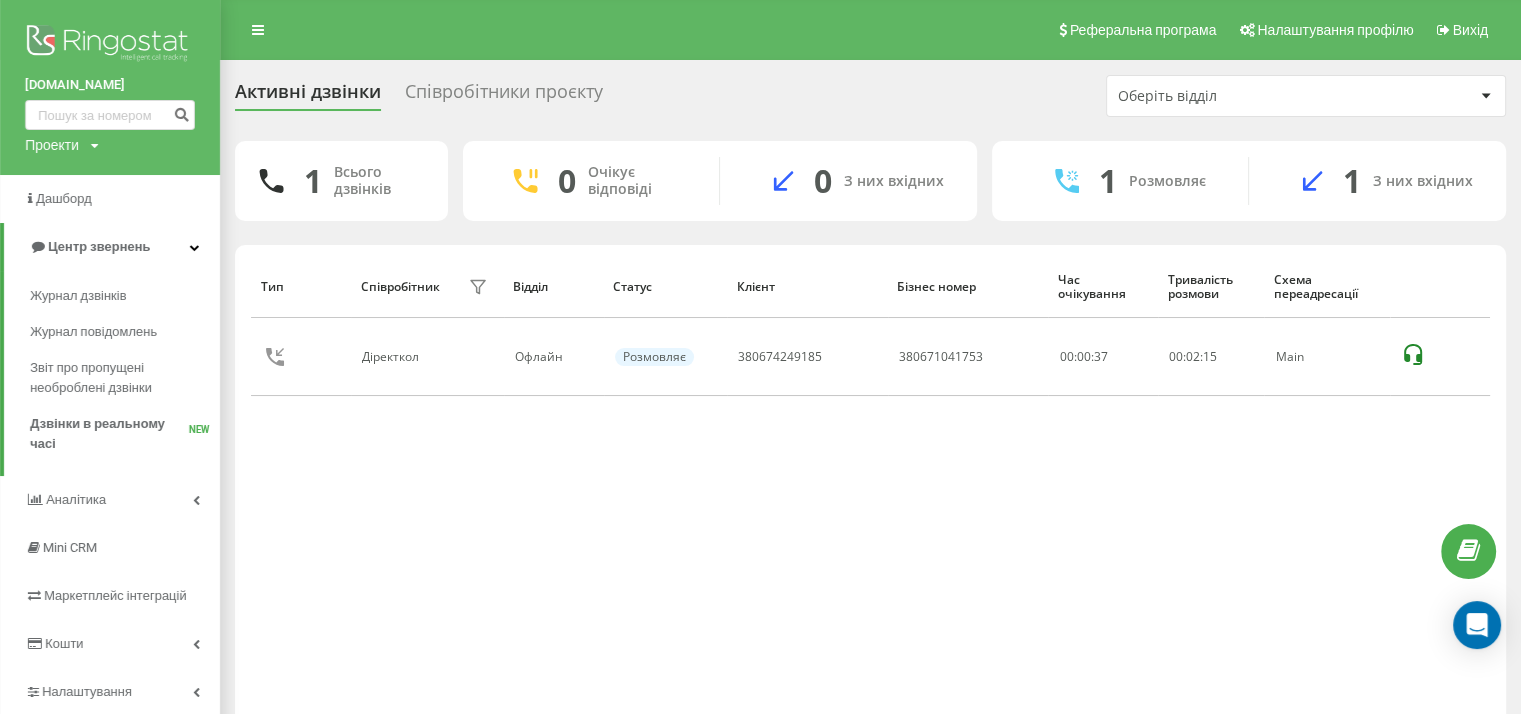click on "Аналiтика" at bounding box center [110, 500] 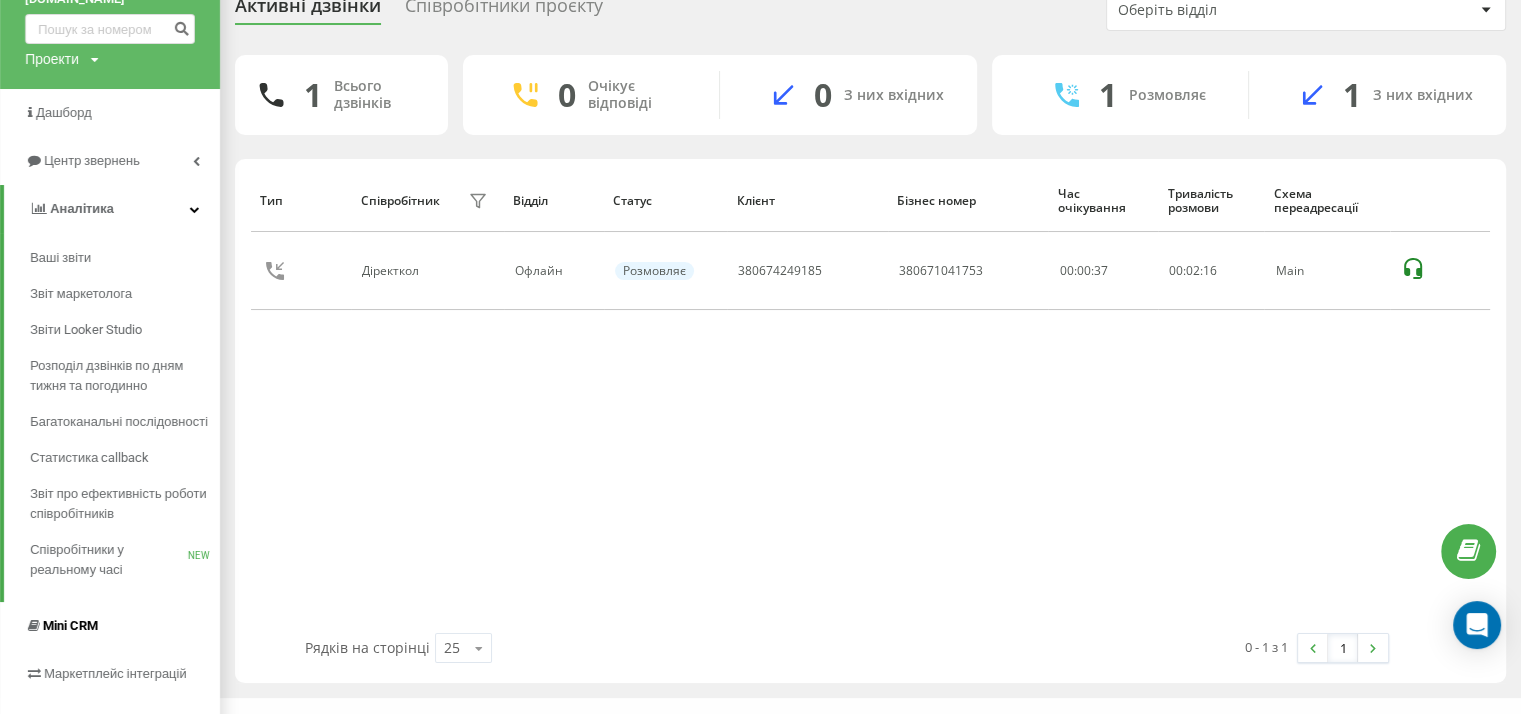 scroll, scrollTop: 200, scrollLeft: 0, axis: vertical 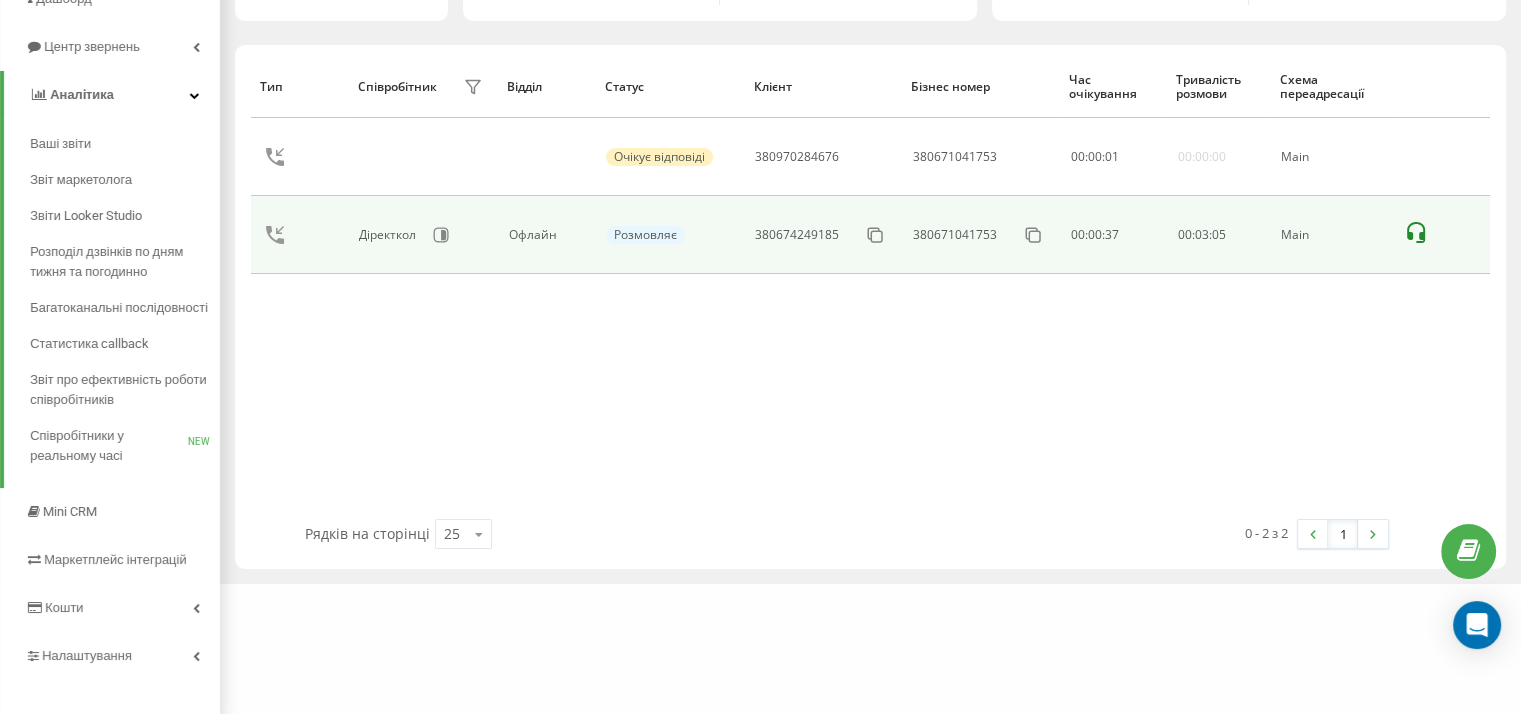 drag, startPoint x: 1081, startPoint y: 391, endPoint x: 969, endPoint y: 223, distance: 201.91087 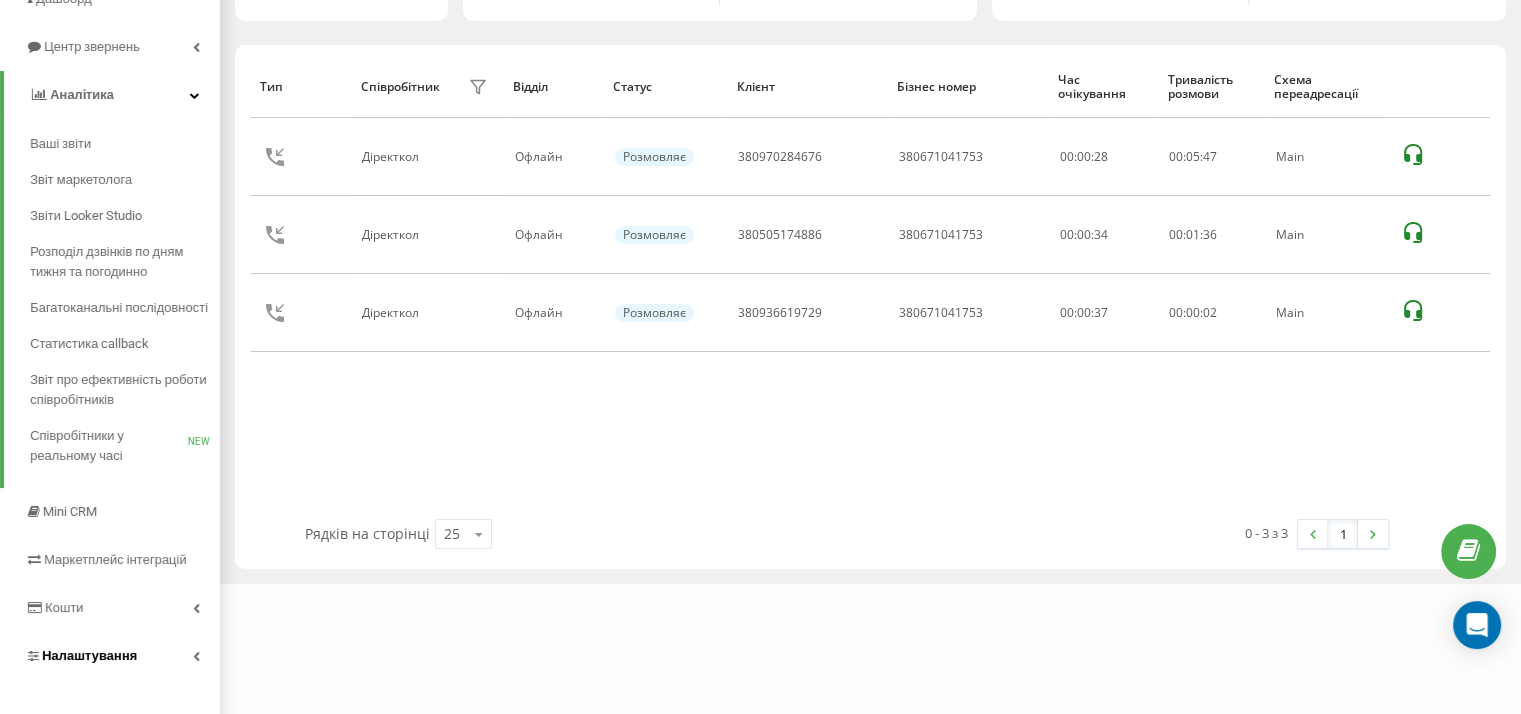 click on "Налаштування" at bounding box center (110, 656) 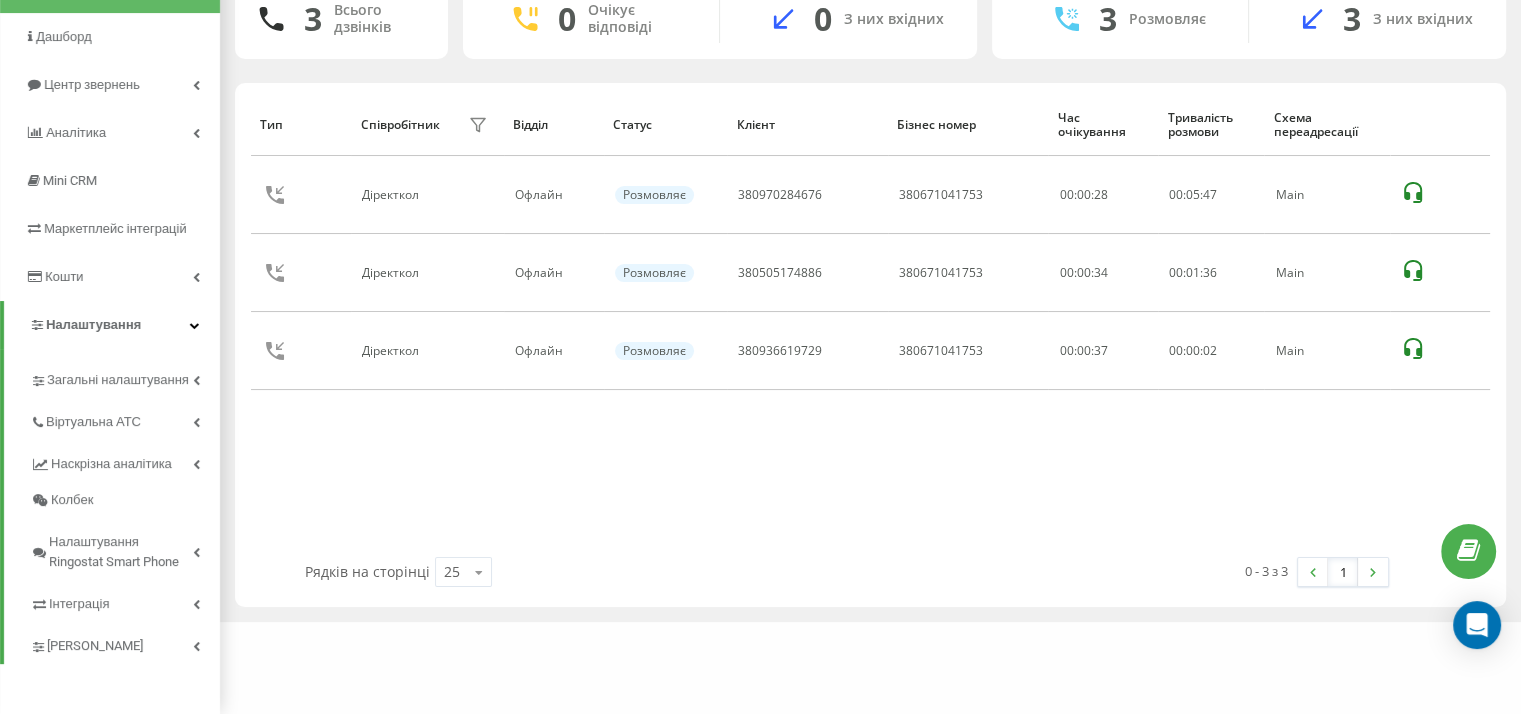 scroll, scrollTop: 162, scrollLeft: 0, axis: vertical 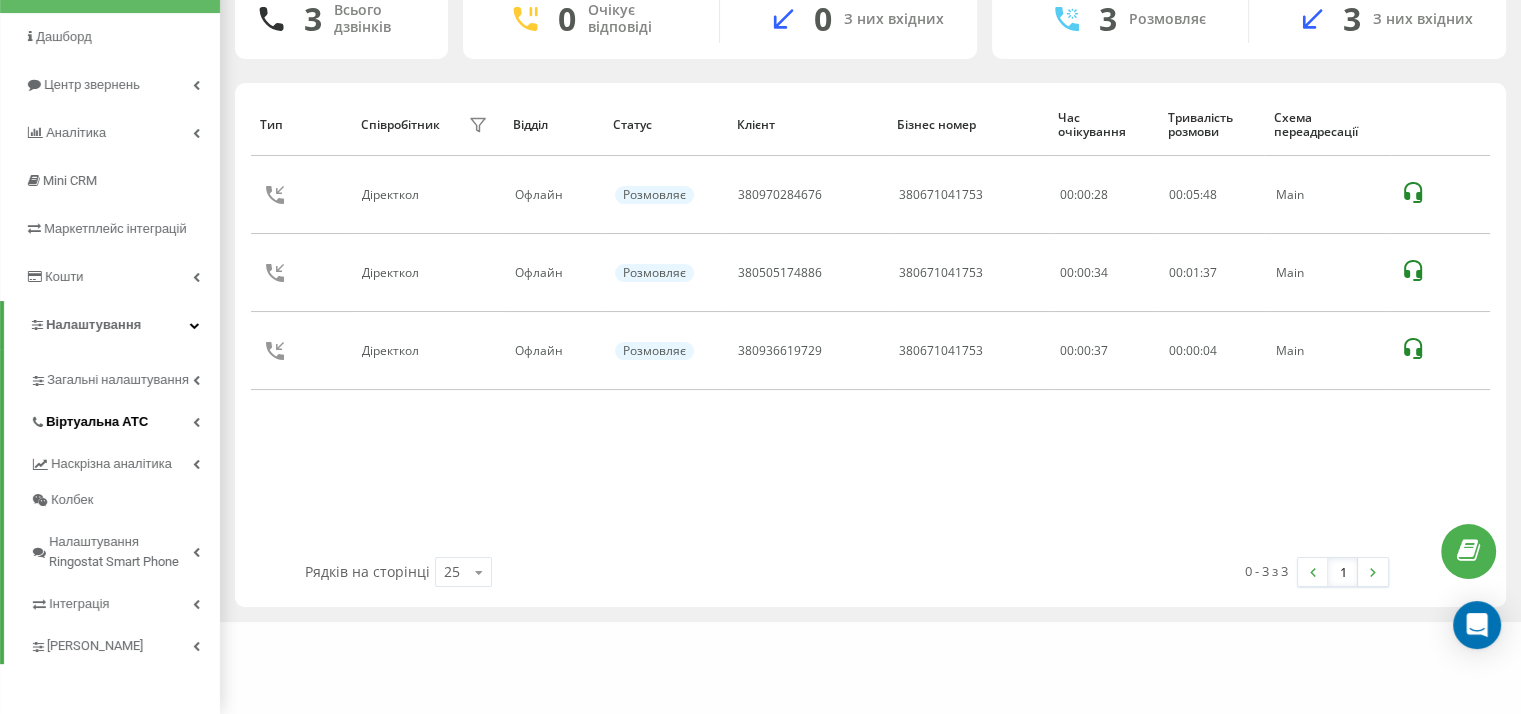 click on "Віртуальна АТС" at bounding box center (125, 419) 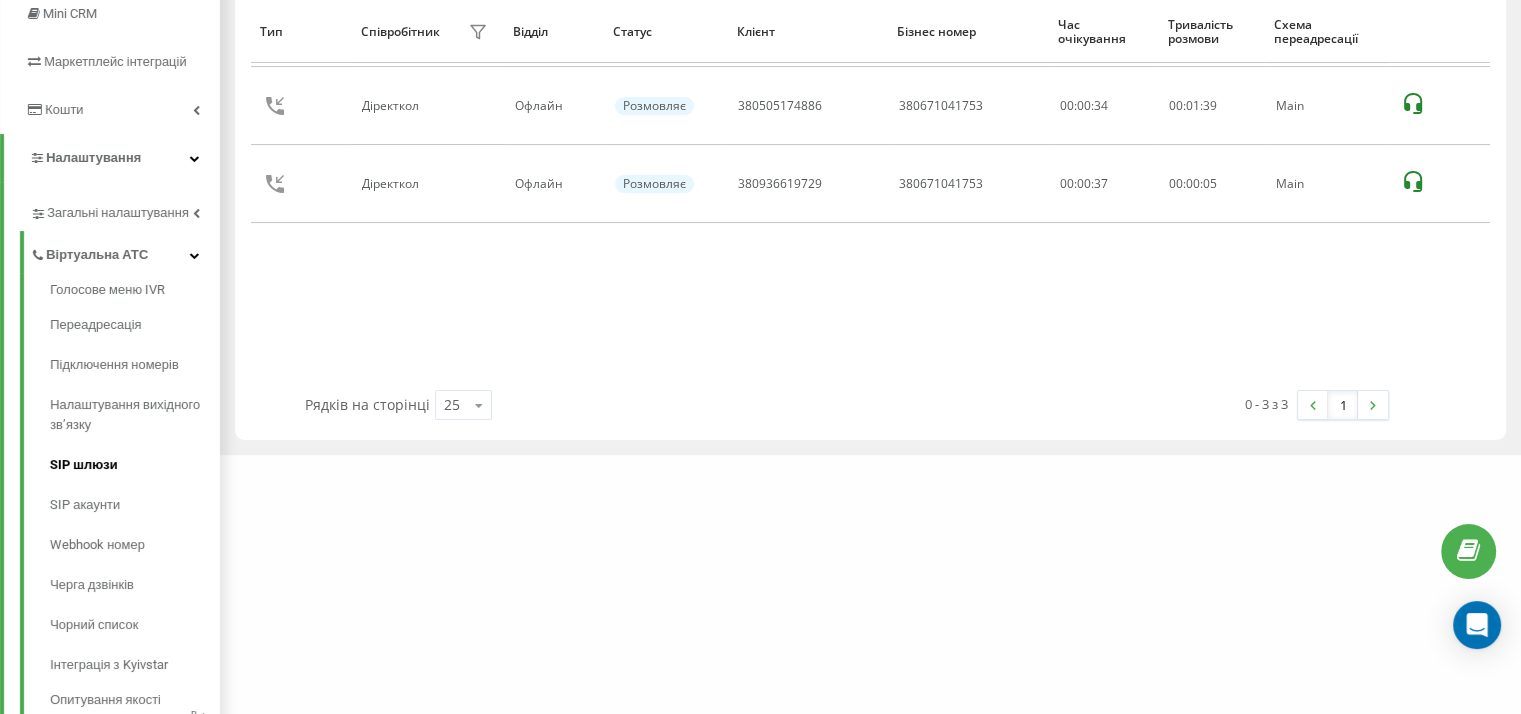 scroll, scrollTop: 362, scrollLeft: 0, axis: vertical 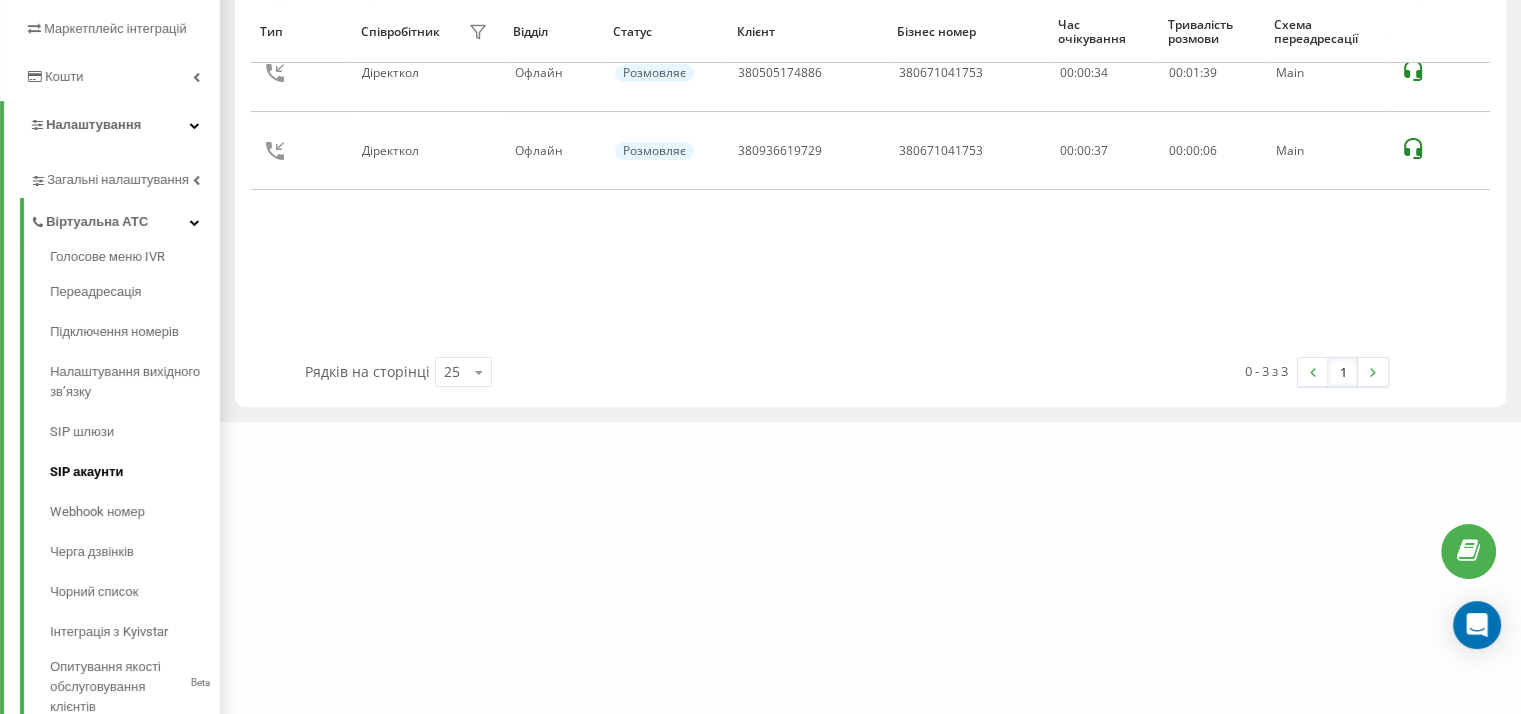 click on "SIP акаунти" at bounding box center [135, 472] 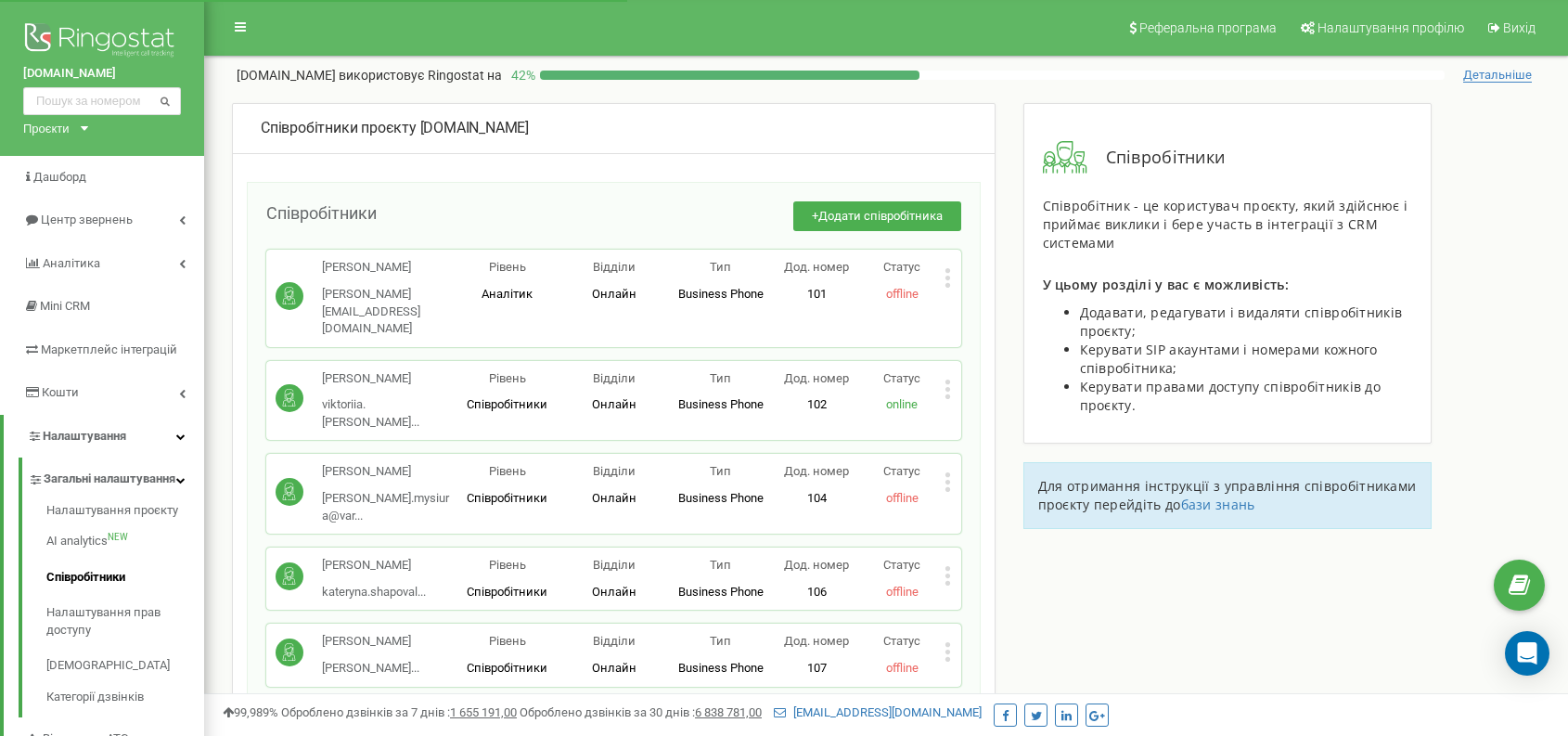 scroll, scrollTop: 0, scrollLeft: 0, axis: both 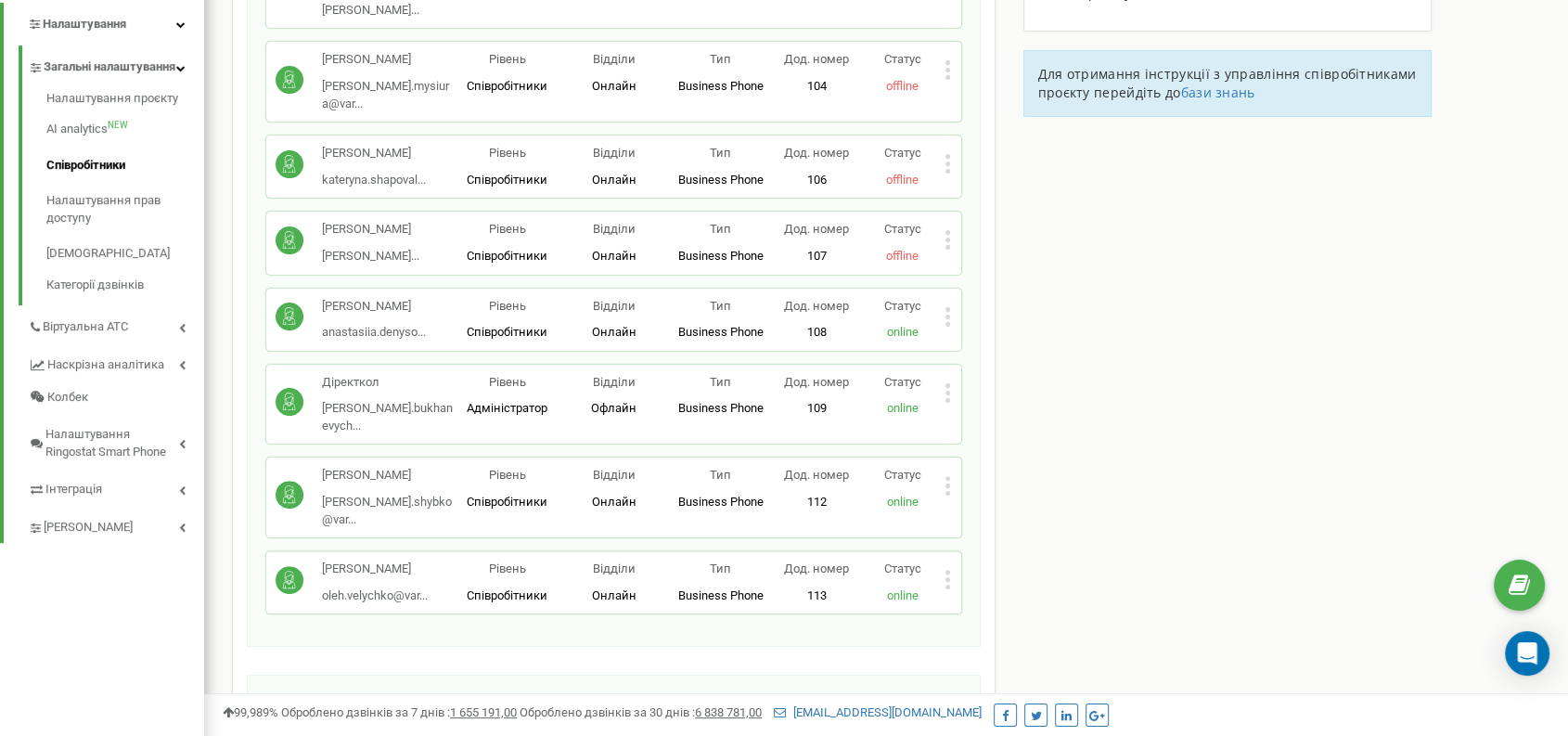 click 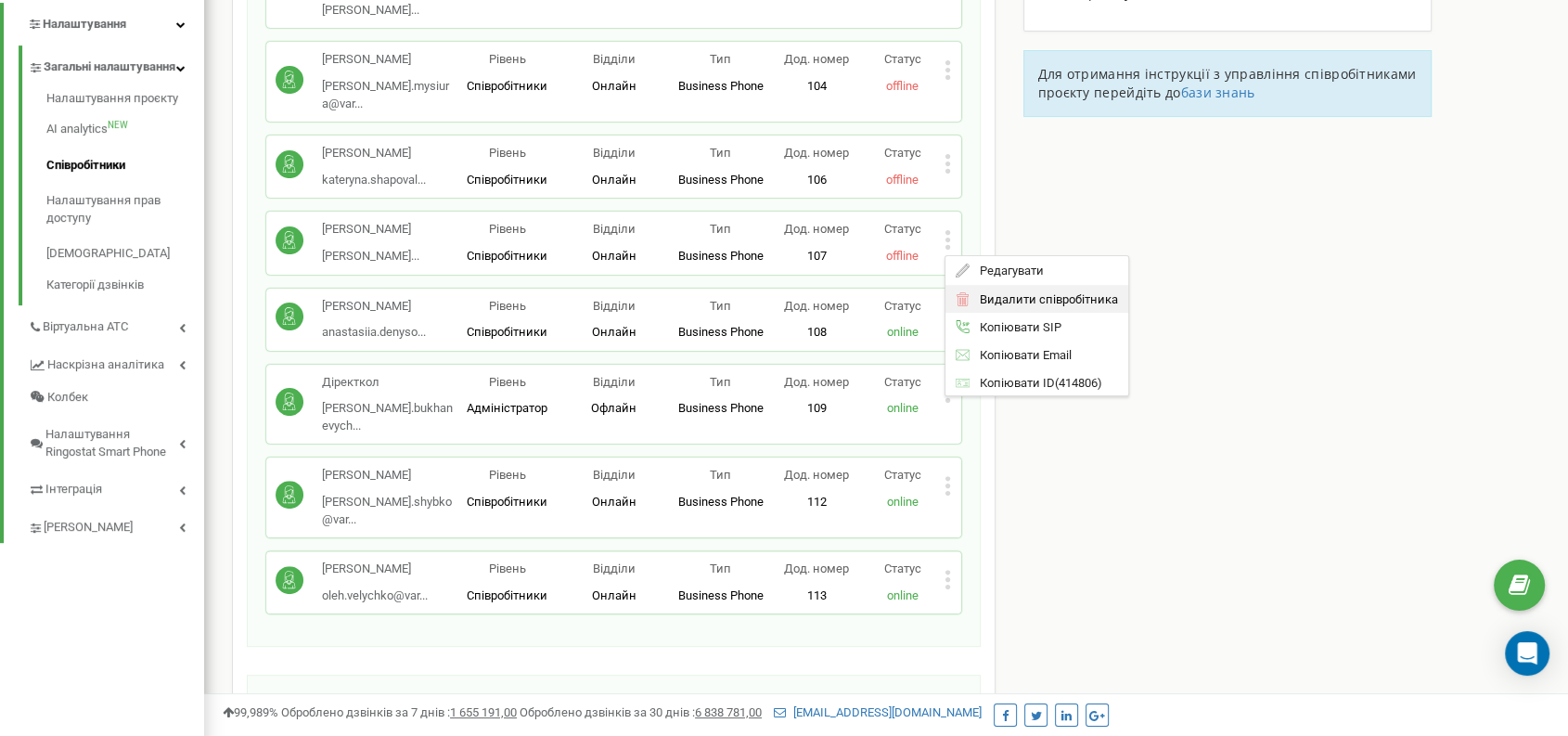 click on "Видалити співробітника" at bounding box center (1044, 298) 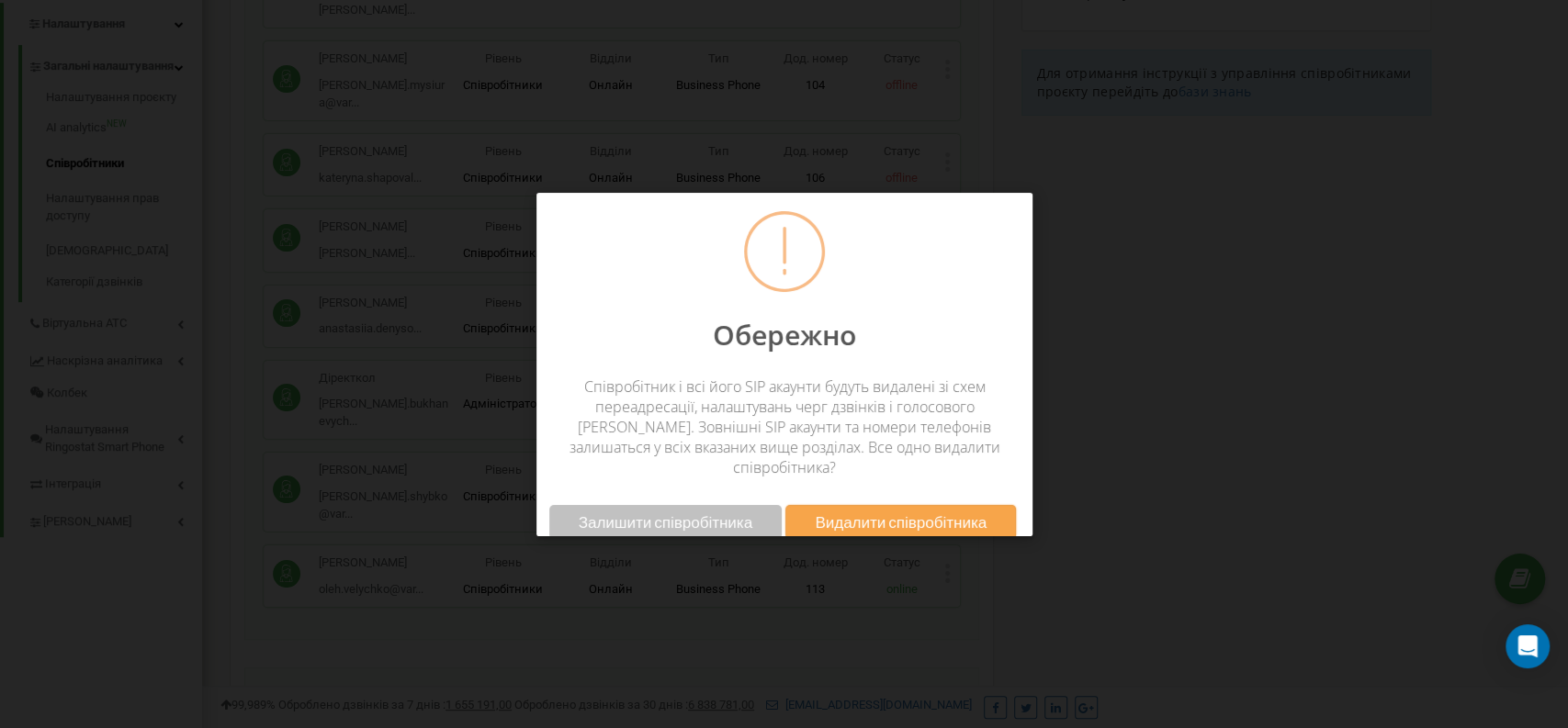 click on "Видалити співробітника" at bounding box center [900, 521] 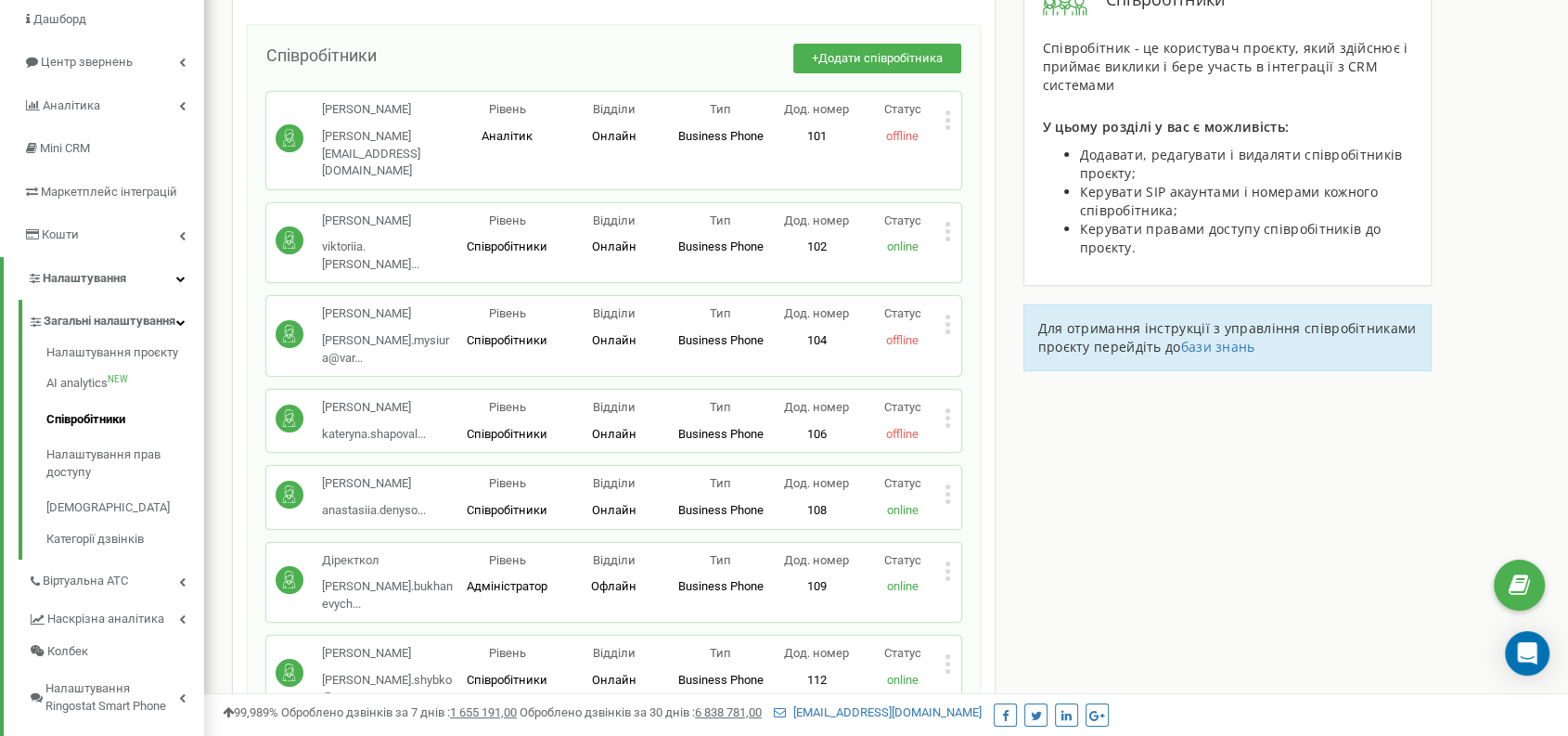 scroll, scrollTop: 68, scrollLeft: 0, axis: vertical 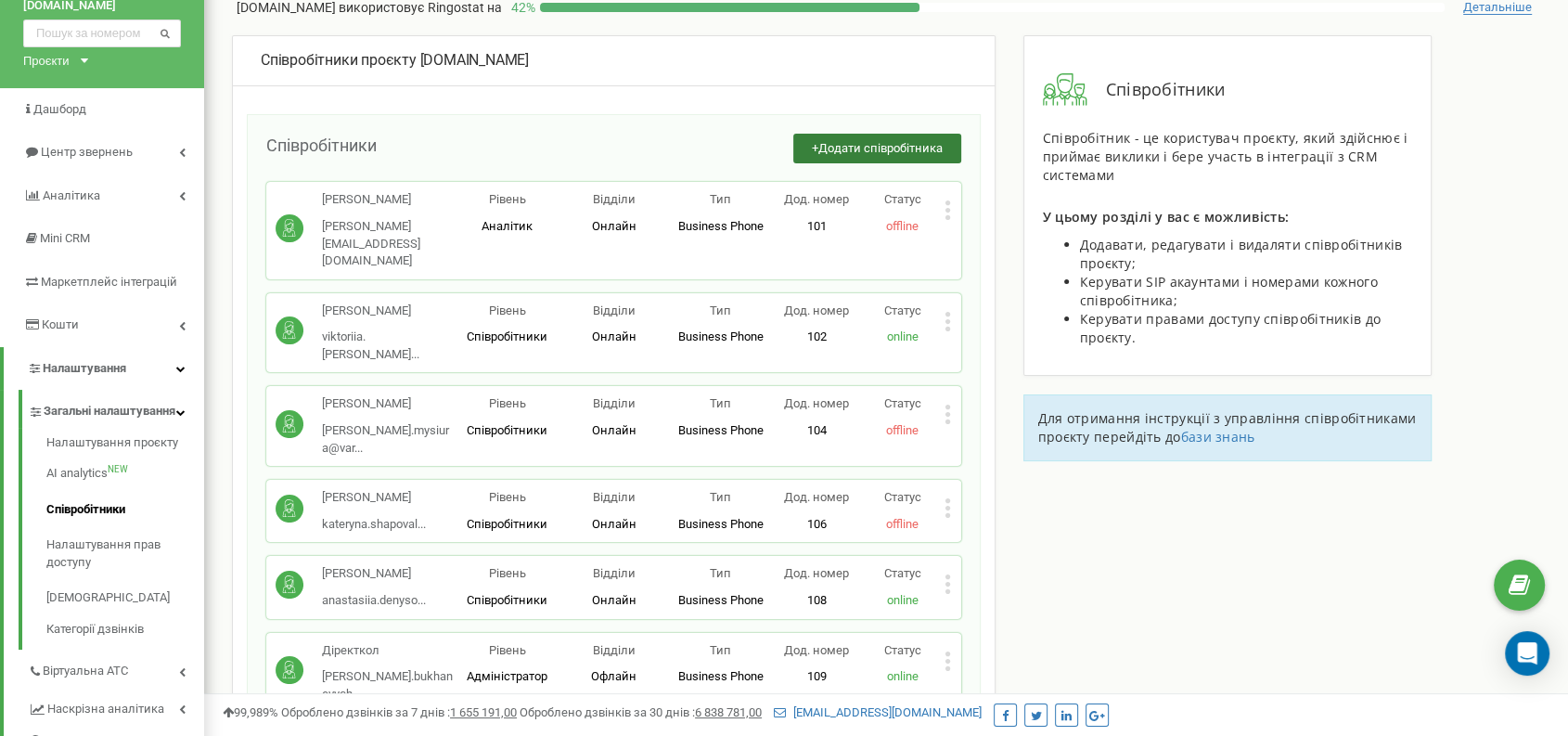 click on "Додати співробітника" at bounding box center [880, 148] 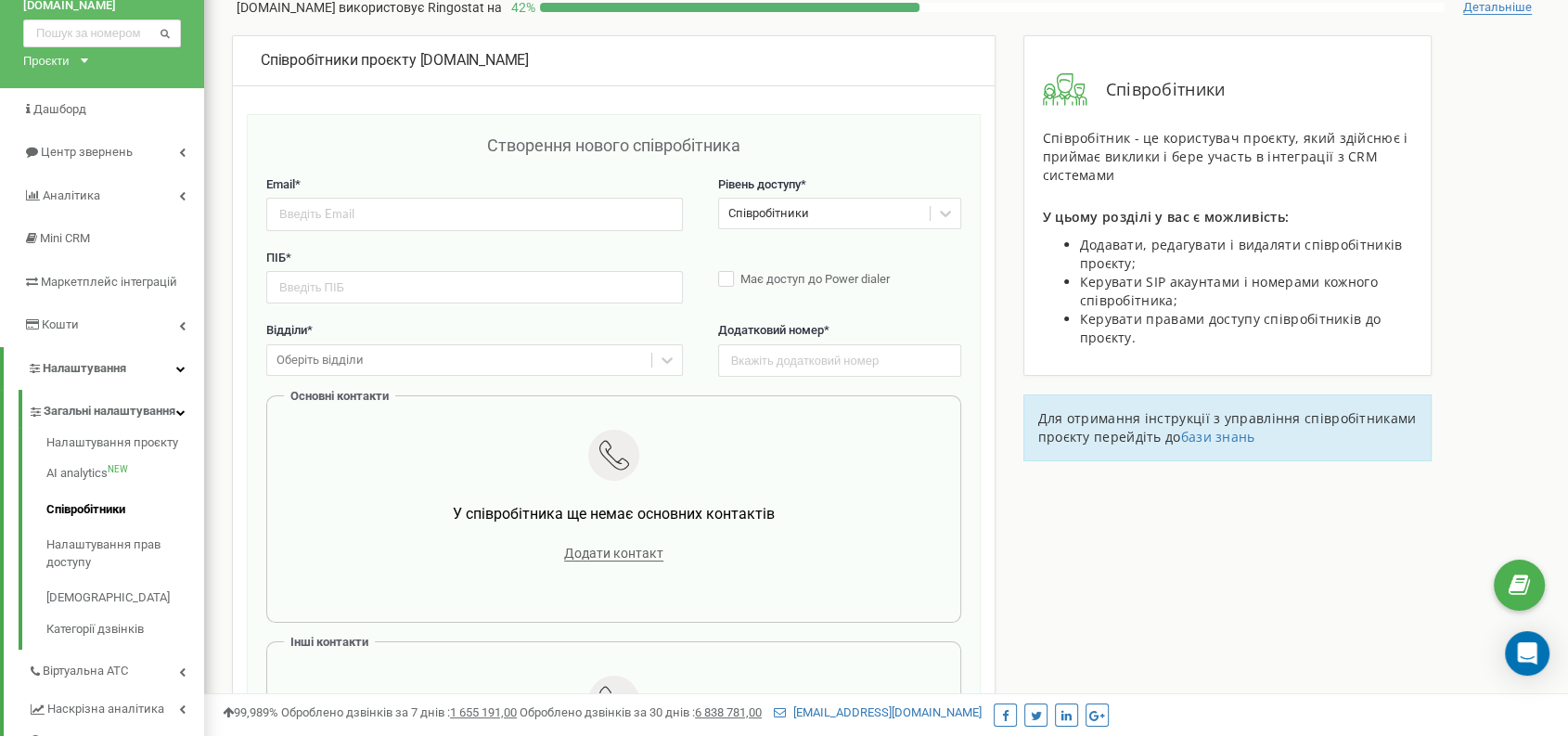drag, startPoint x: 1060, startPoint y: 581, endPoint x: 1047, endPoint y: 563, distance: 22.203603 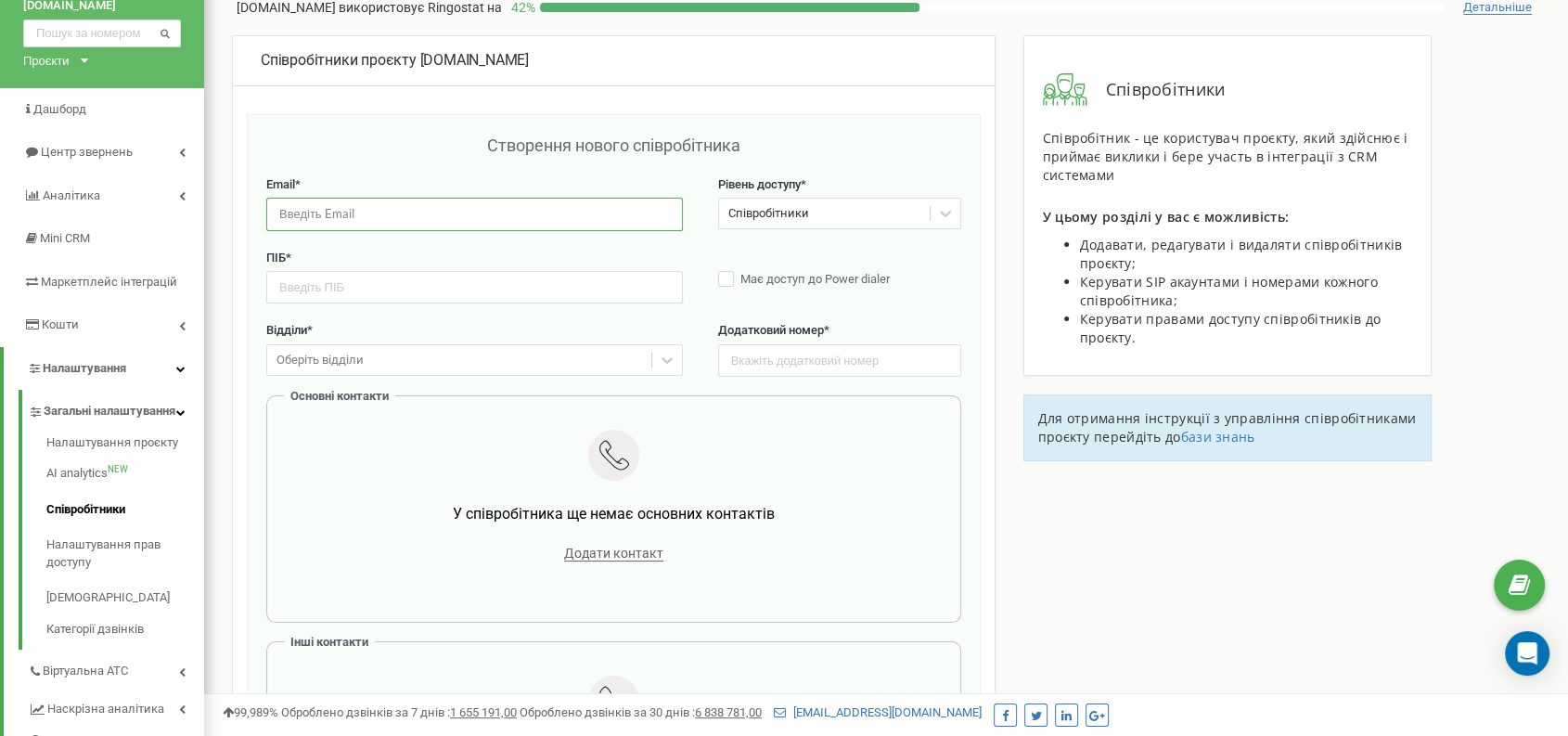 click at bounding box center (474, 213) 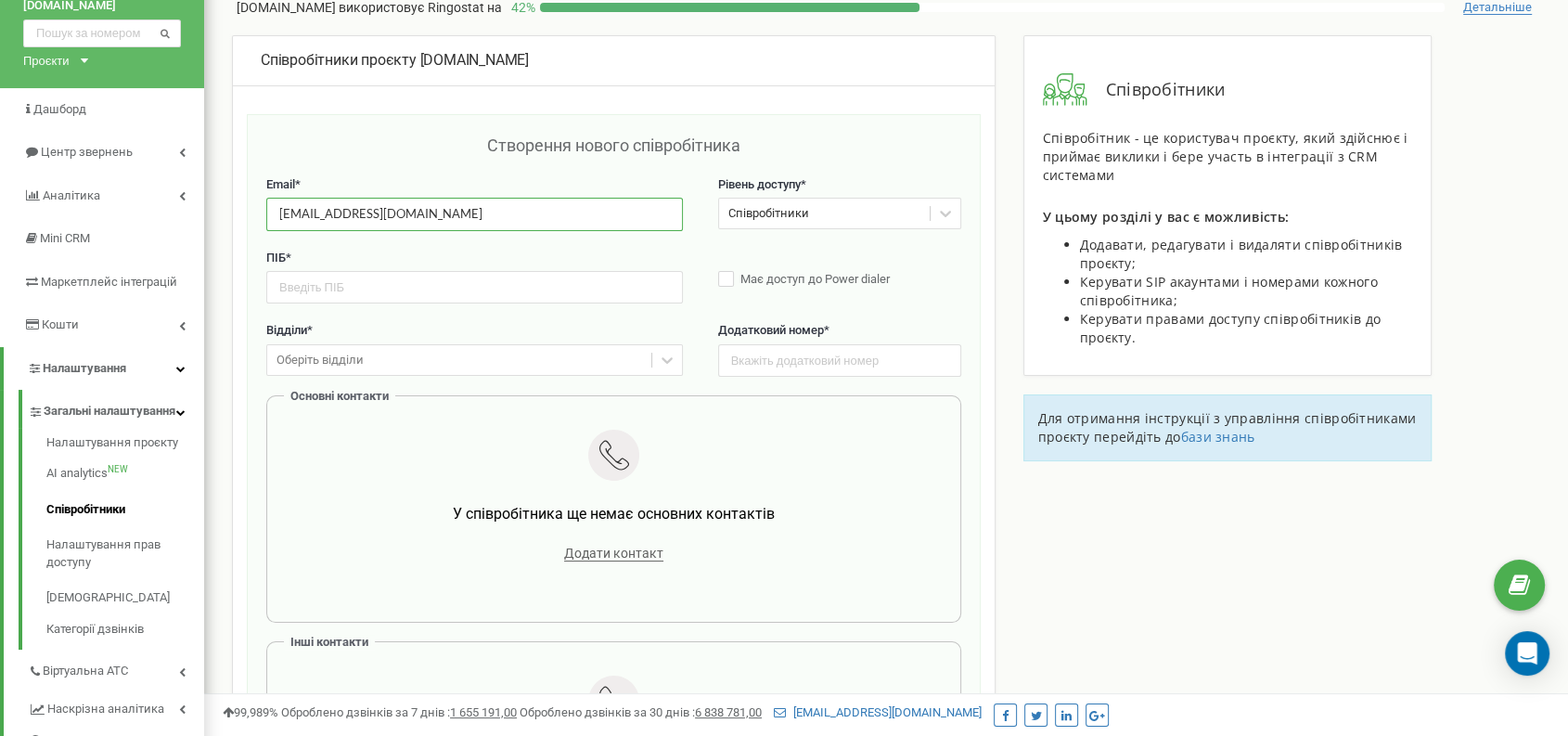 type on "yevhenii.lysenko@varus.ua" 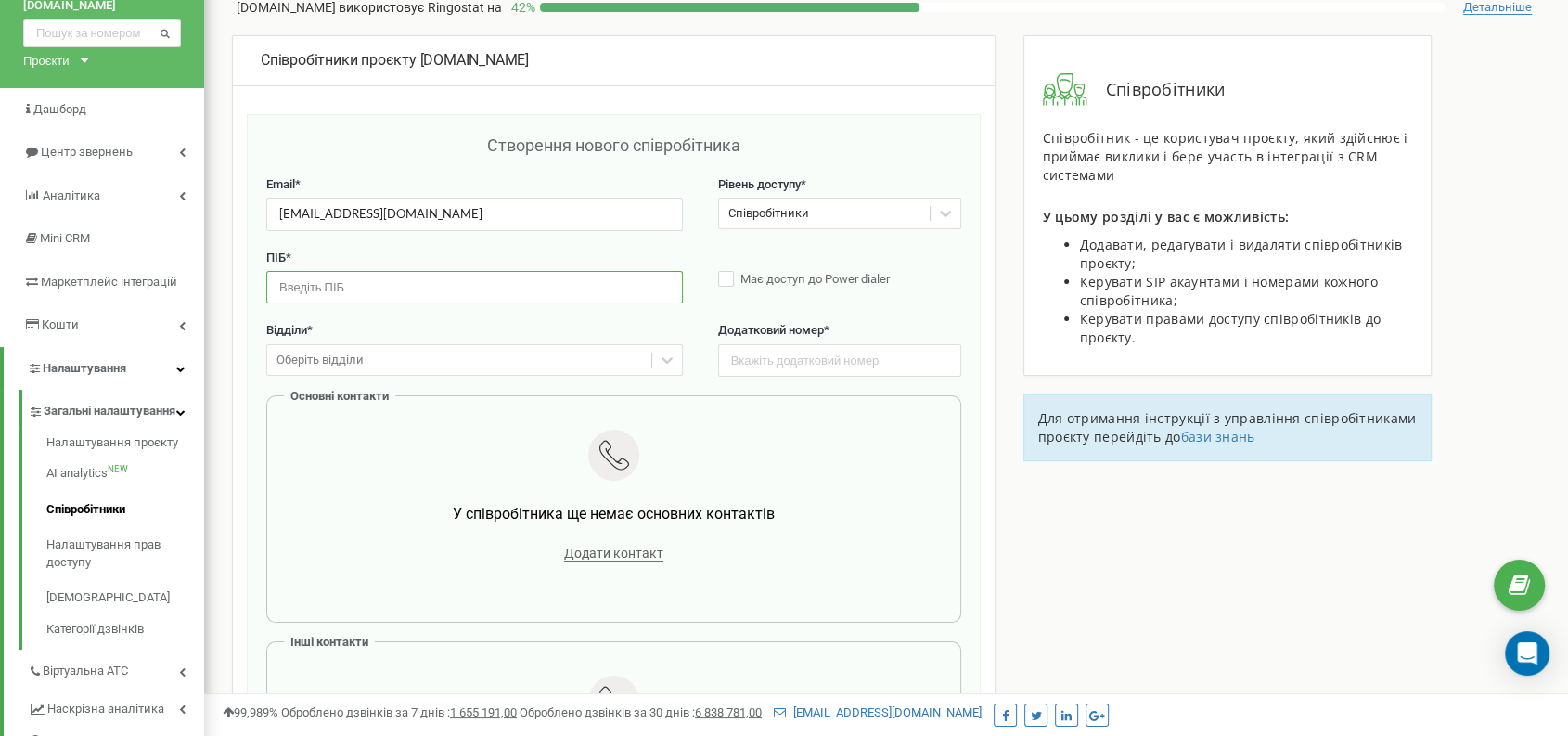 click at bounding box center (474, 287) 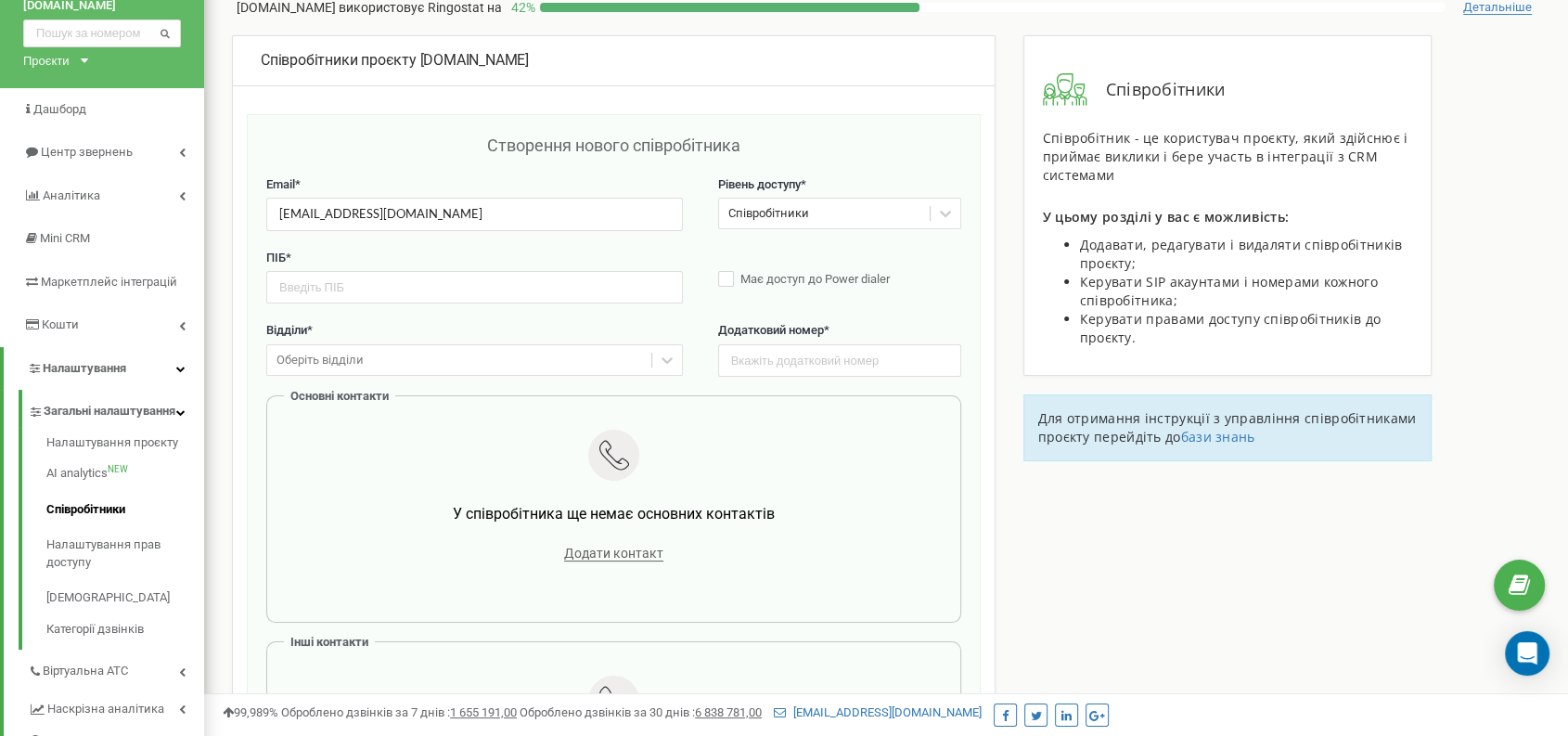 drag, startPoint x: 1084, startPoint y: 536, endPoint x: 809, endPoint y: 451, distance: 287.8368 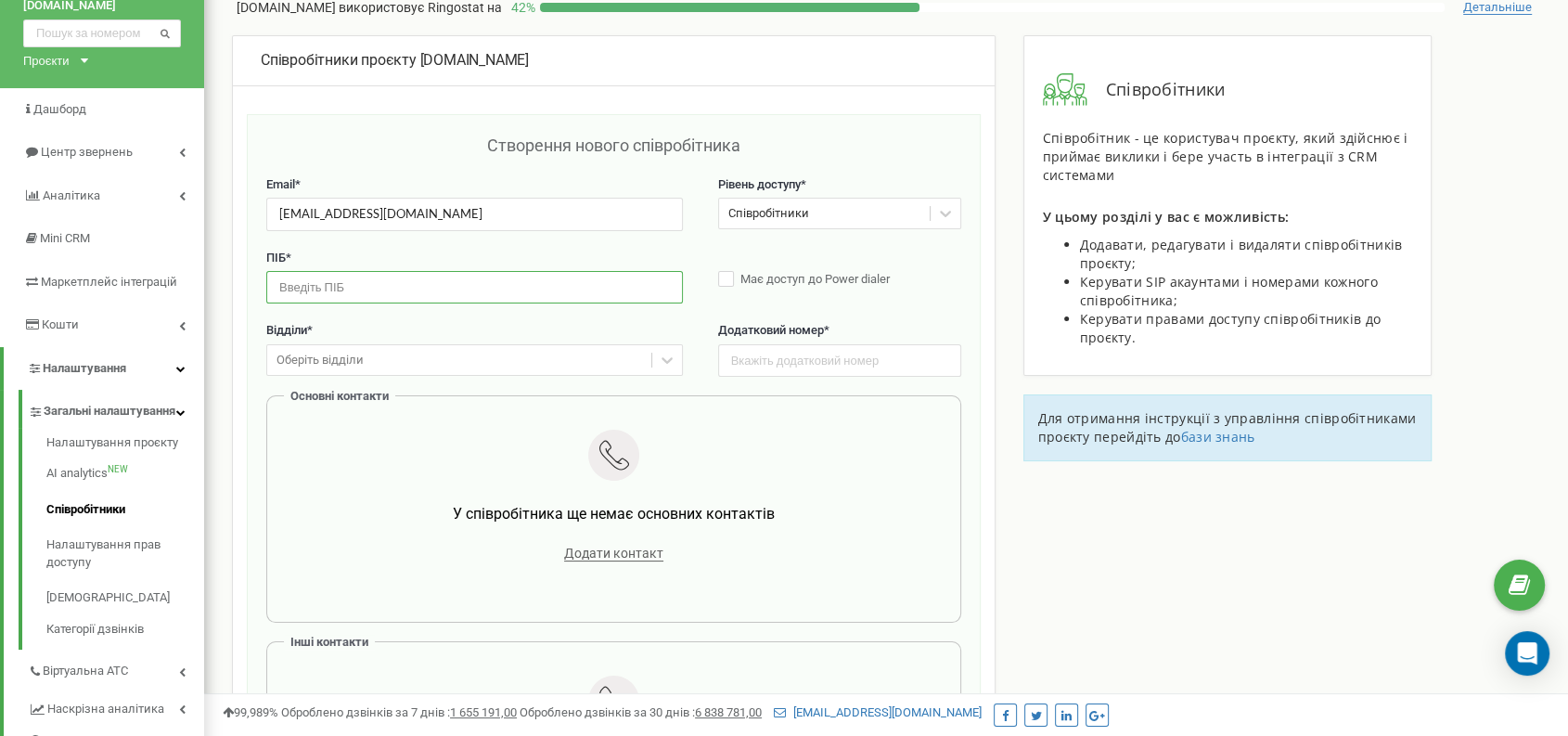 click at bounding box center (474, 287) 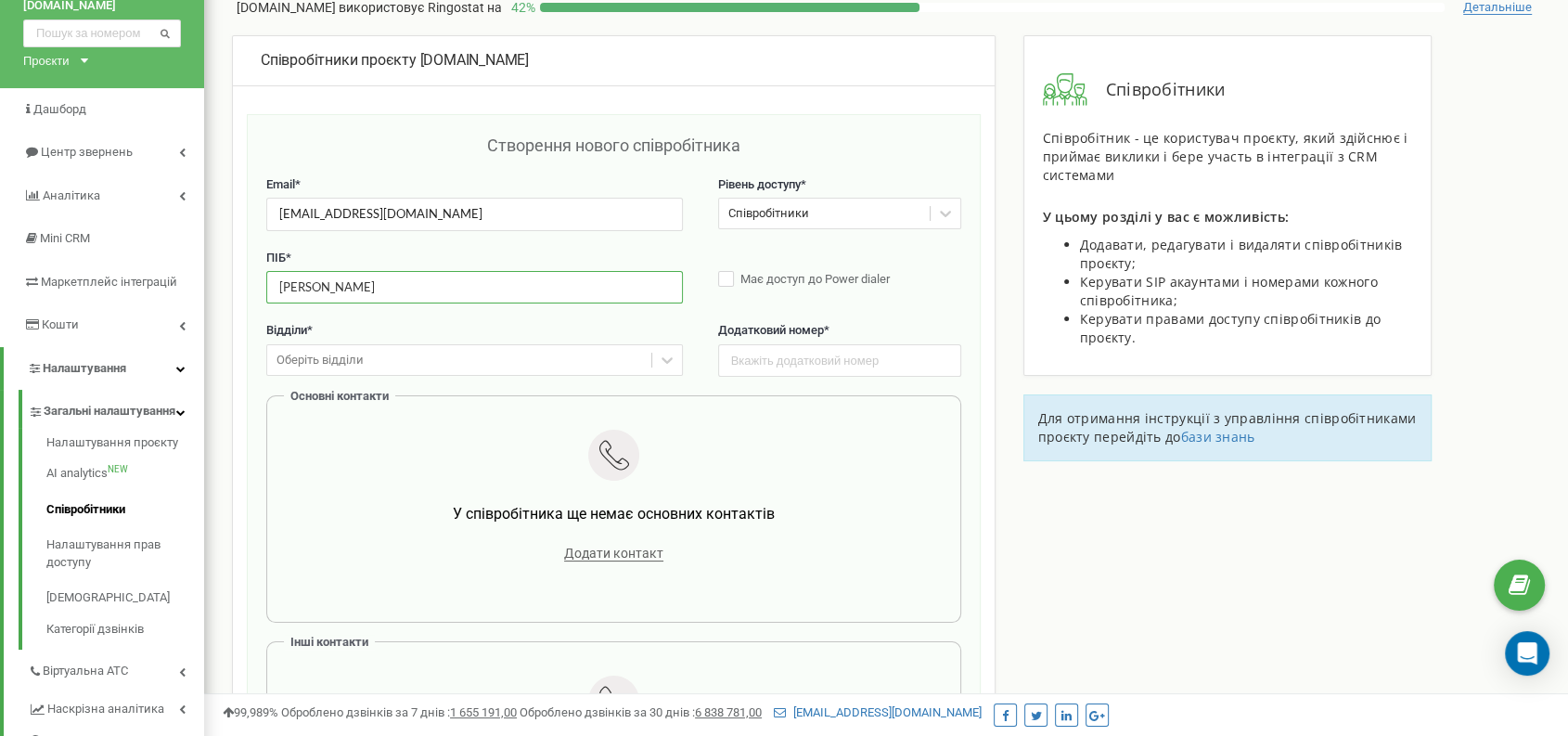 type on "[PERSON_NAME]" 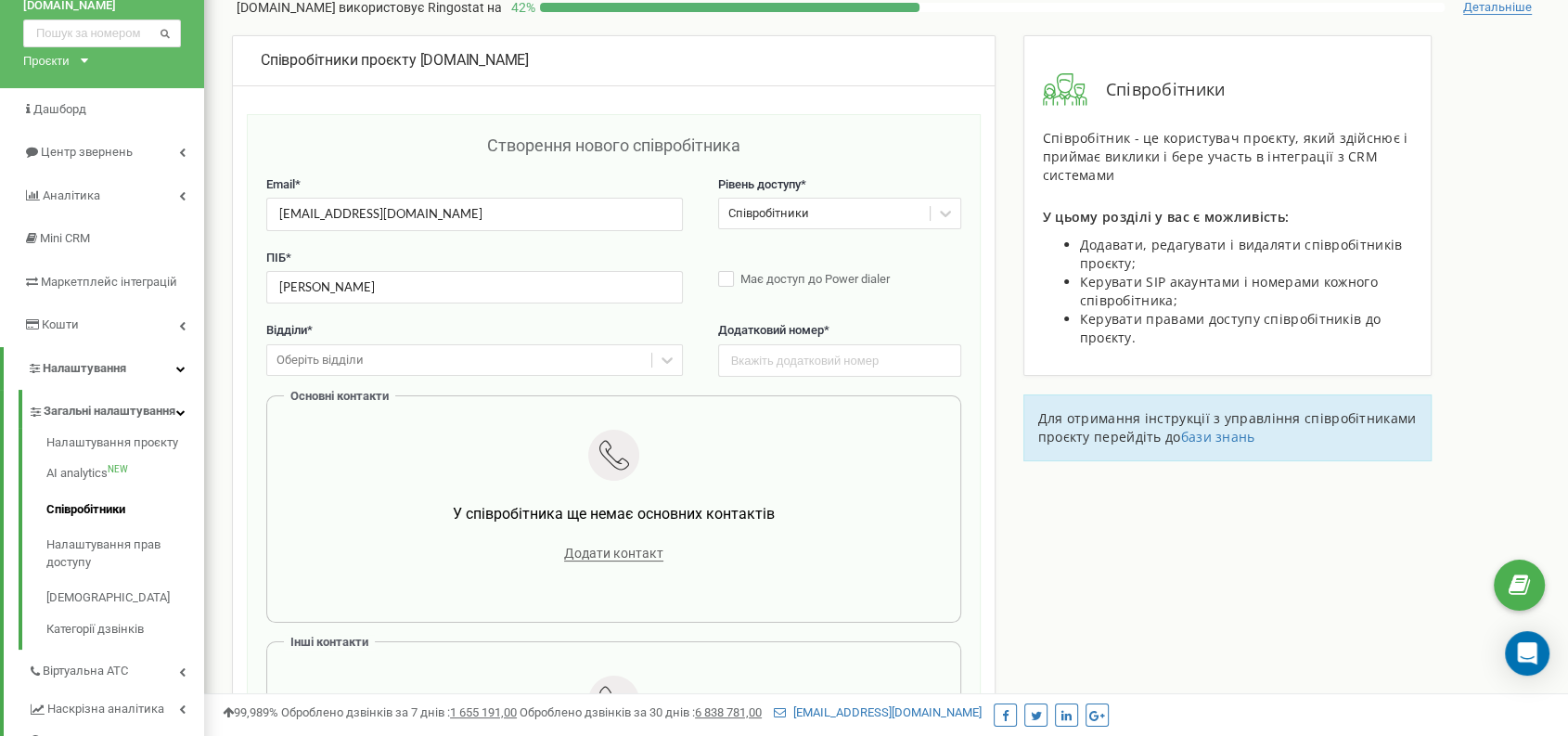 click on "Оберіть відділи" at bounding box center (459, 360) 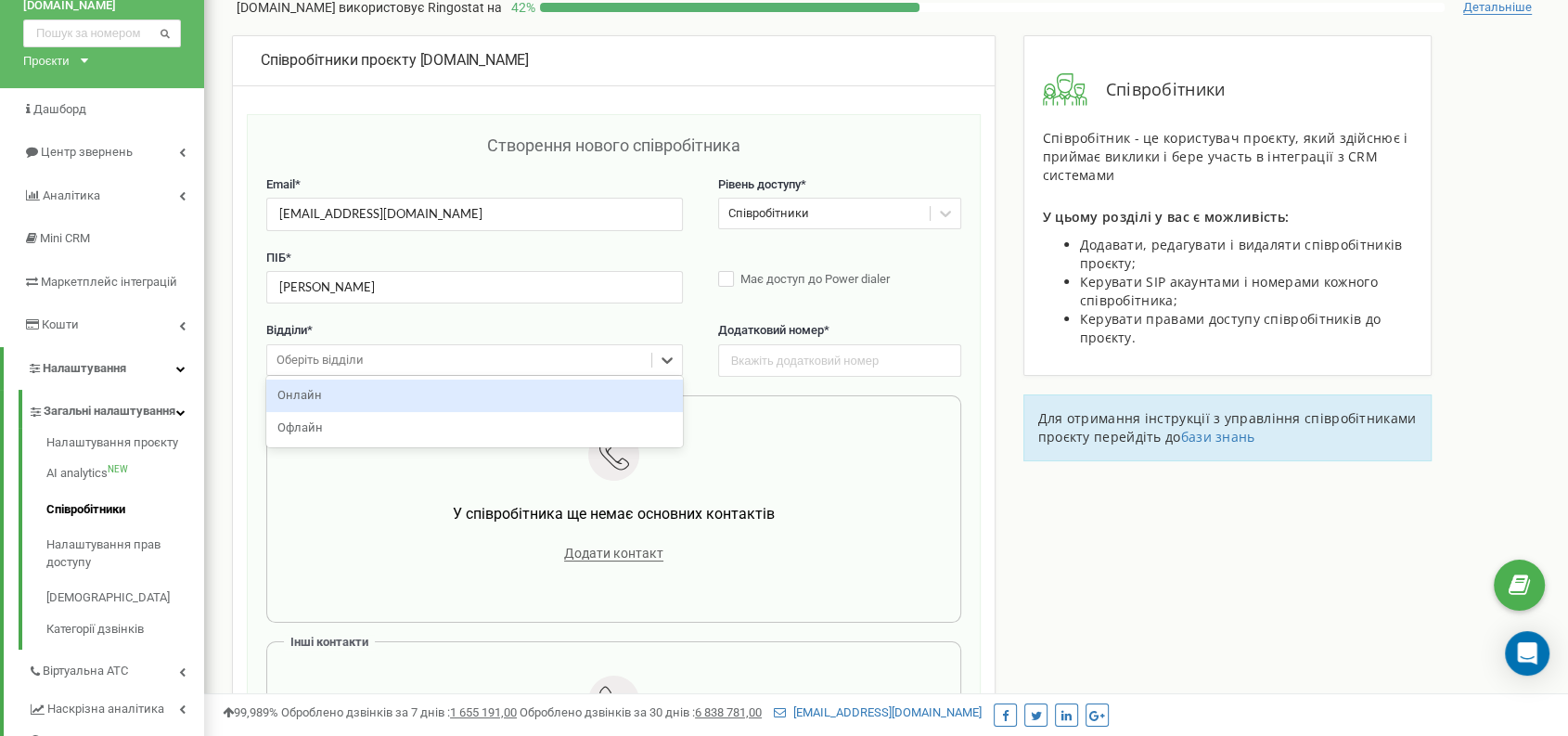 click on "Онлайн" at bounding box center [474, 395] 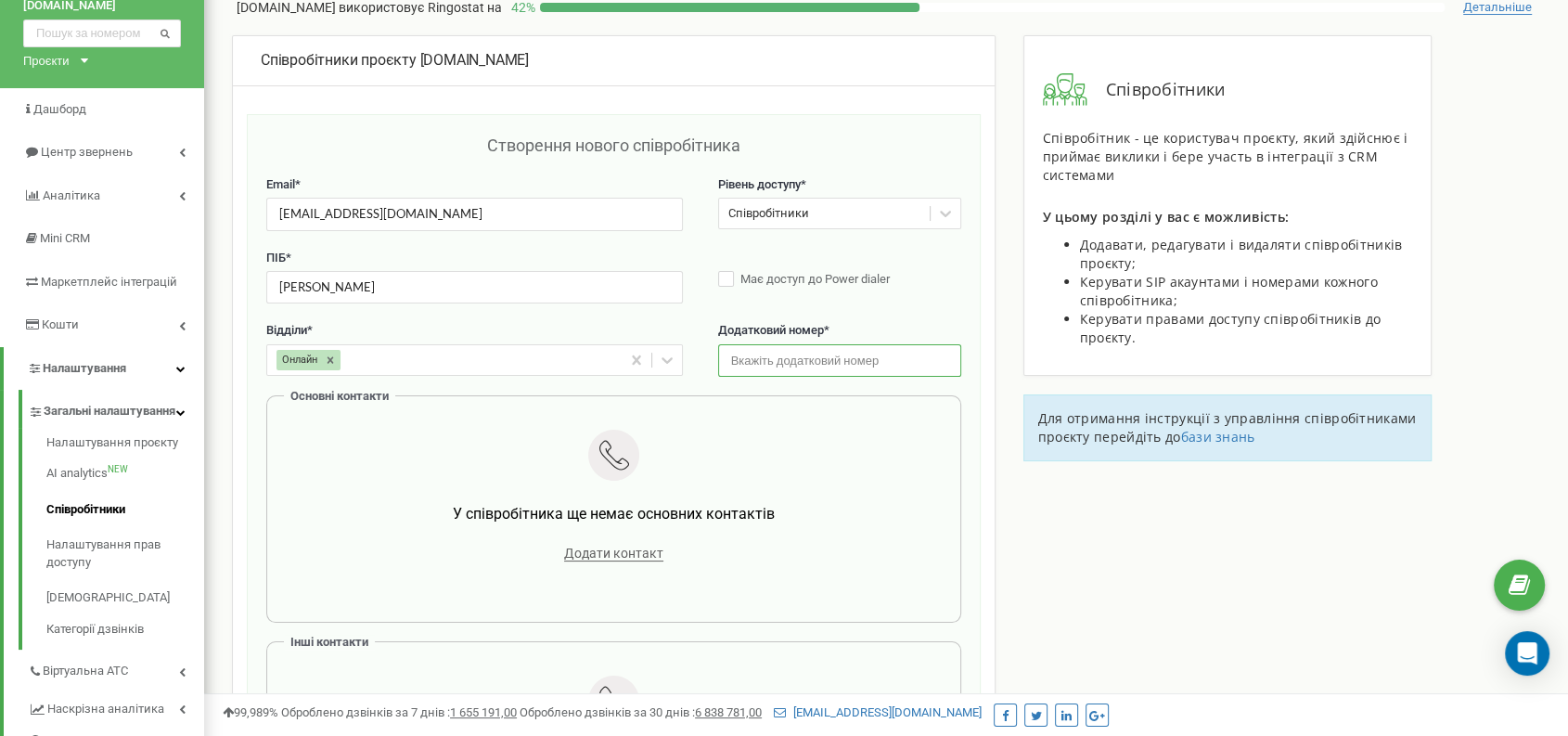 click at bounding box center [840, 360] 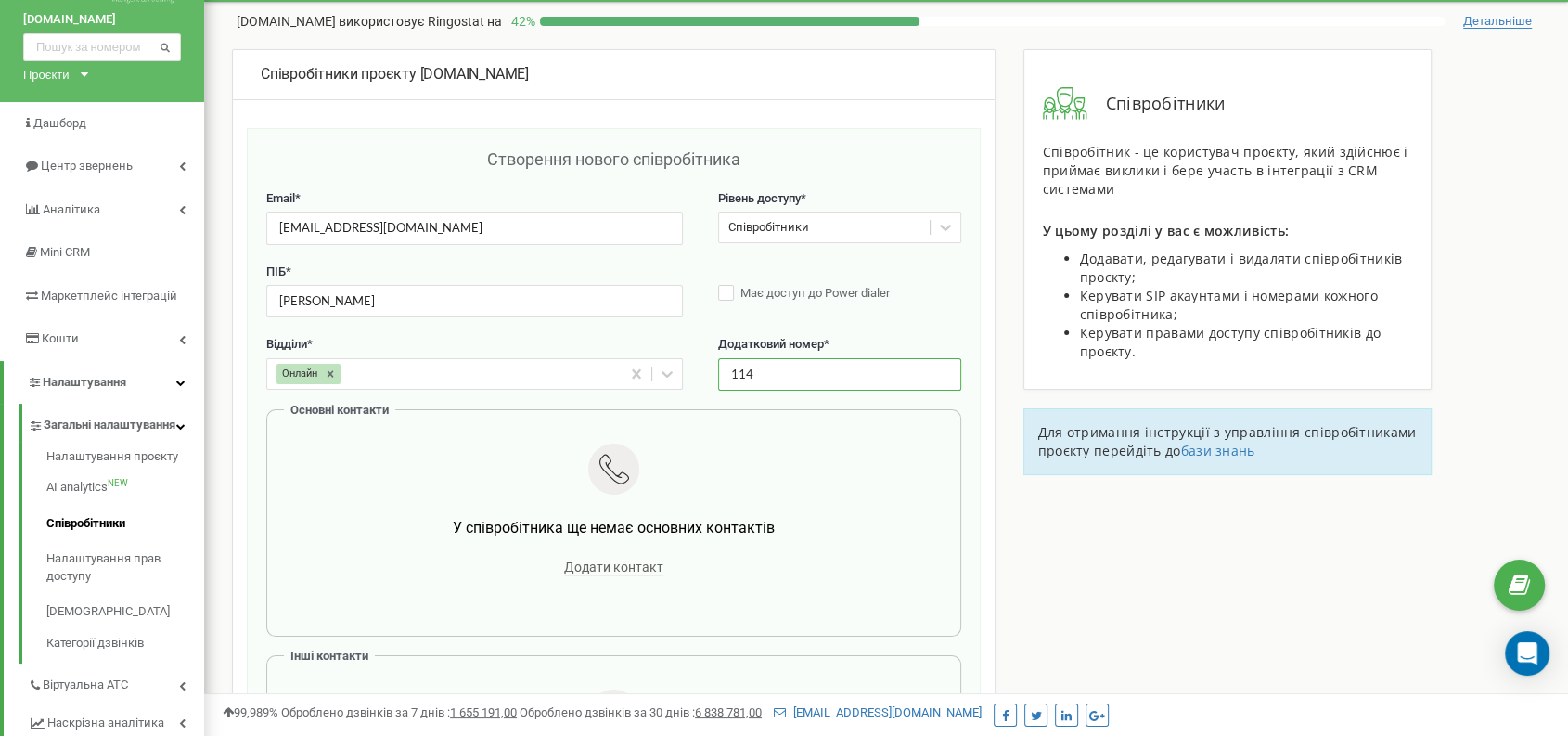 scroll, scrollTop: 467, scrollLeft: 0, axis: vertical 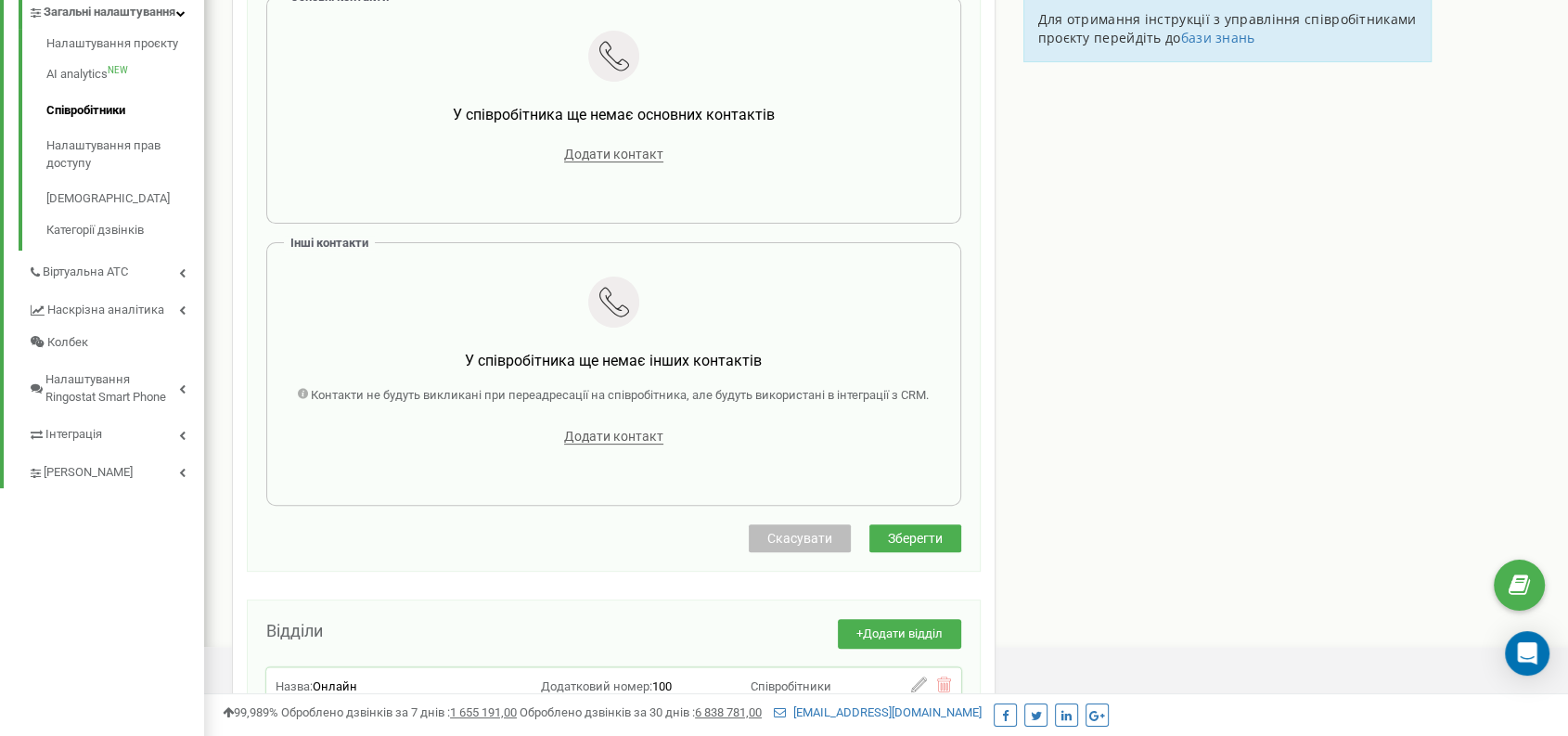 type on "114" 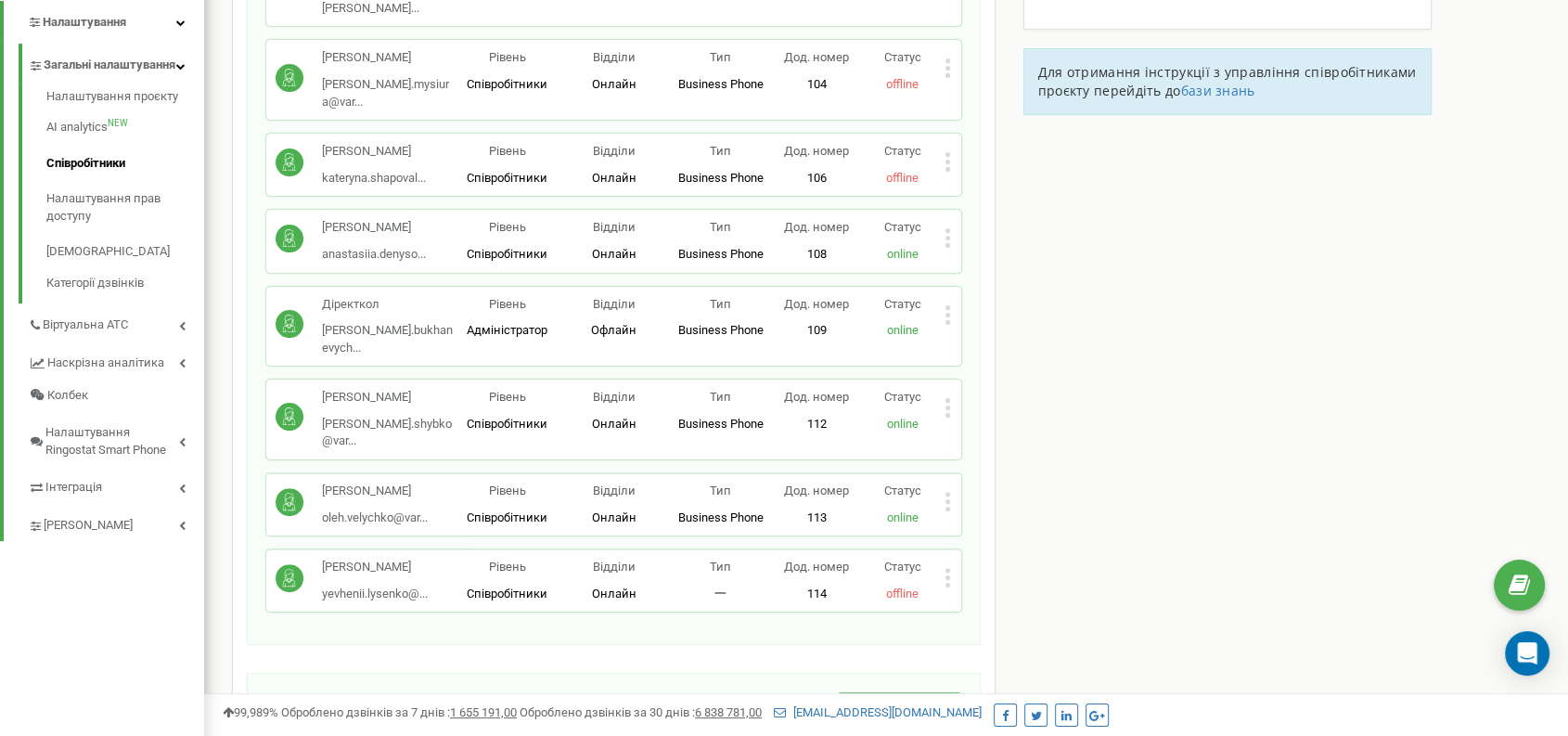 scroll, scrollTop: 618, scrollLeft: 0, axis: vertical 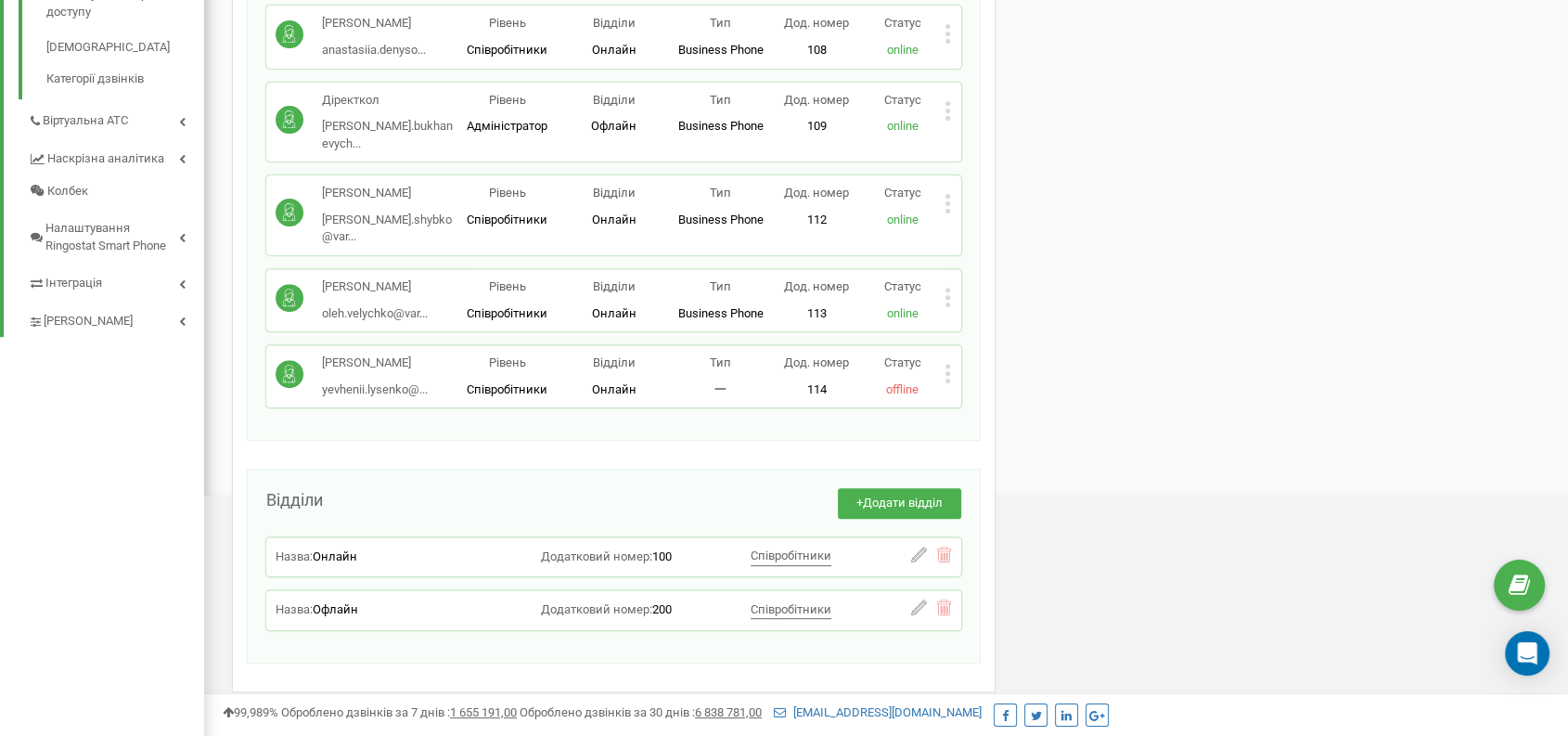 click 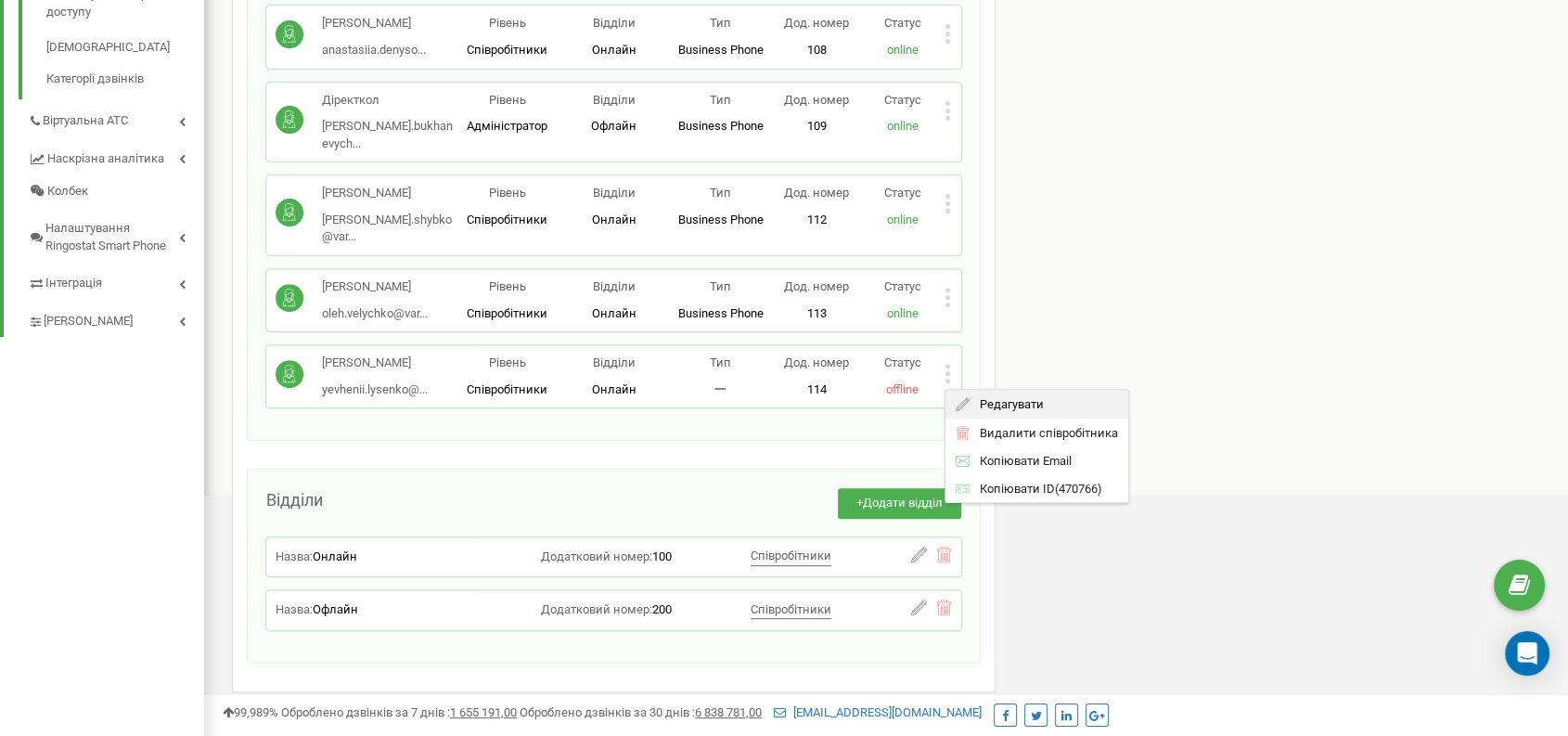 click on "Редагувати" at bounding box center (1007, 404) 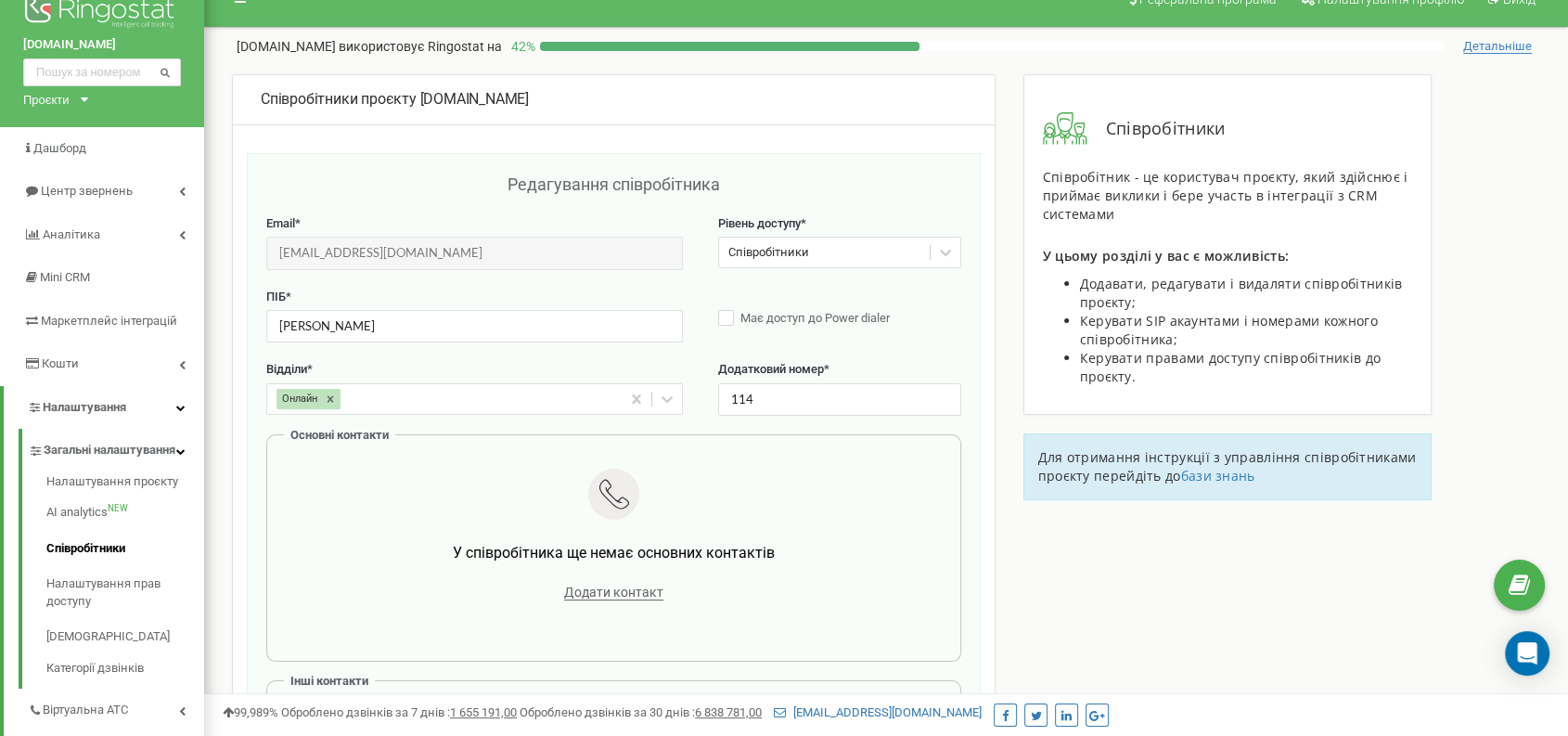 scroll, scrollTop: 0, scrollLeft: 0, axis: both 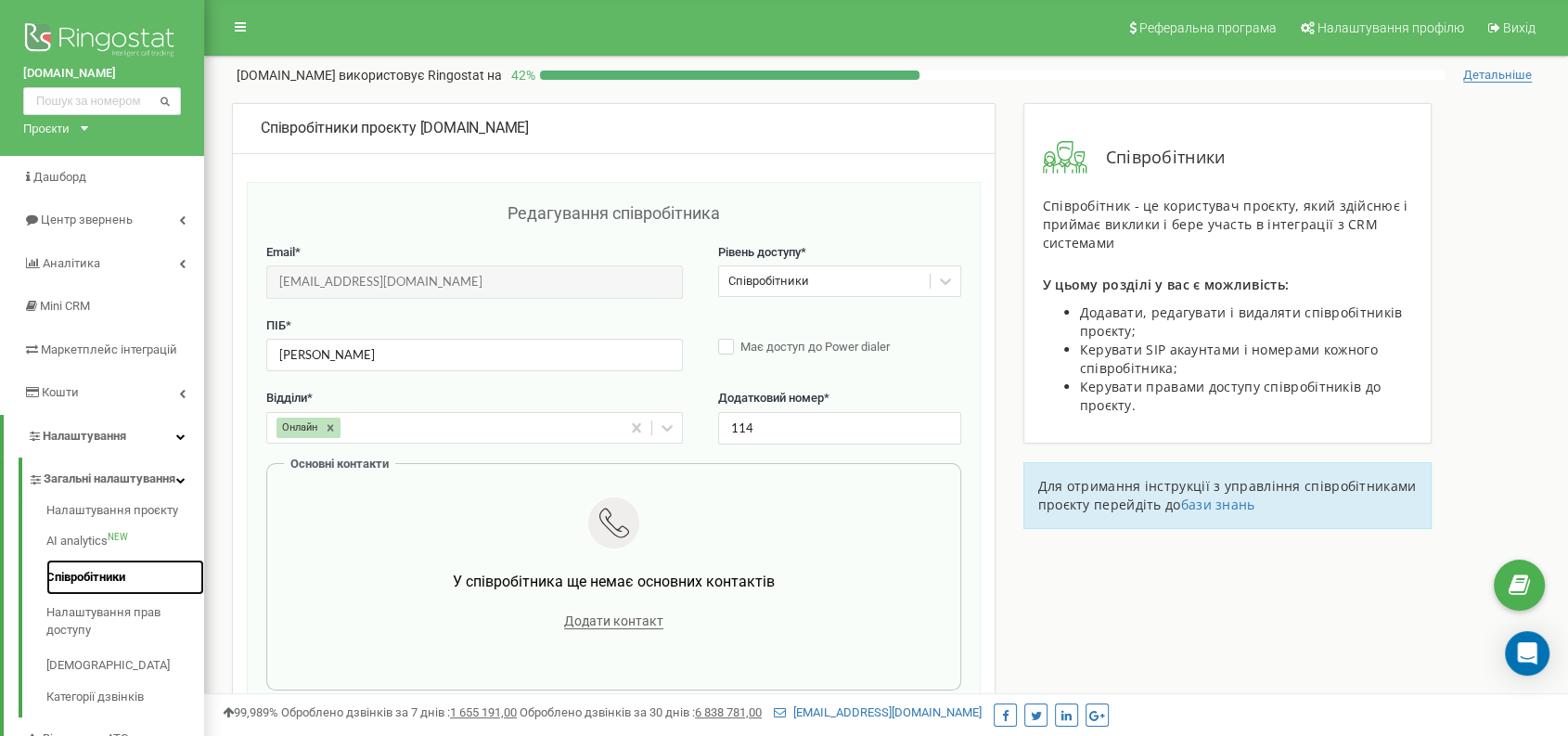 click on "Співробітники" at bounding box center [125, 577] 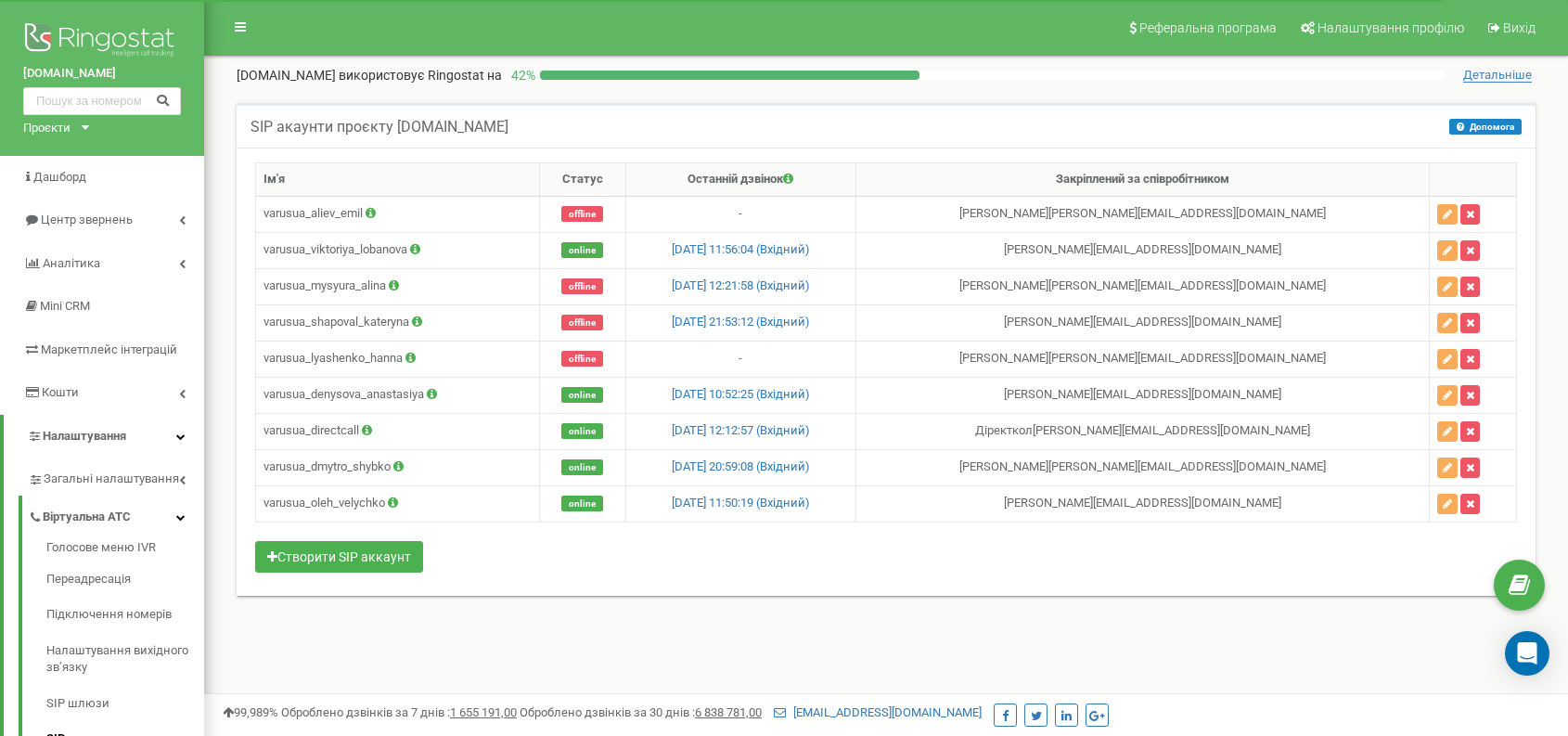 scroll, scrollTop: 0, scrollLeft: 0, axis: both 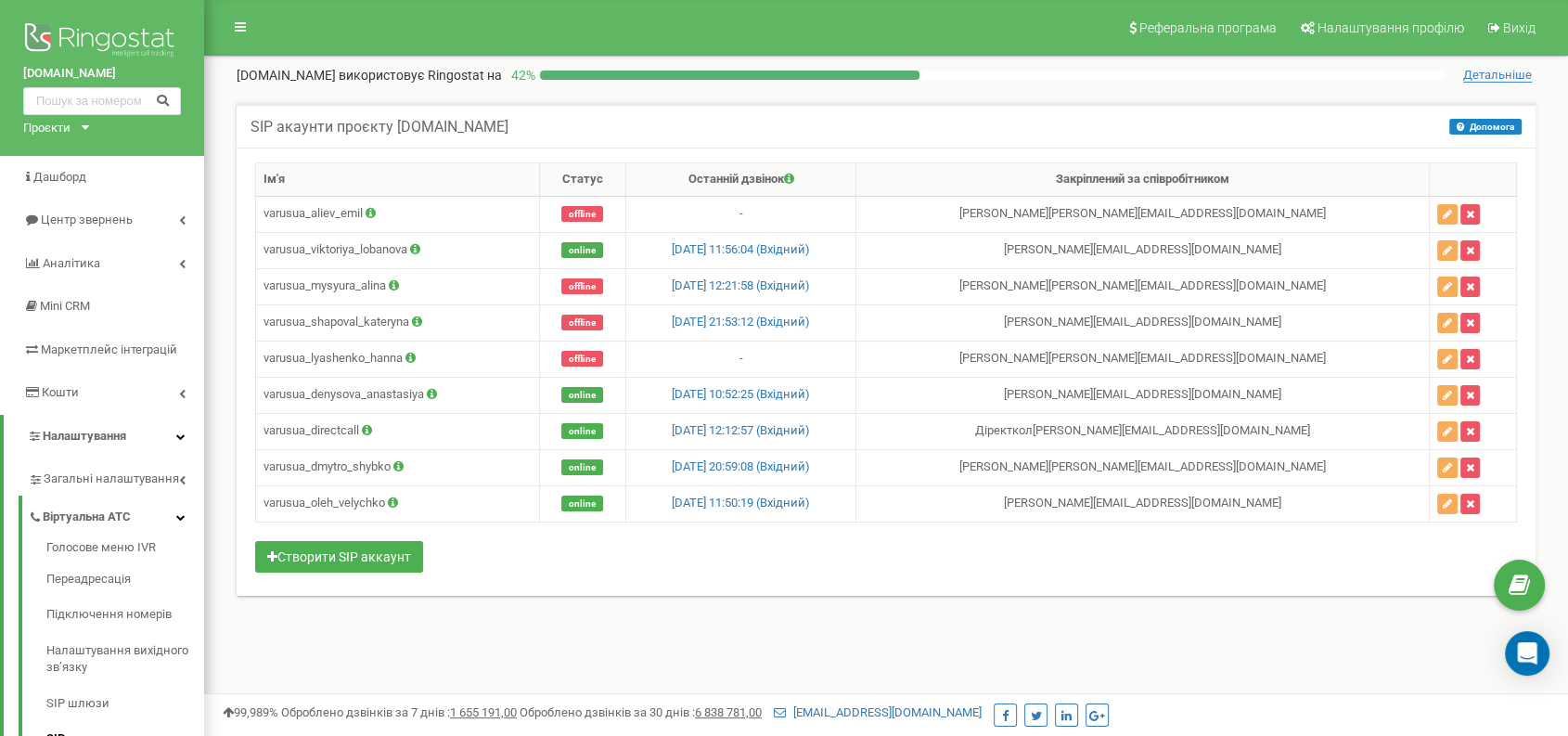 click on "SIP акаунти проєкту [DOMAIN_NAME]
Допомога
Допомога
В даному розділі ви можете створювати на змінювати налаштування sip-акаунтів, за допомогою яких можливо здійснювати вихідні дзвінки. Для прийому вхідних дзвінків, необхідно вказати sip-акаунт в налаштуванні використовуємої схеми переадресації.
Ім'я
Статус
-" at bounding box center (886, 361) 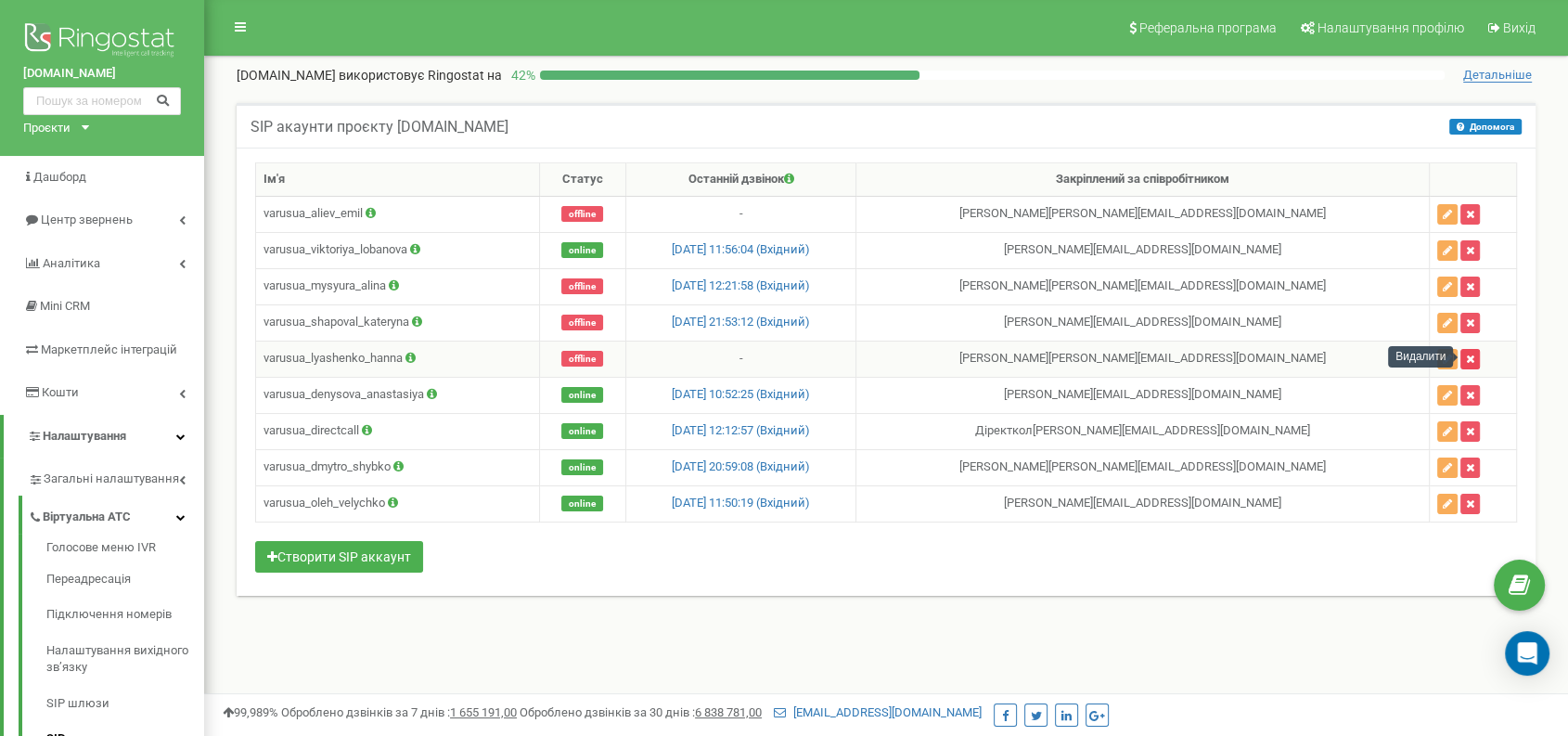 click at bounding box center (1470, 359) 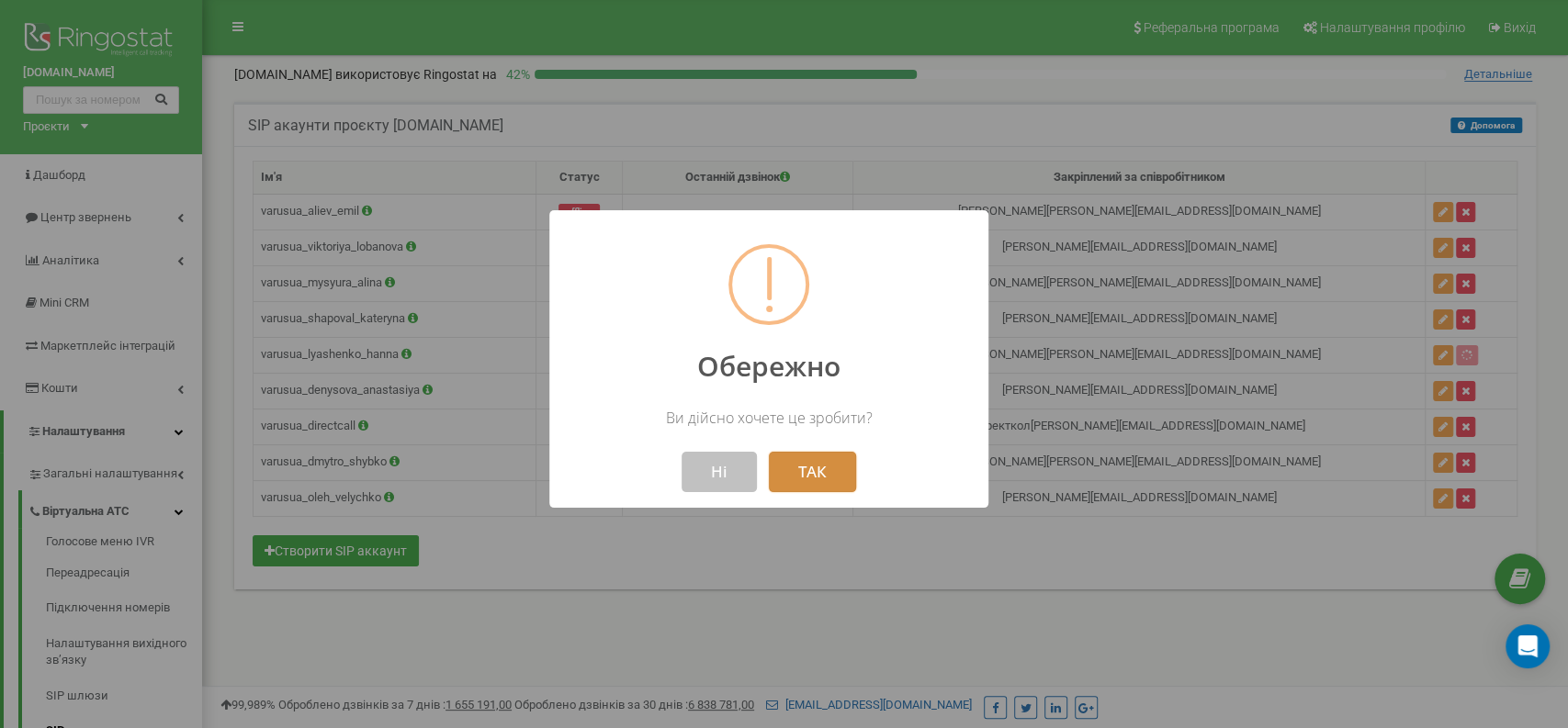 click on "ТАК" at bounding box center (812, 472) 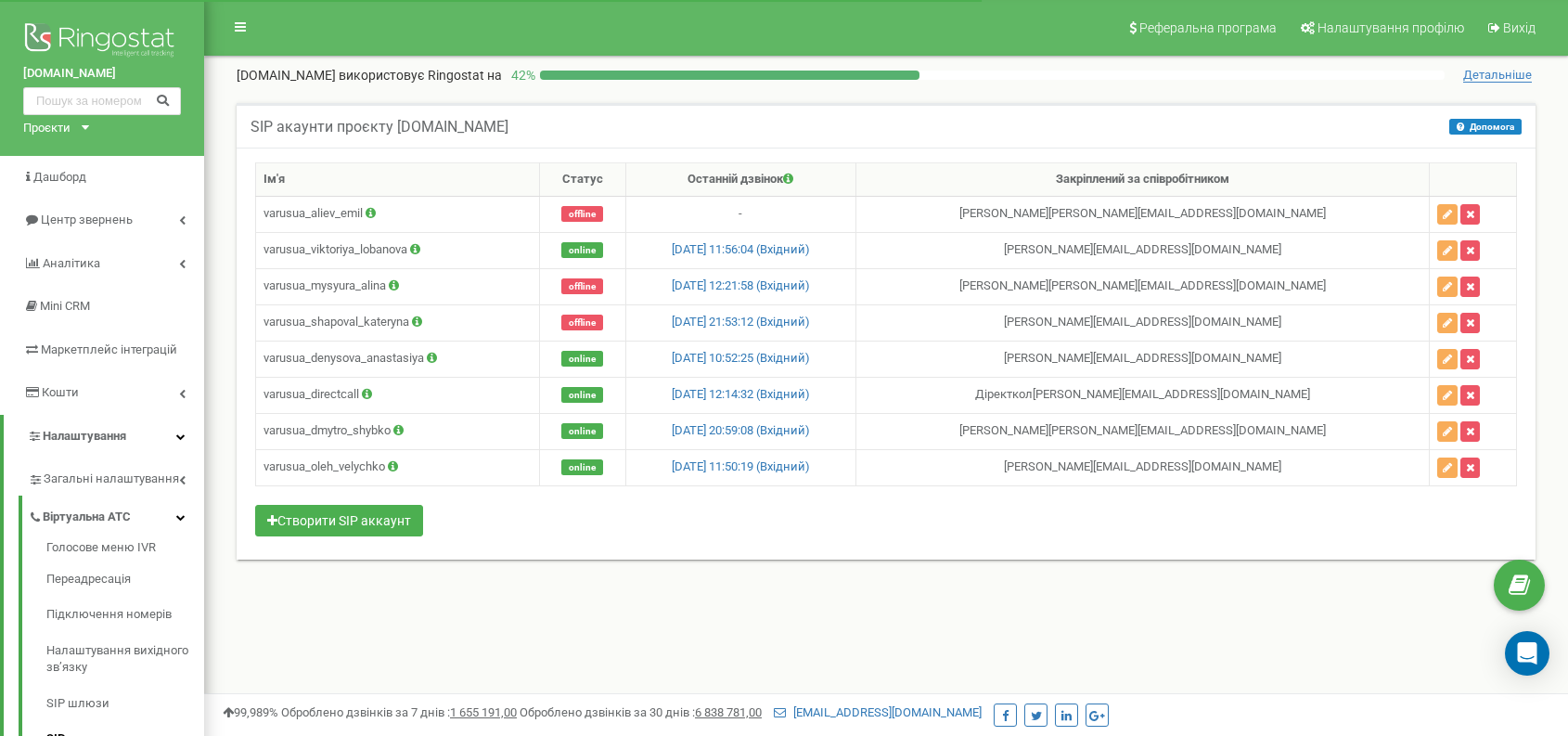 scroll, scrollTop: 0, scrollLeft: 0, axis: both 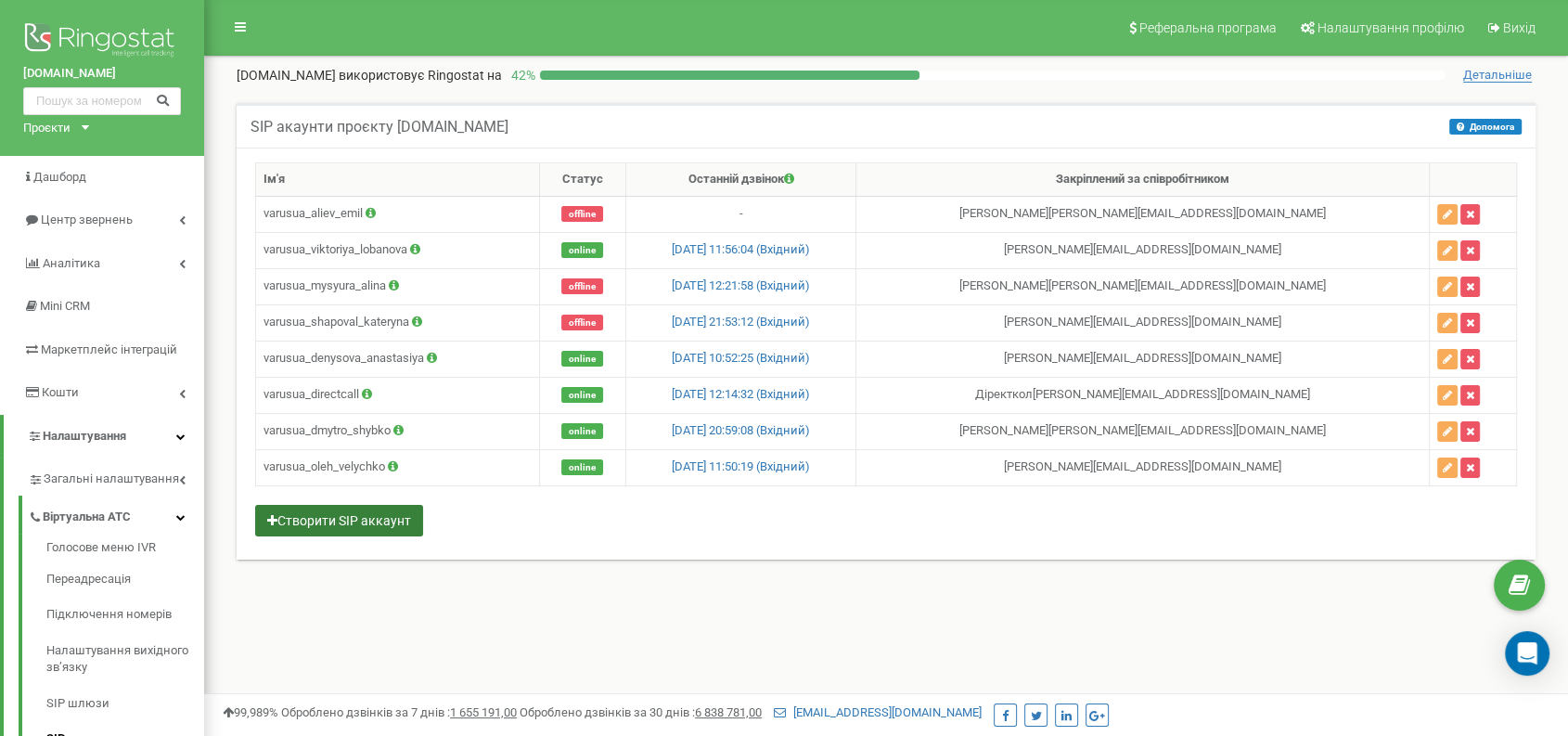 click on "Створити SIP аккаунт" at bounding box center [339, 521] 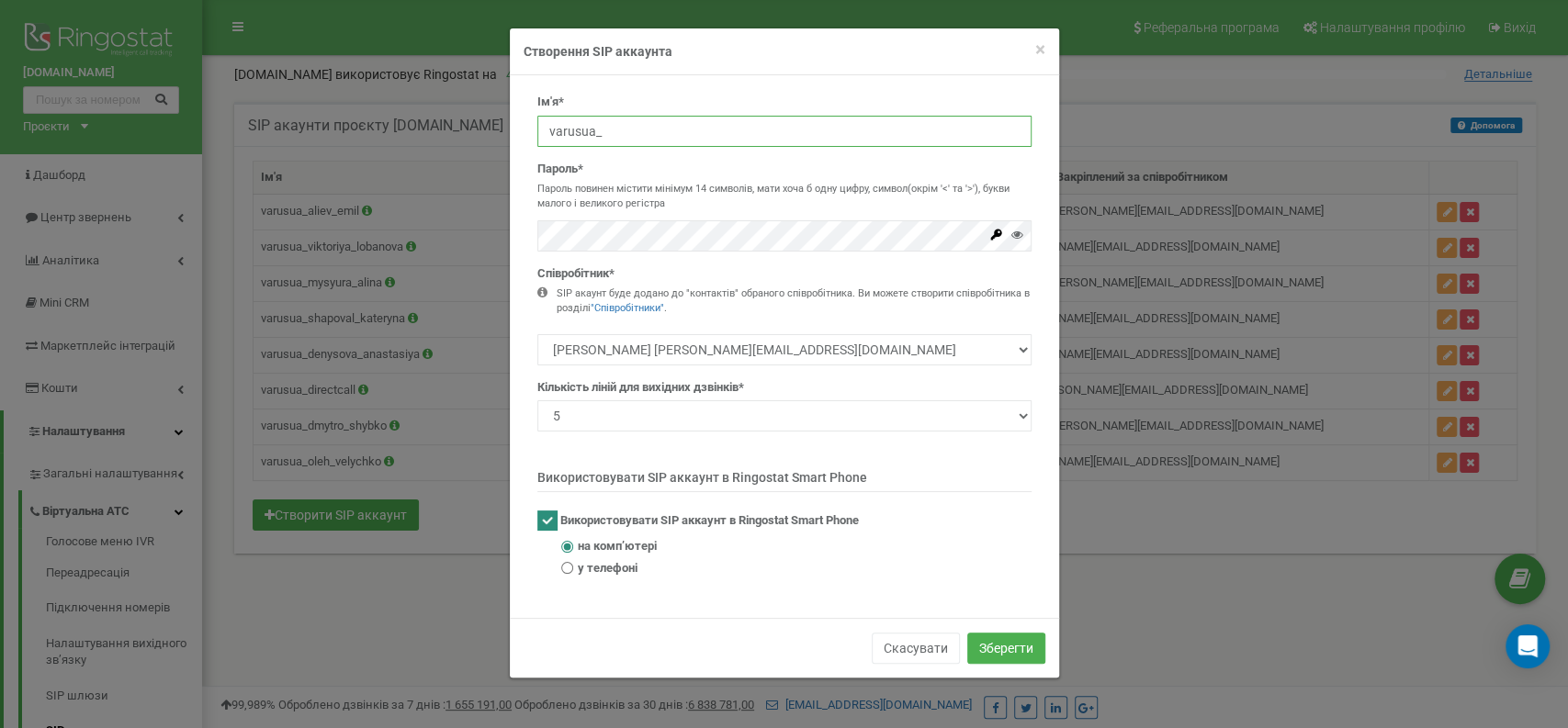 click on "varusua_" at bounding box center (784, 131) 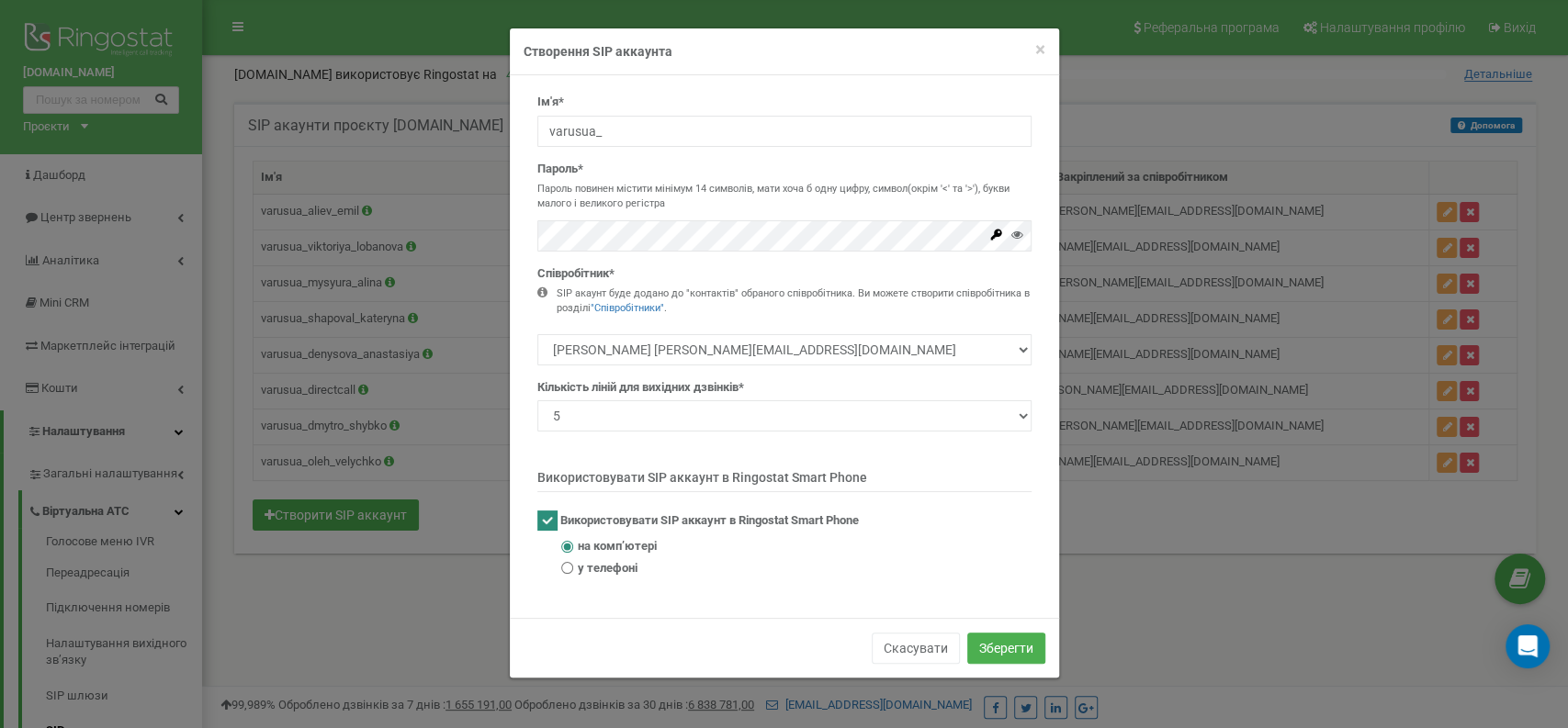 click on "Створення SIP аккаунта" at bounding box center [784, 51] 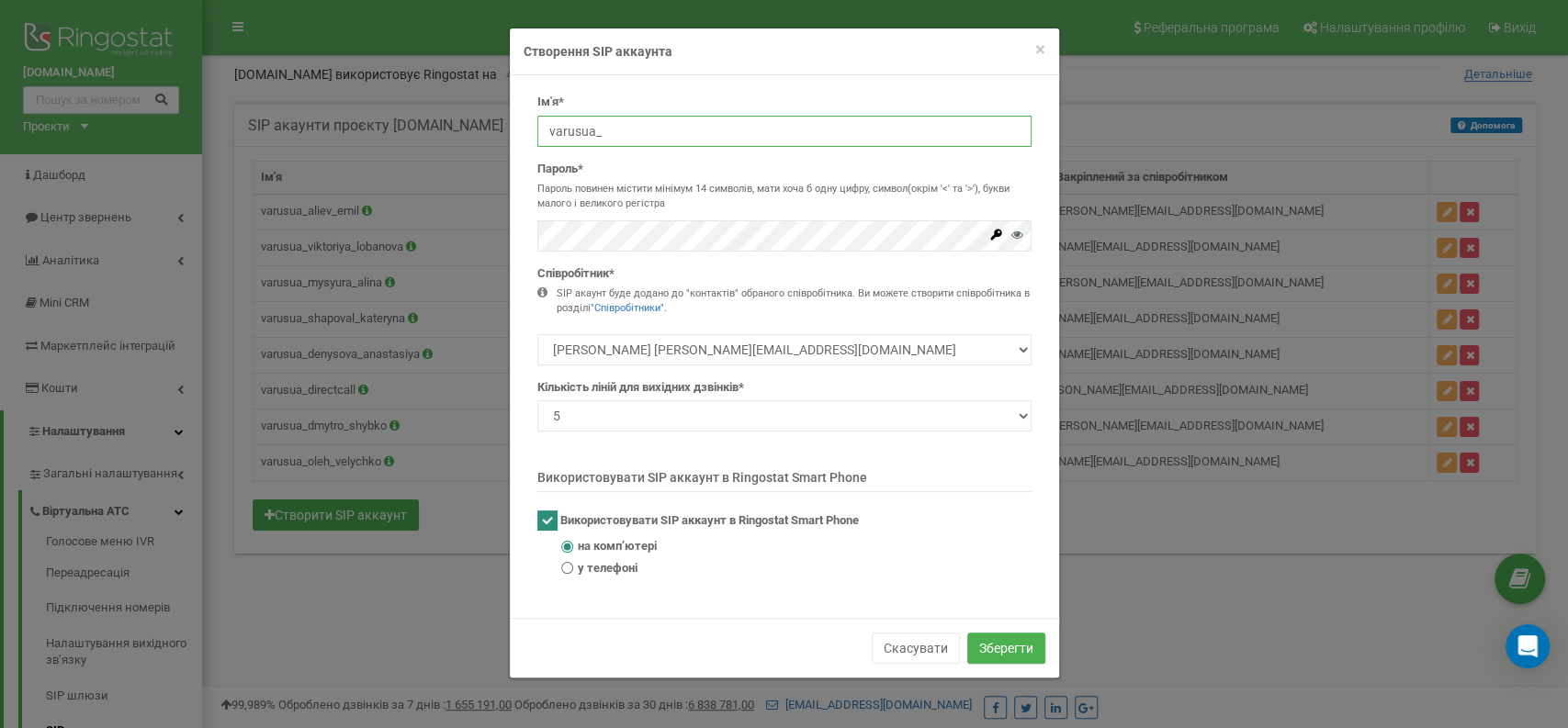 click on "varusua_" at bounding box center (784, 131) 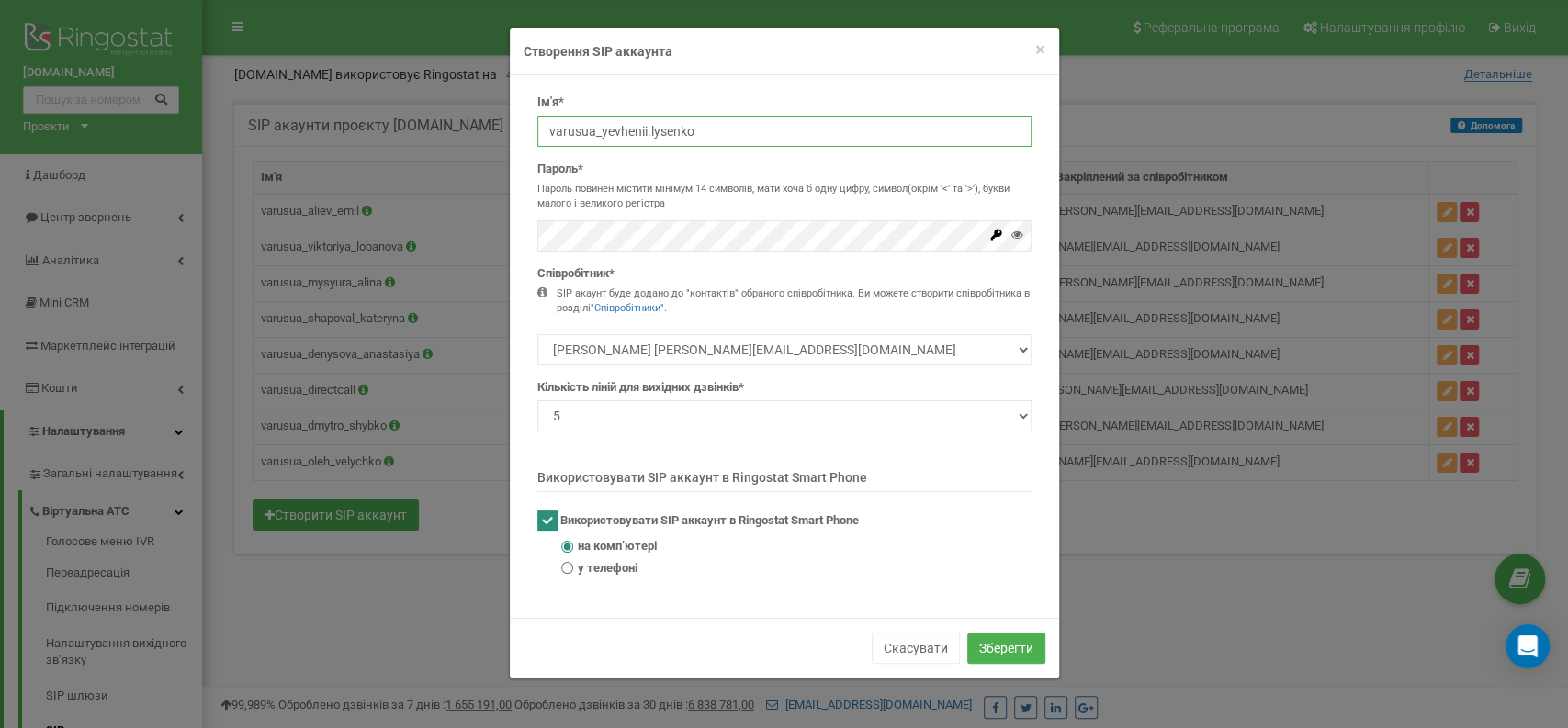 click on "varusua_yevhenii.lysenko" at bounding box center (784, 131) 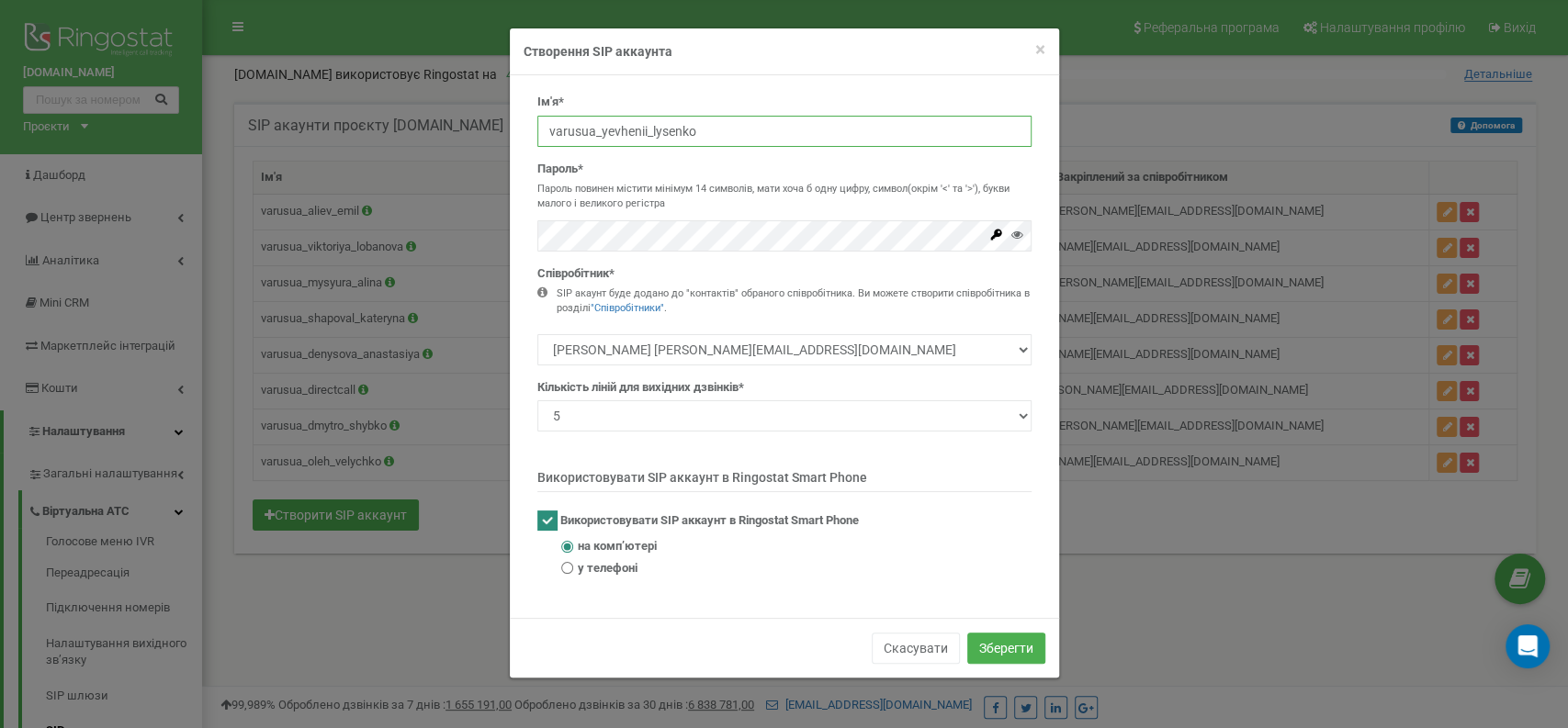 type on "varusua_yevhenii_lysenko" 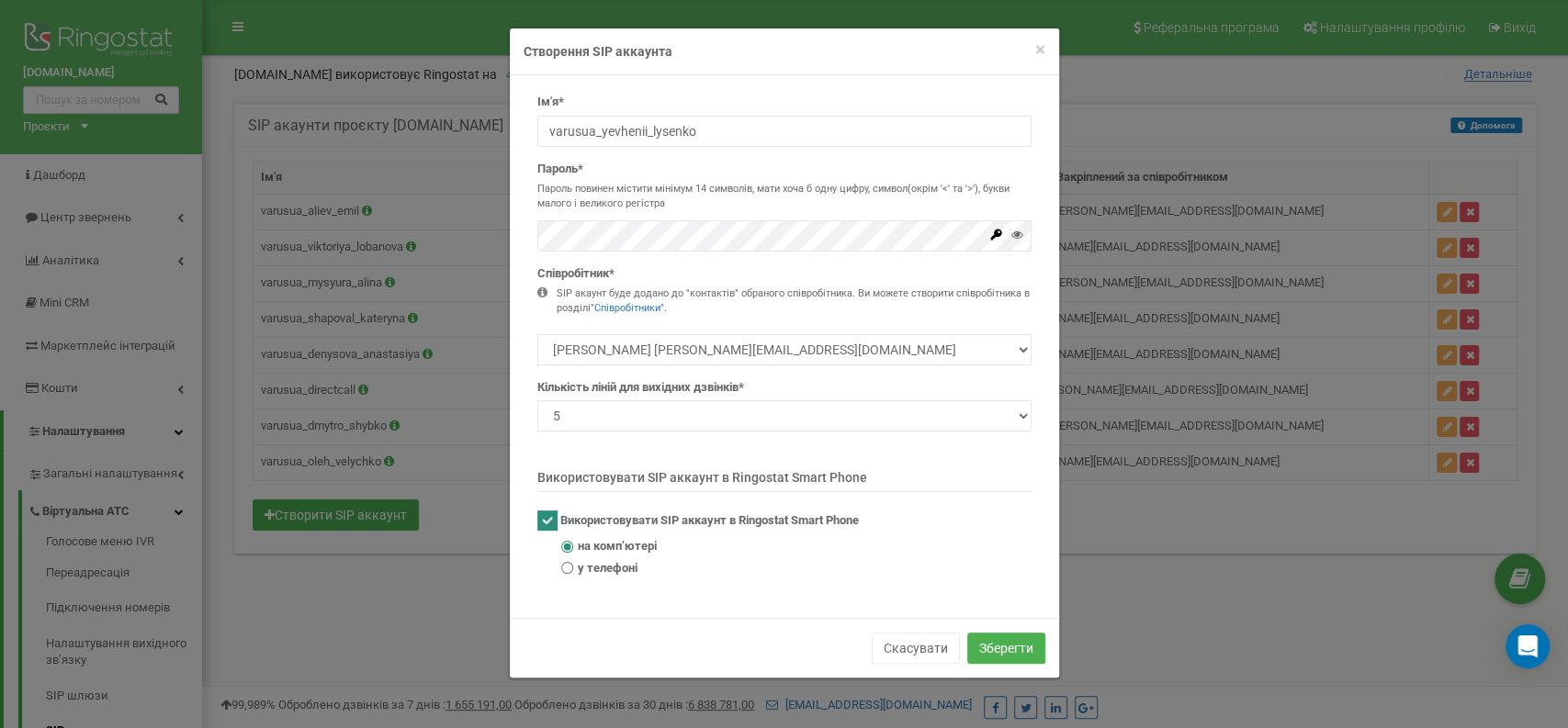 click on "SIP акаунт буде додано до "контактів" обраного співробітника. Ви можете створити співробітника в розділі  "Співробітники" ." at bounding box center (794, 300) 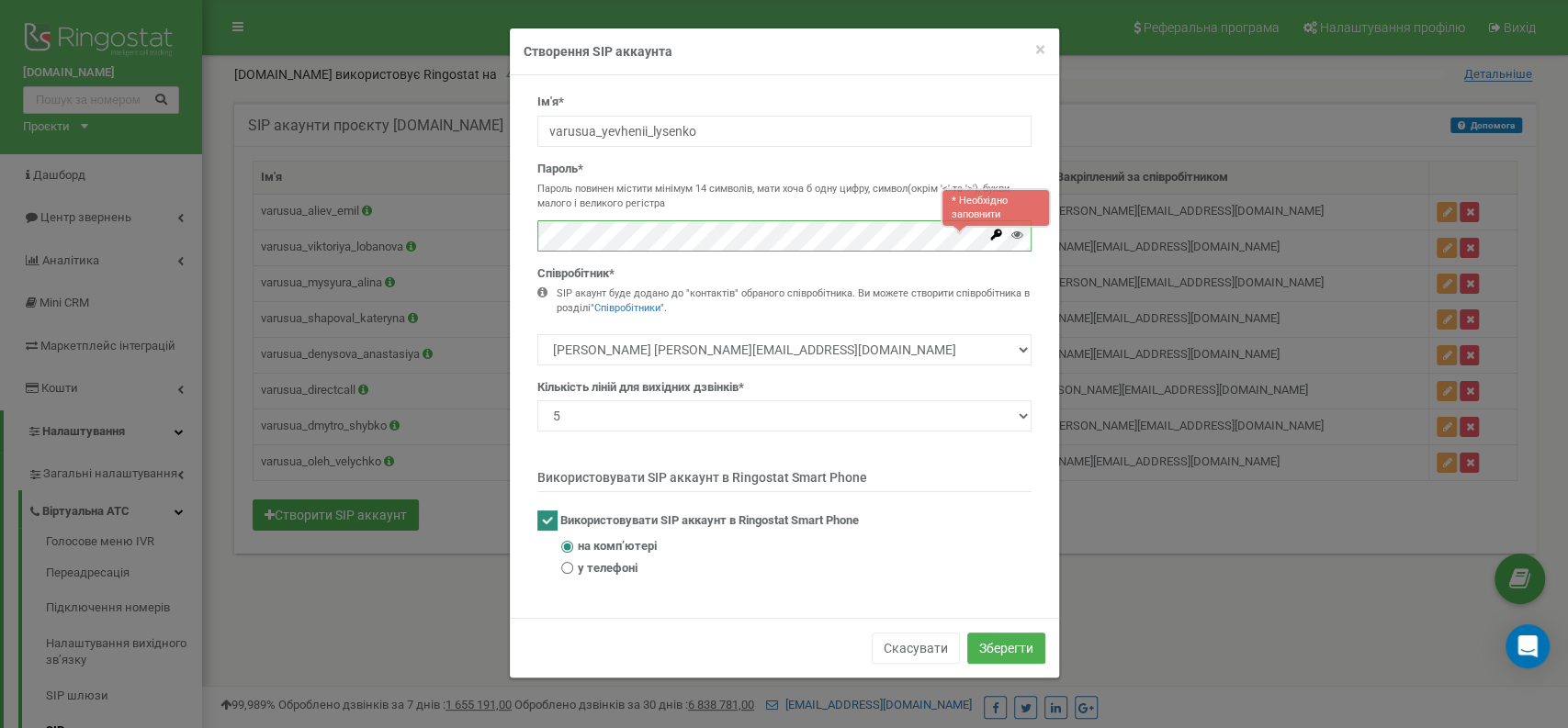 click on "× Close
Створення SIP аккаунта
Ім'я*
varusua_yevhenii_lysenko
Пароль*
Пароль повинен містити мінімум 14 символів, мати хоча б одну цифру, символ(окрім '<' та '>'), букви малого і великого регістра
* Необхідно заповнити
1 2 3 4 5 10 20 50" at bounding box center (784, 364) 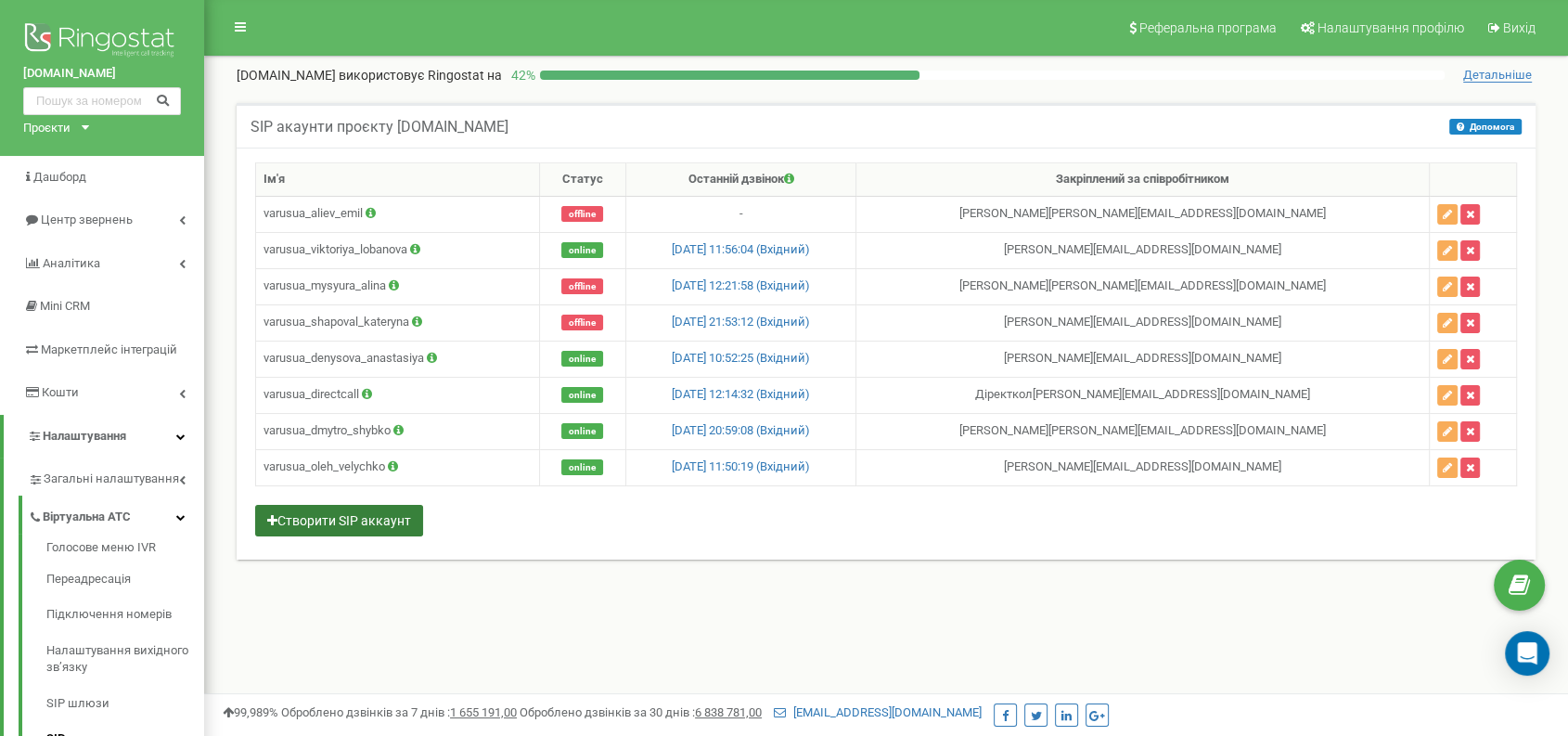 click on "Створити SIP аккаунт" at bounding box center [339, 521] 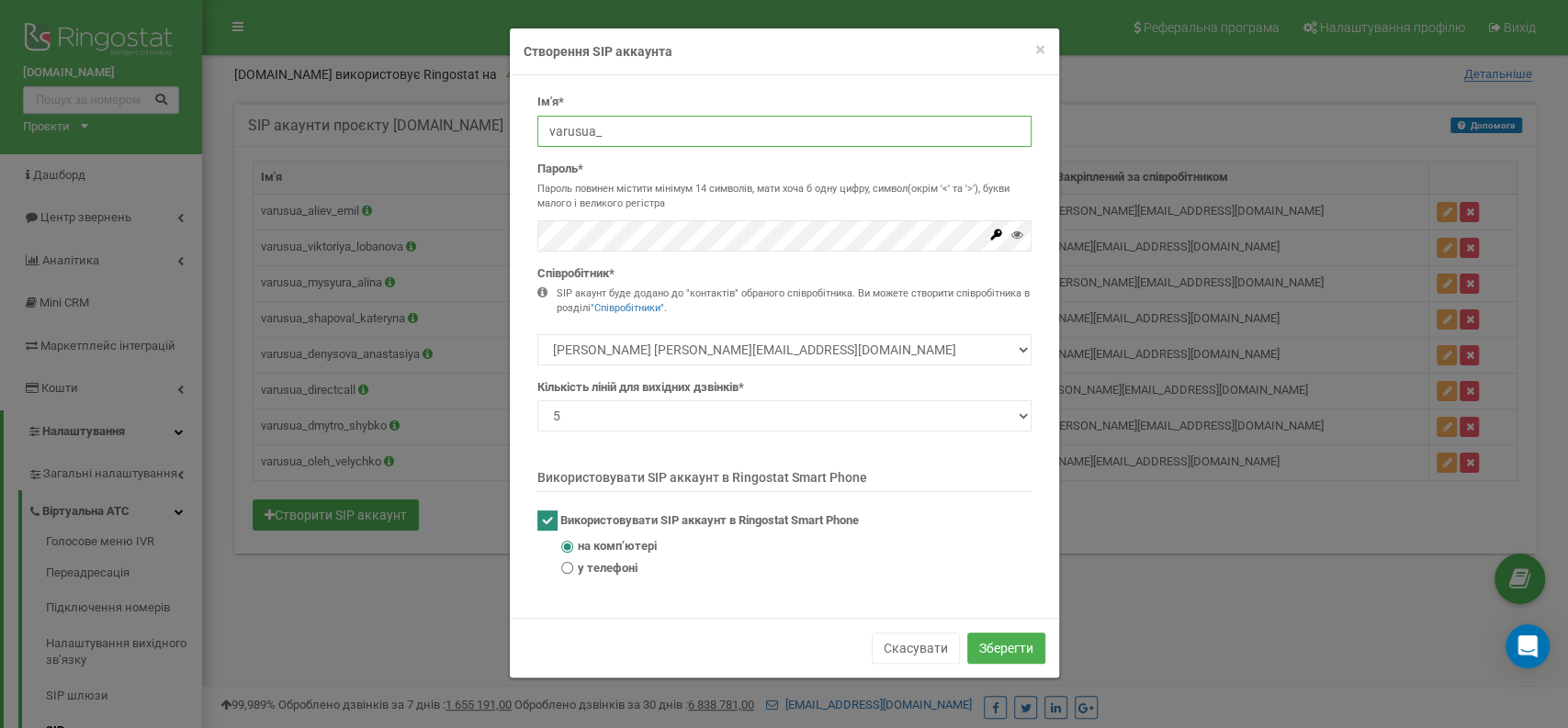 click on "varusua_" at bounding box center [784, 131] 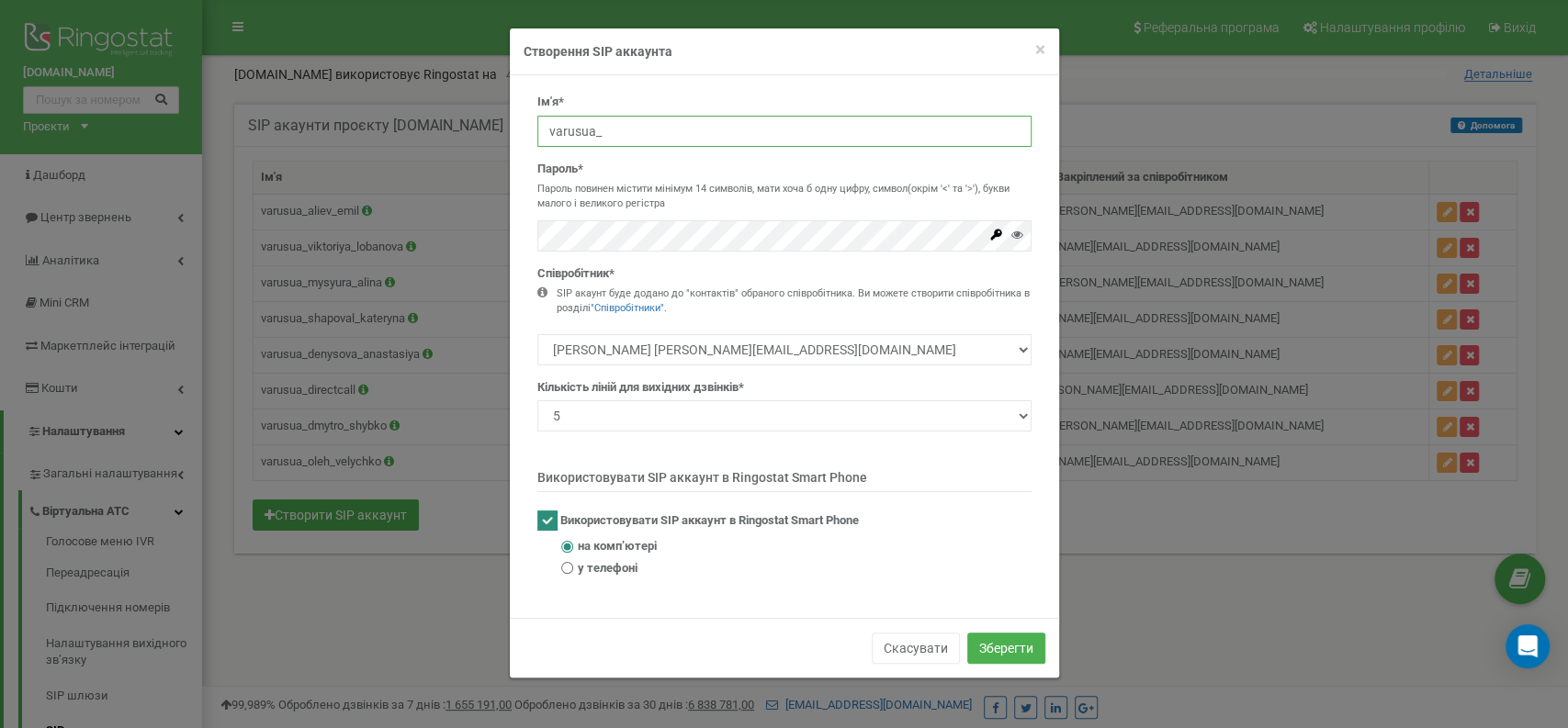 type on "varusua_yevhenii_lysenko" 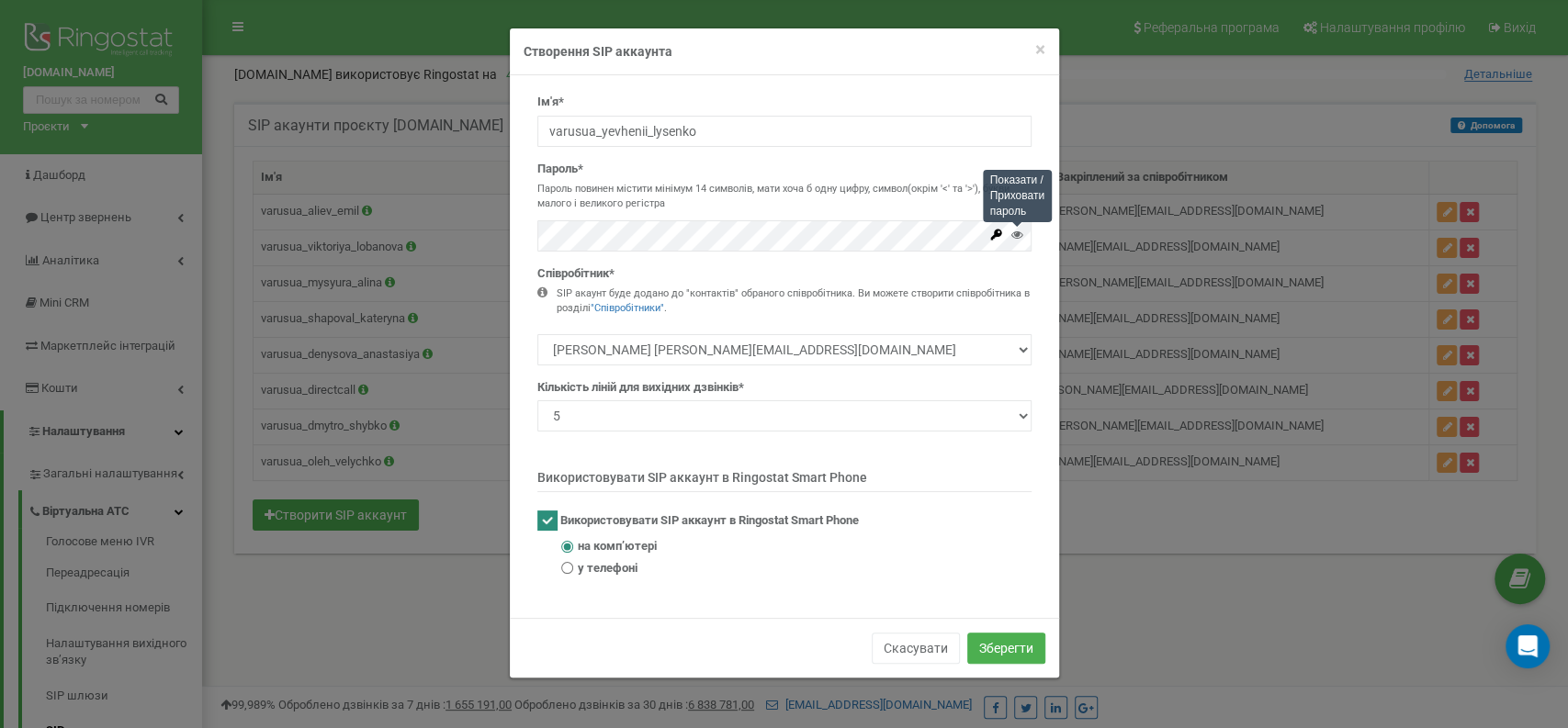 click at bounding box center [1017, 234] 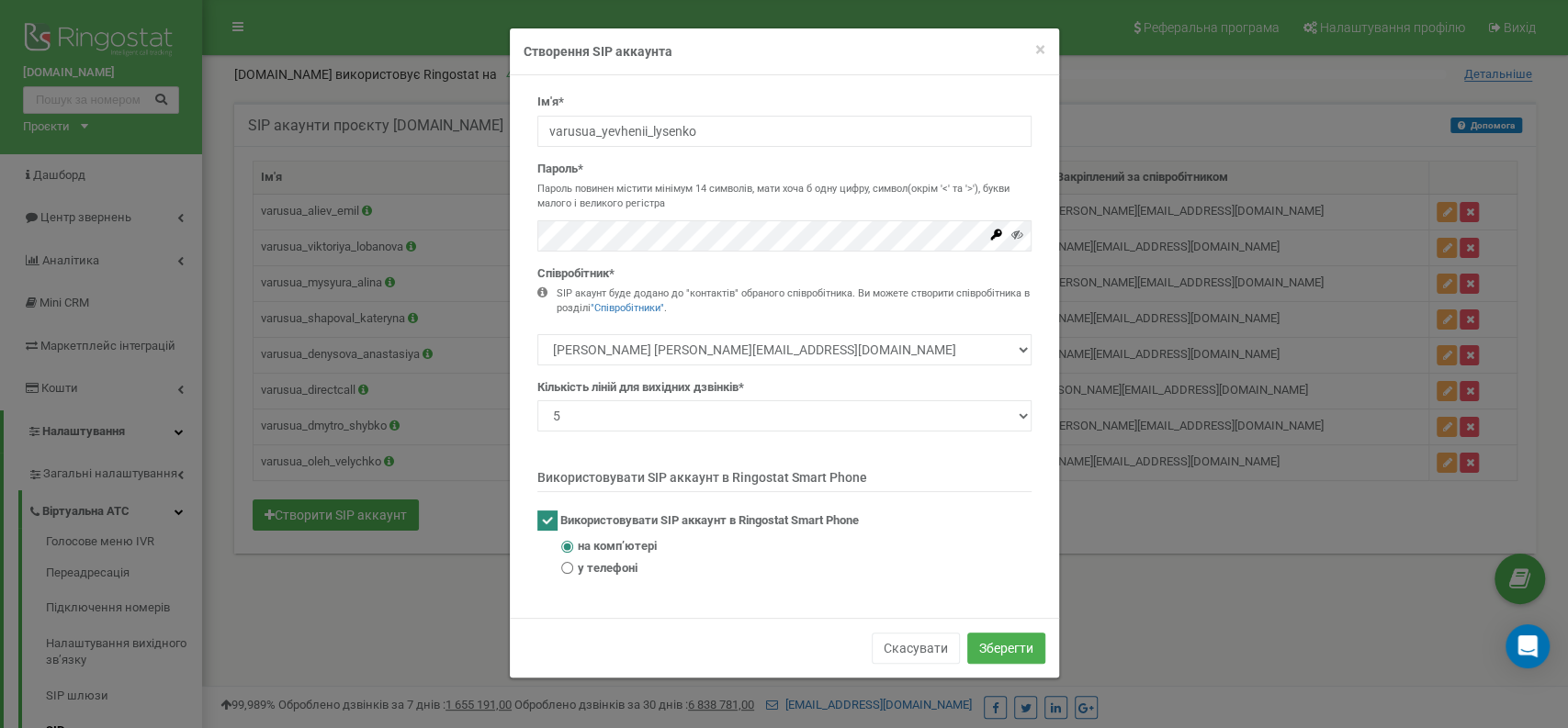 click on "Створення SIP аккаунта" at bounding box center (784, 51) 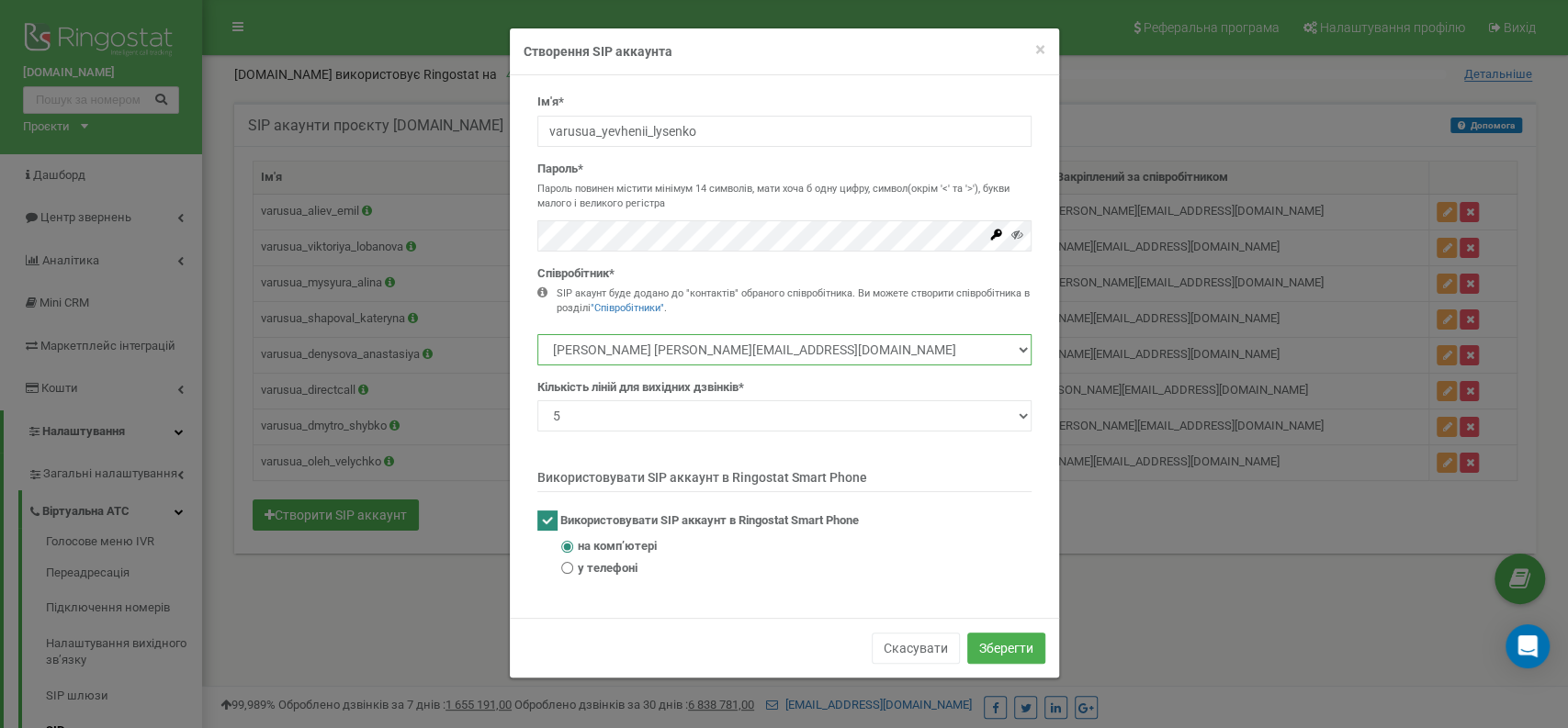 click on "Алієв Еміль Тураб emil.aliiev@varus.ua
Лобанова Вікторія Станіславівна viktoriia.lobanova@varus.ua
Мисюра Аліна Юріївна alina.mysiura@varus.ua
Шаповал Катерина Євгенівна kateryna.shapoval@varus.ua" at bounding box center [784, 350] 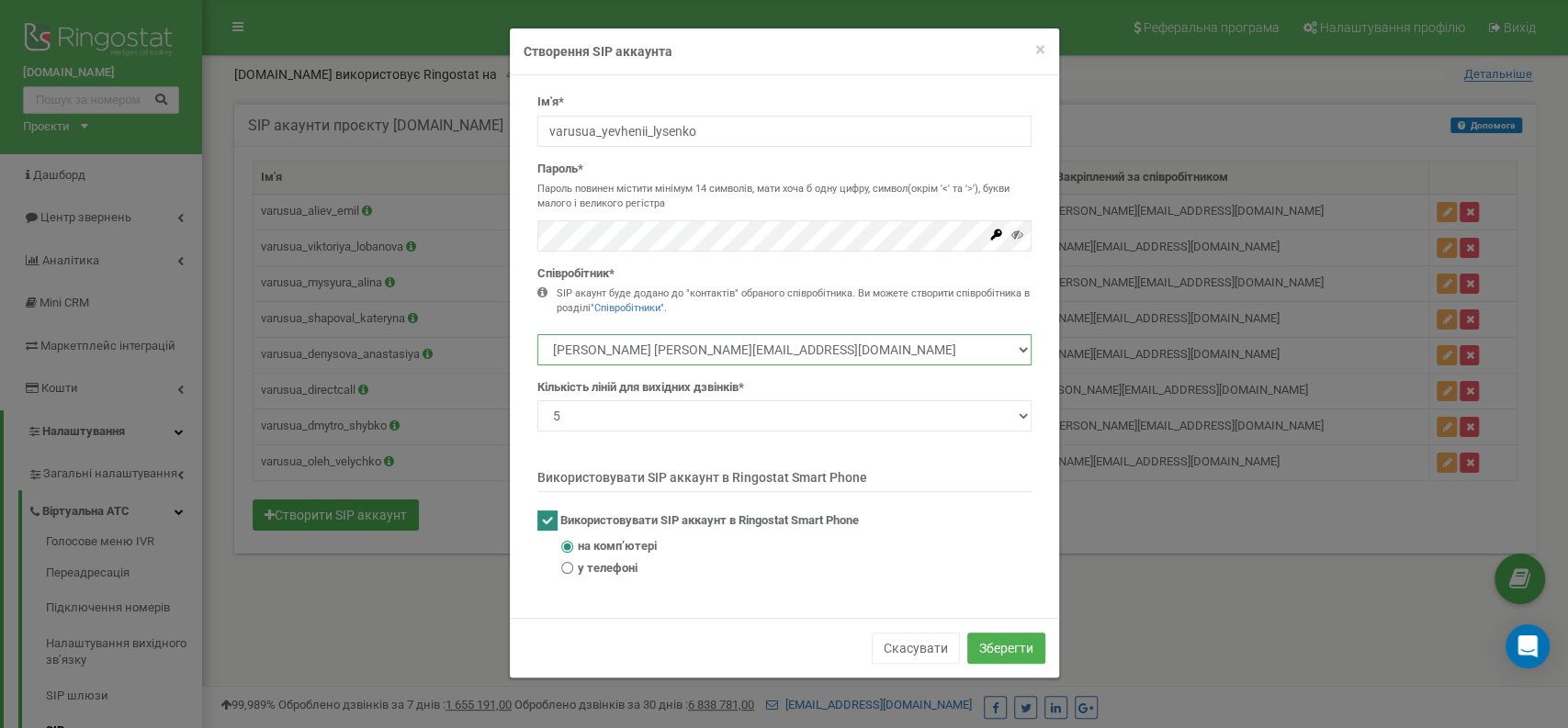 select on "470766" 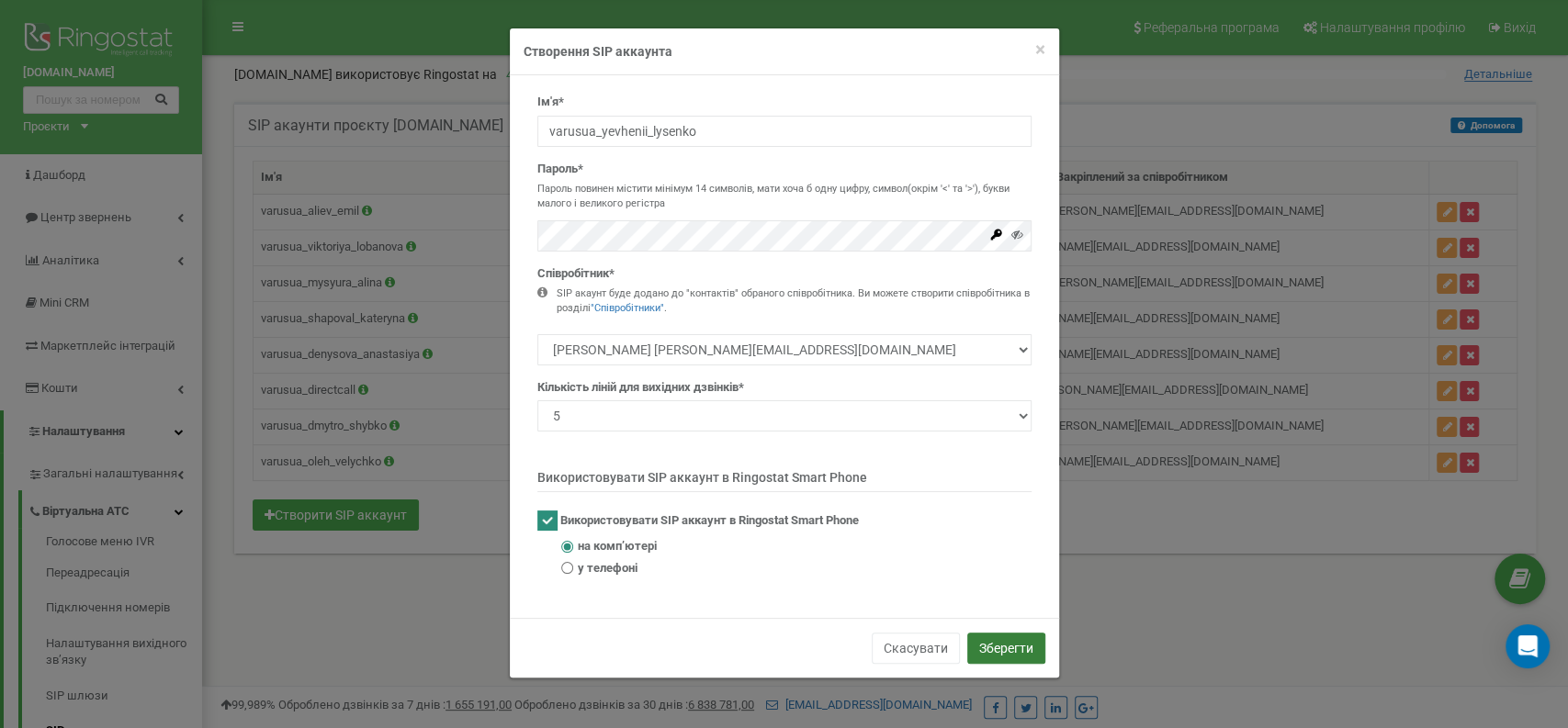 click on "Зберегти" at bounding box center [1006, 648] 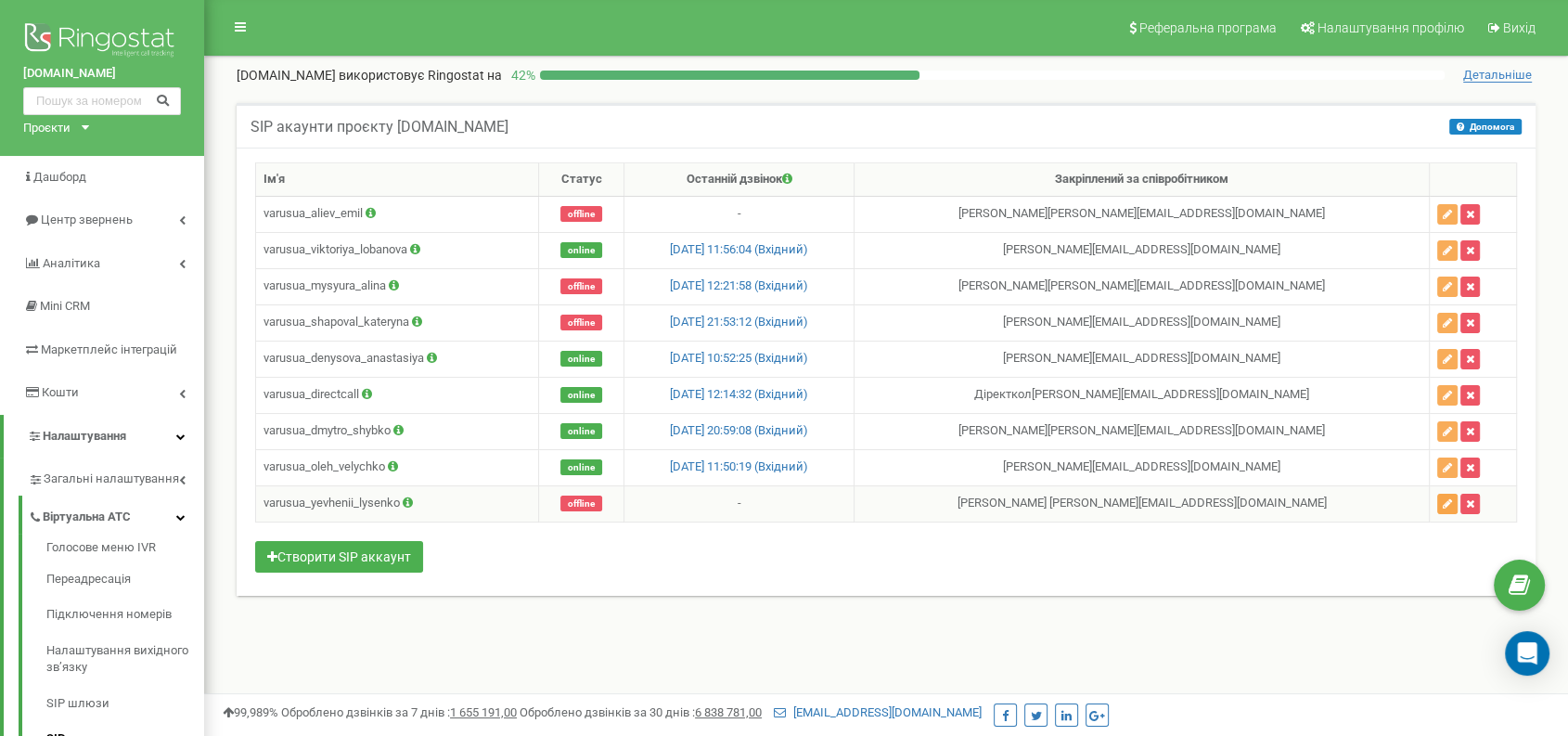 click at bounding box center (1447, 504) 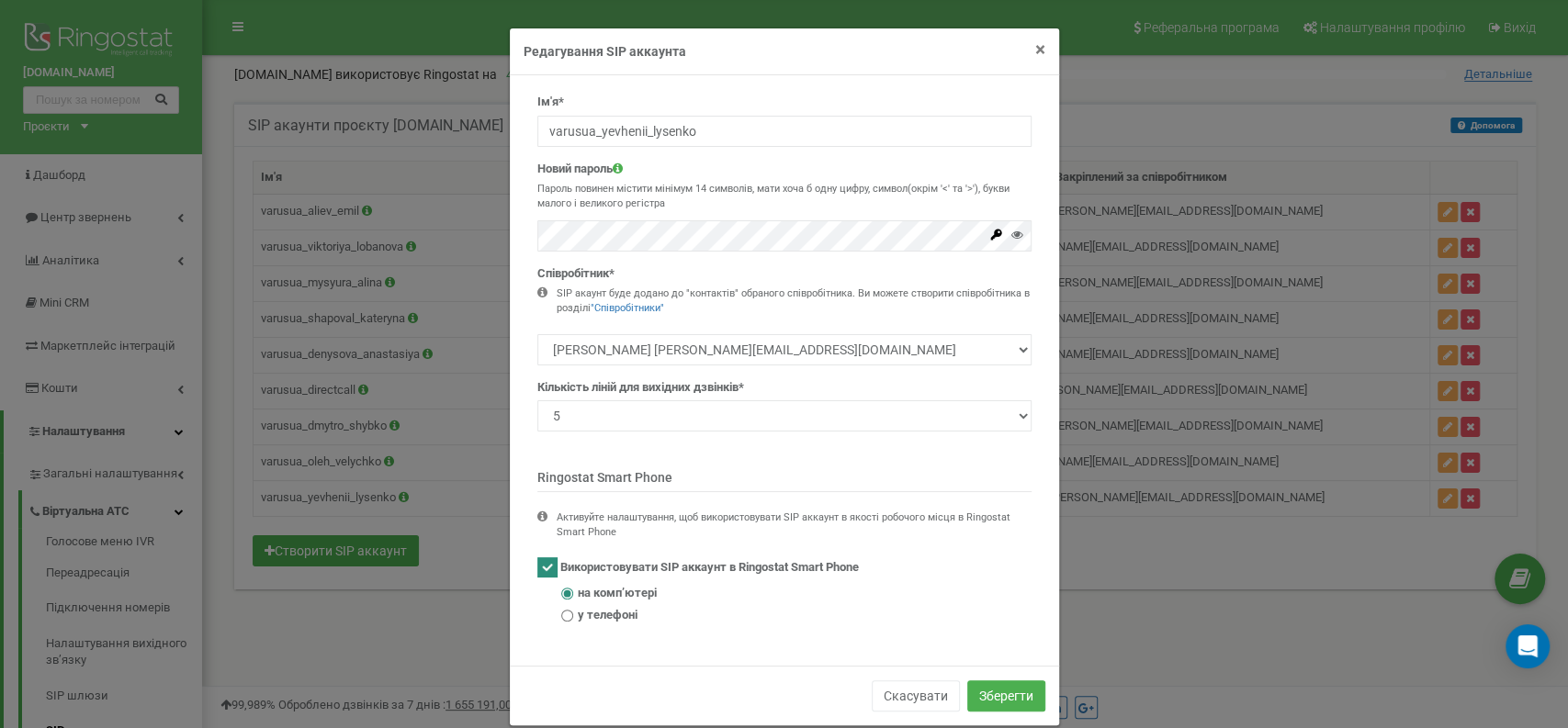 click on "×" at bounding box center [1040, 50] 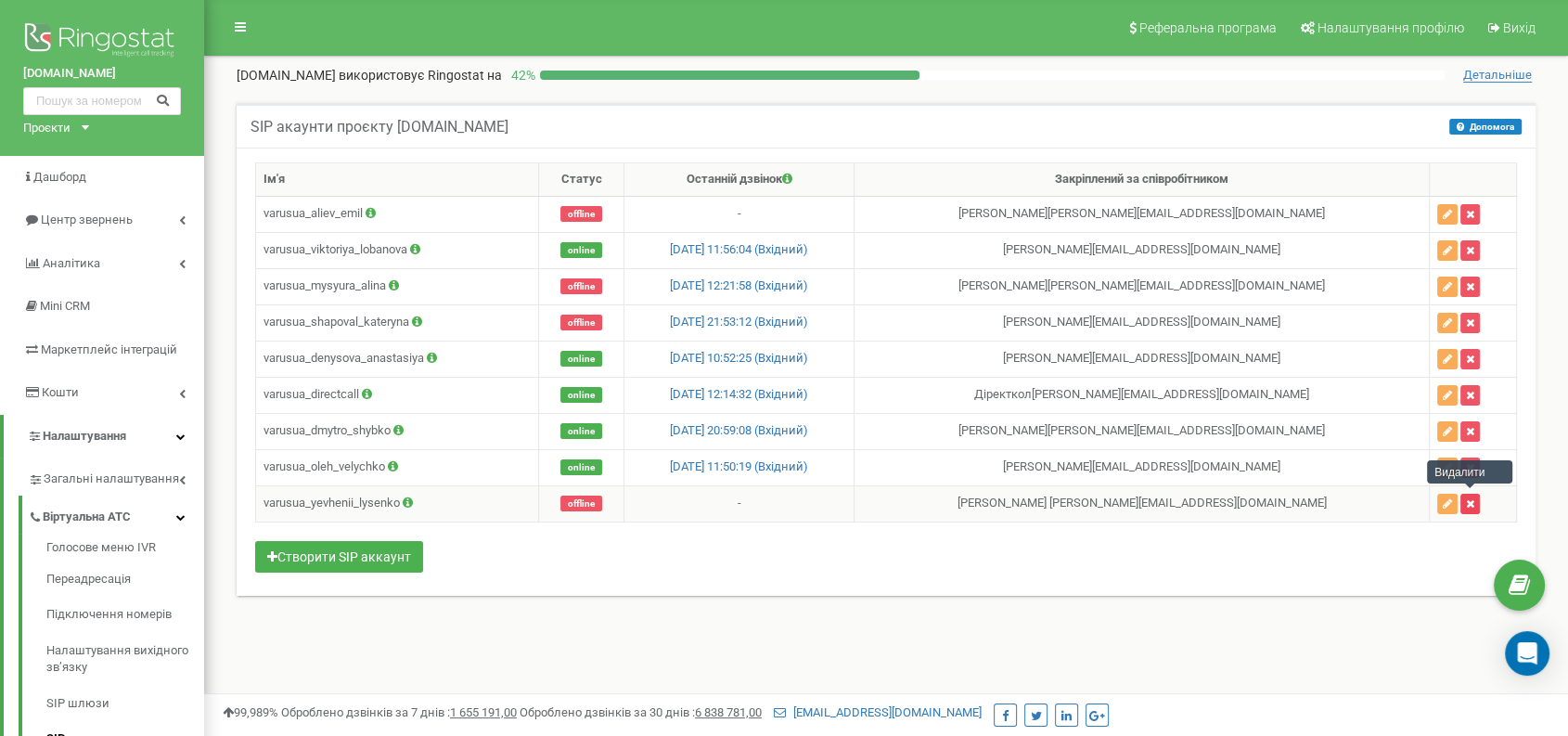 click at bounding box center (1470, 504) 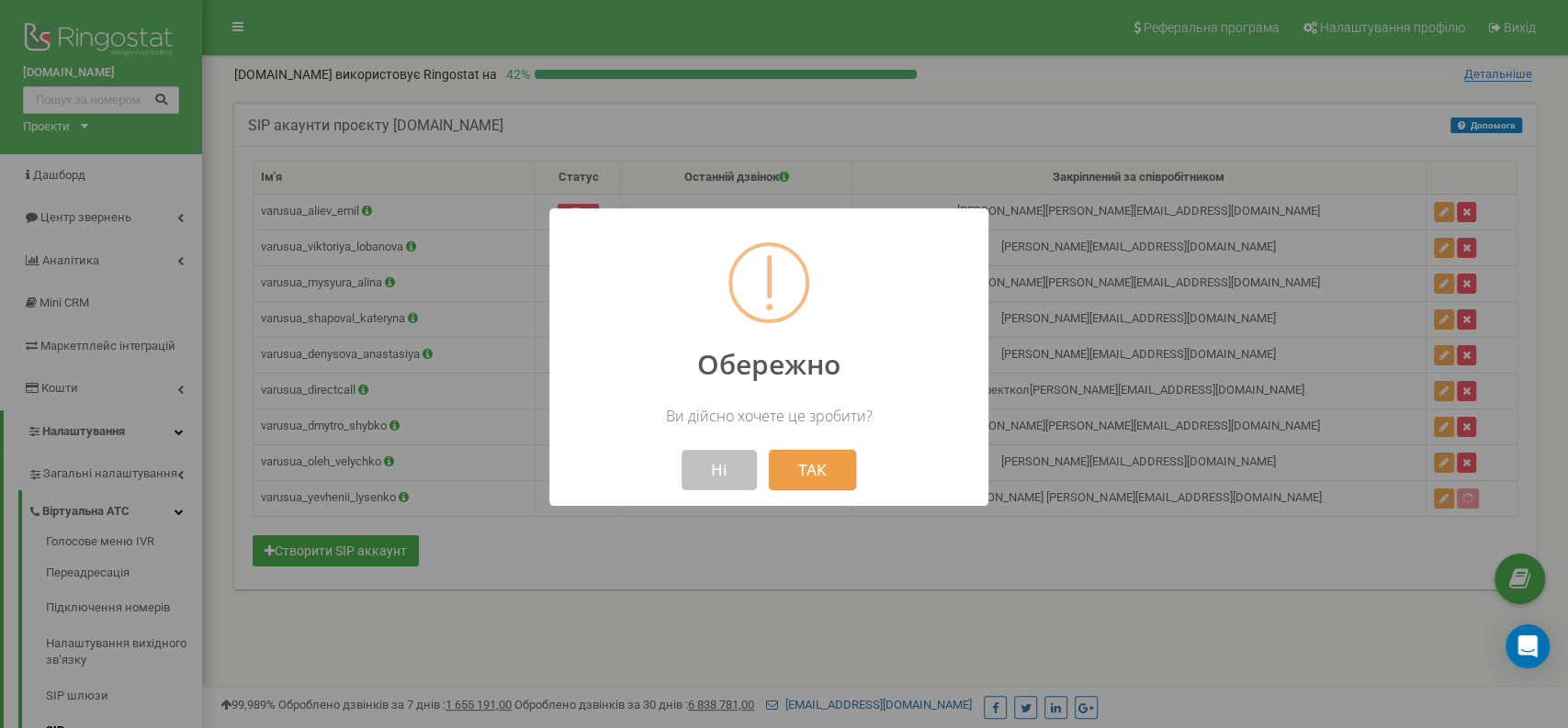 click on "ТАК" at bounding box center (812, 470) 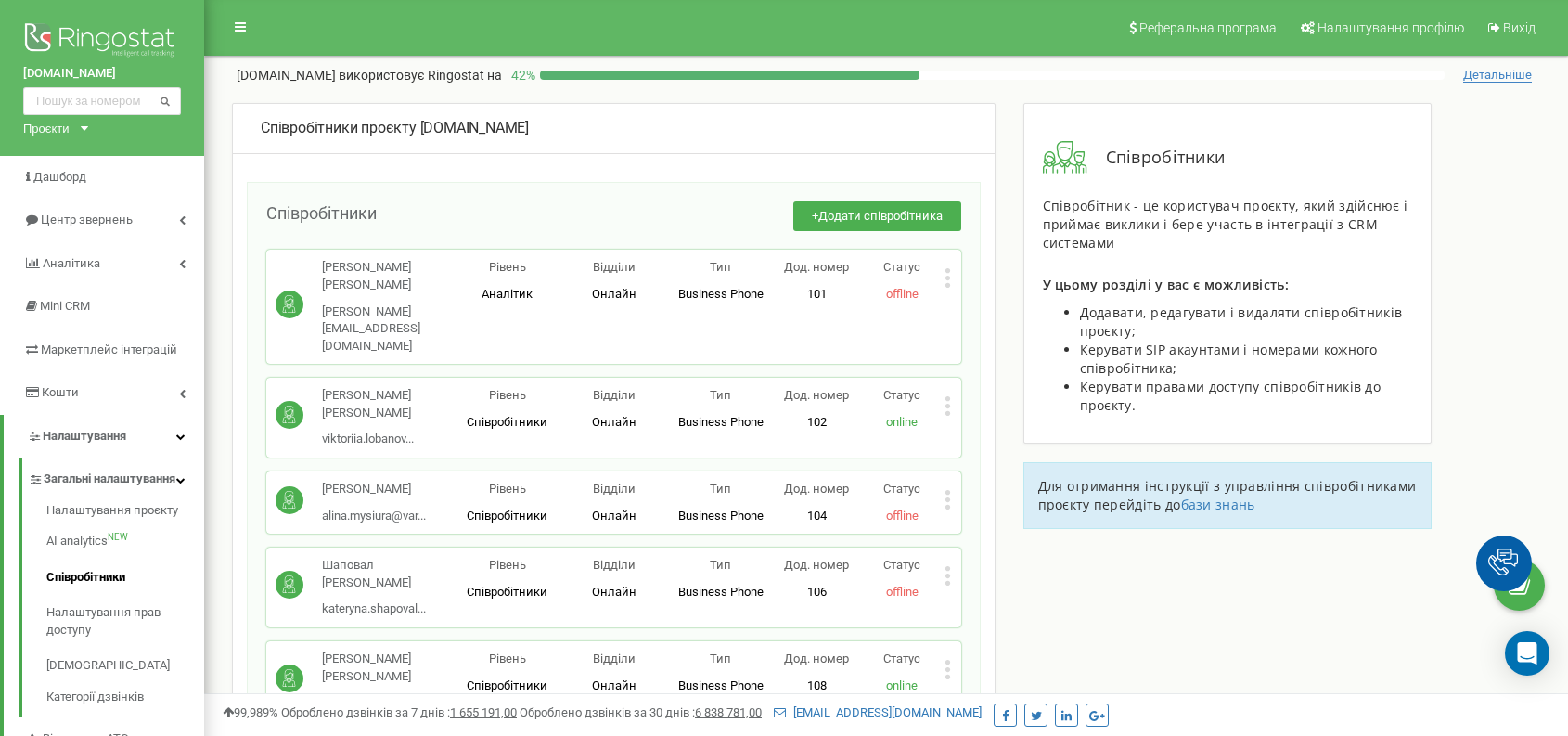 scroll, scrollTop: 0, scrollLeft: 0, axis: both 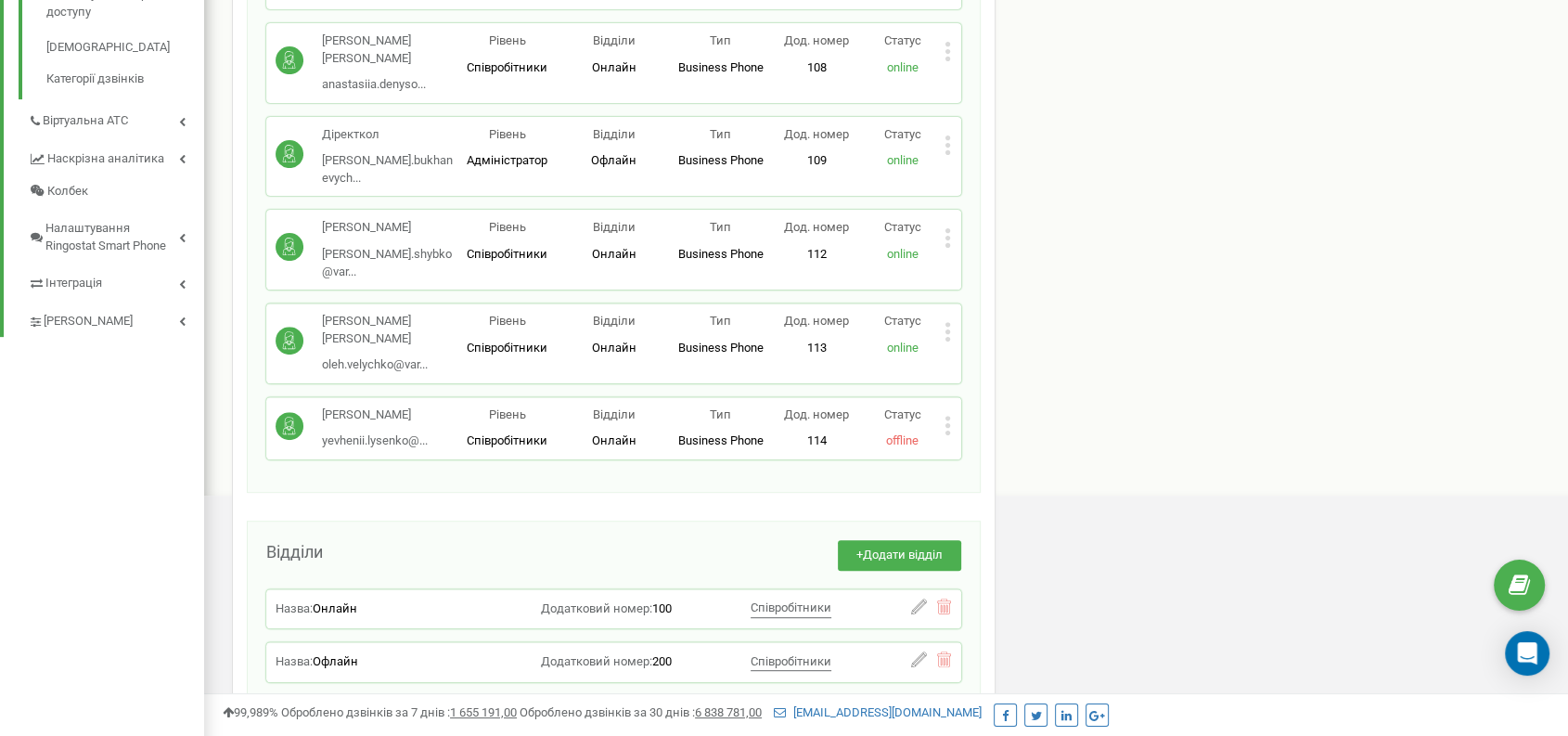 click on "Статус offline" at bounding box center (902, 428) 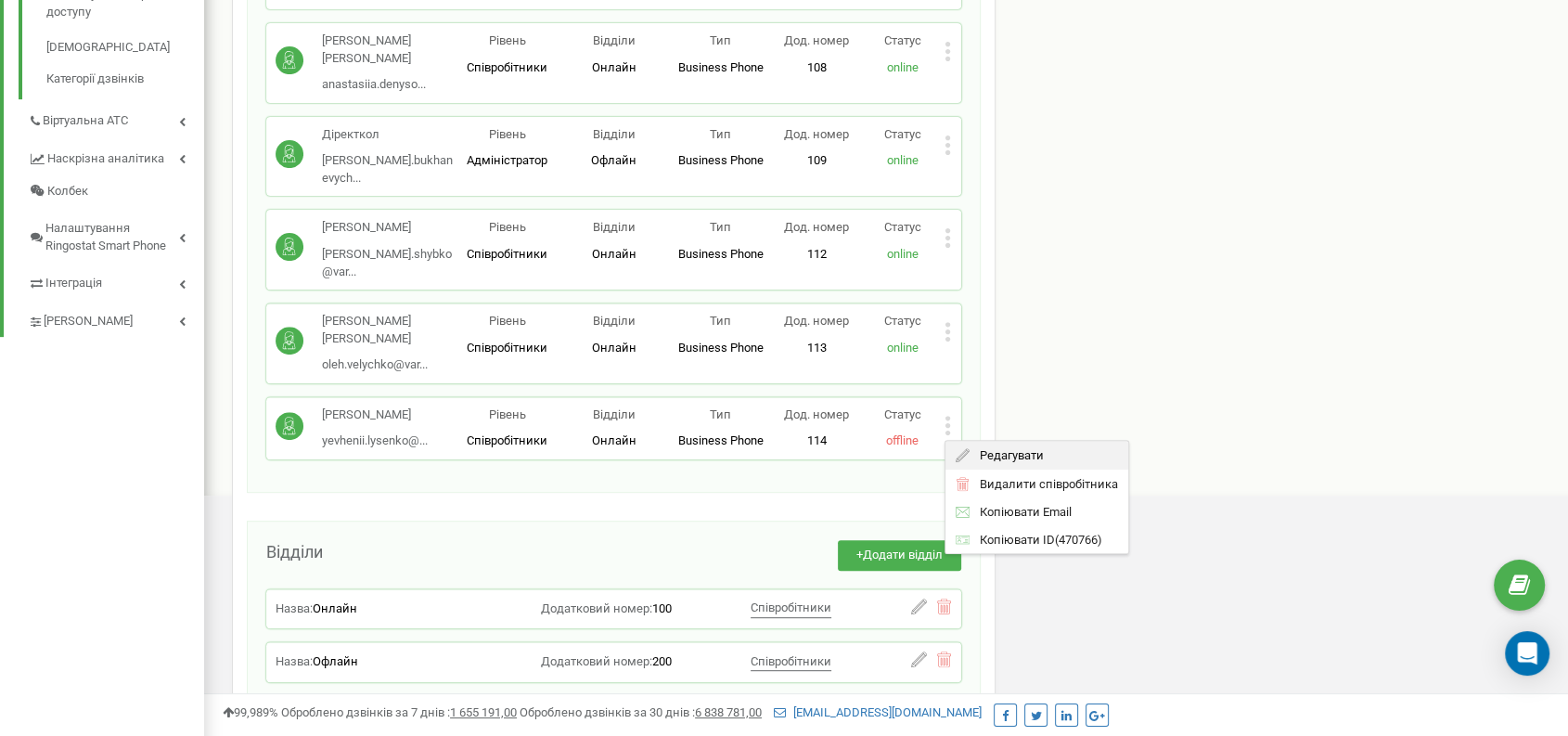 click on "Редагувати" at bounding box center [1036, 455] 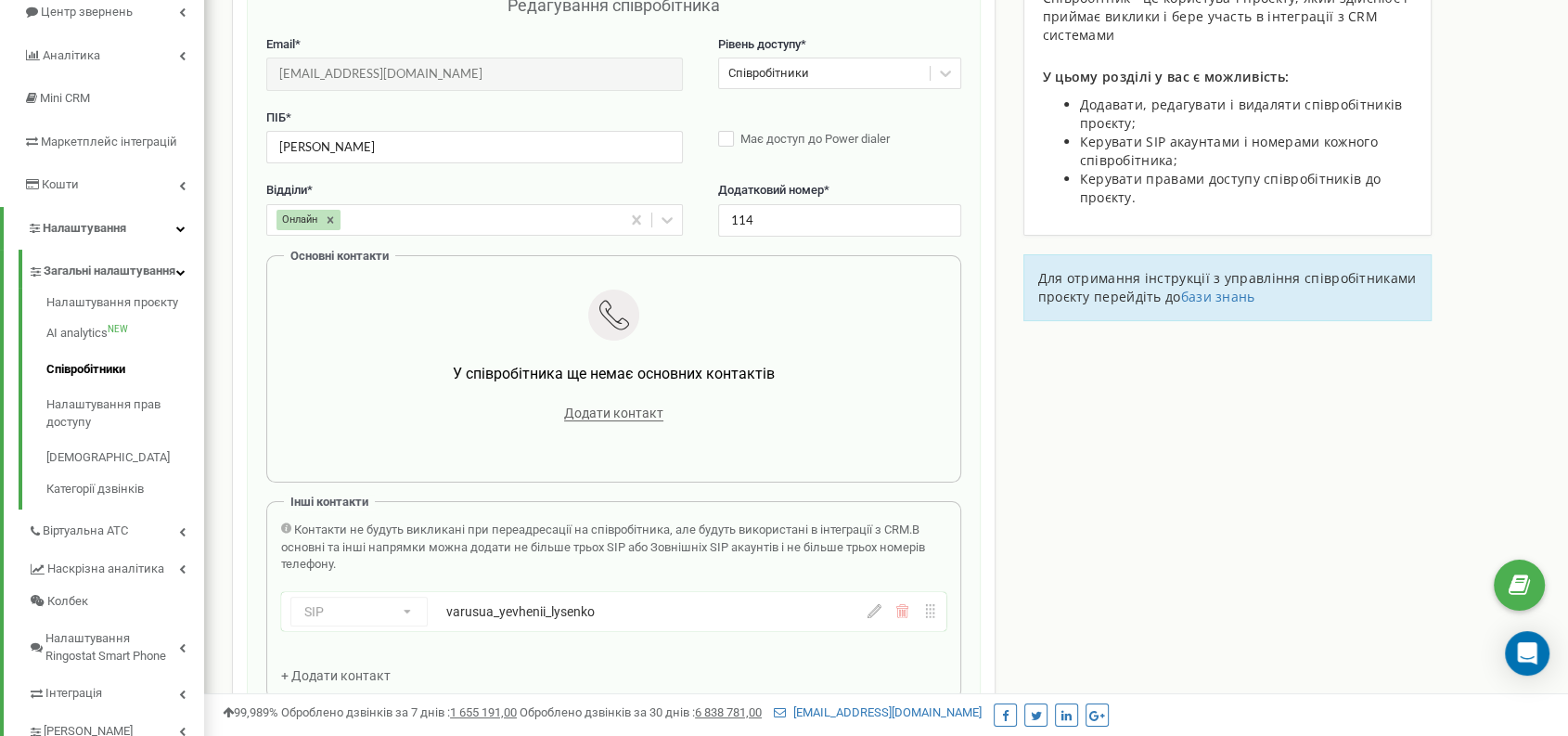 scroll, scrollTop: 186, scrollLeft: 0, axis: vertical 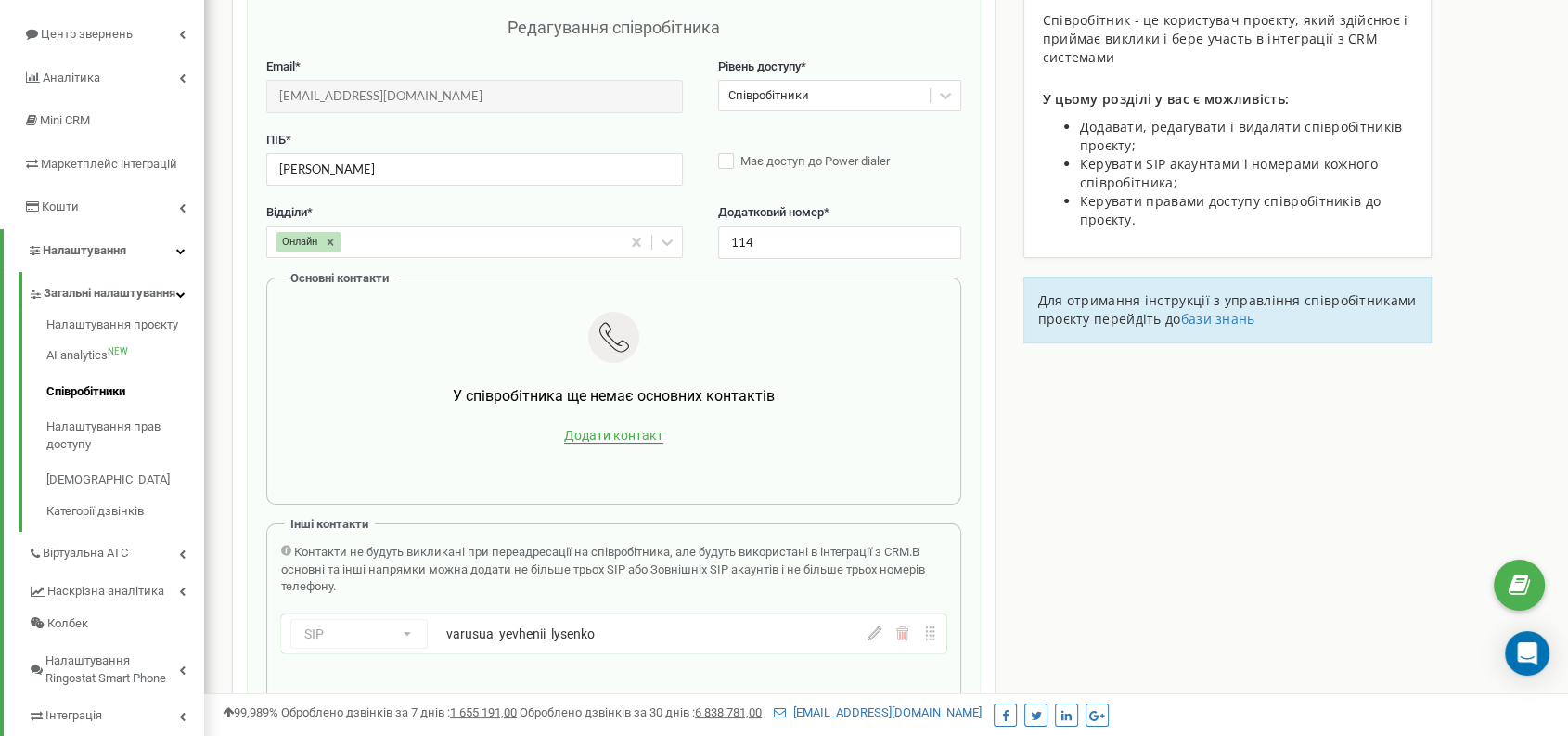 click on "Додати контакт" at bounding box center [613, 435] 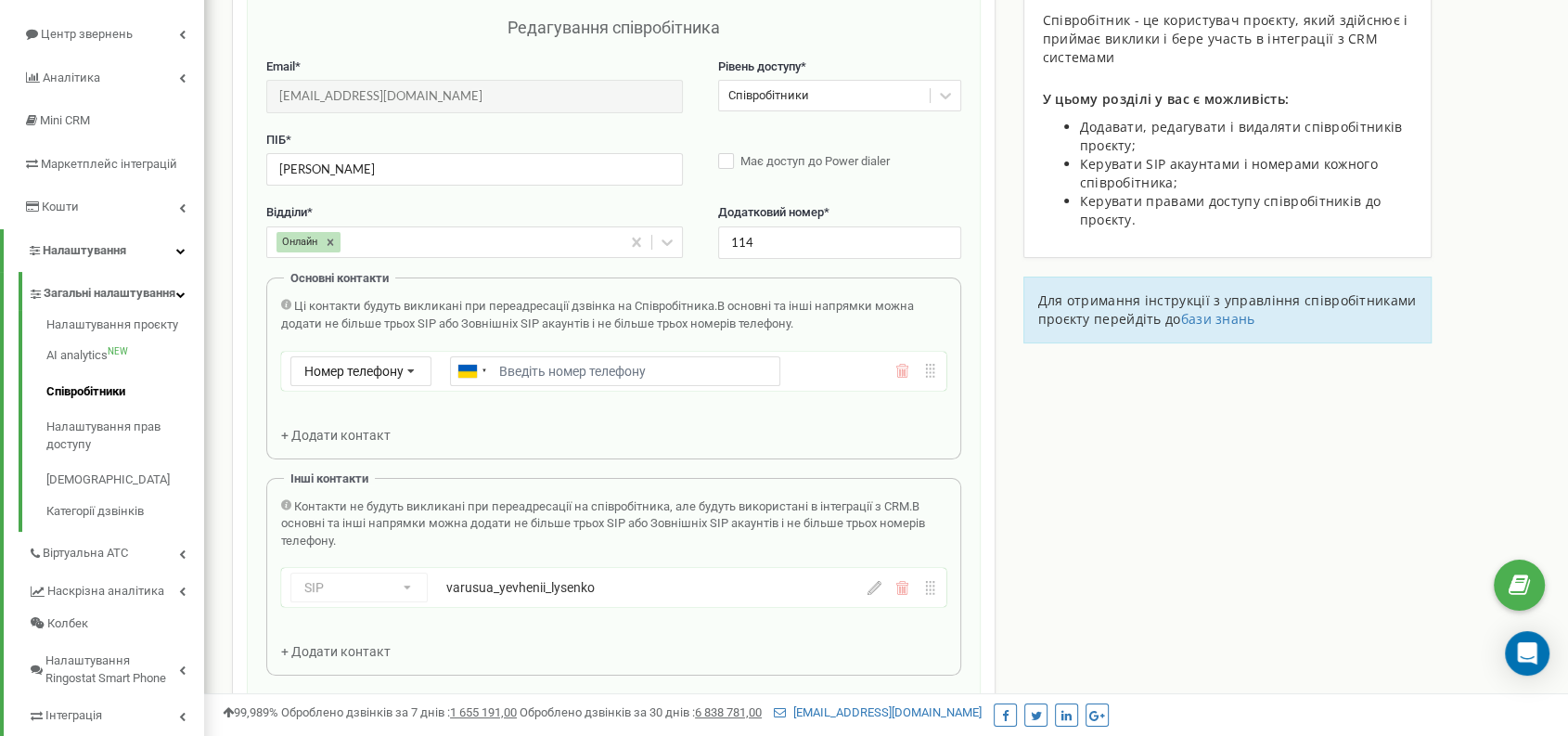 click on "Email *" at bounding box center (614, 371) 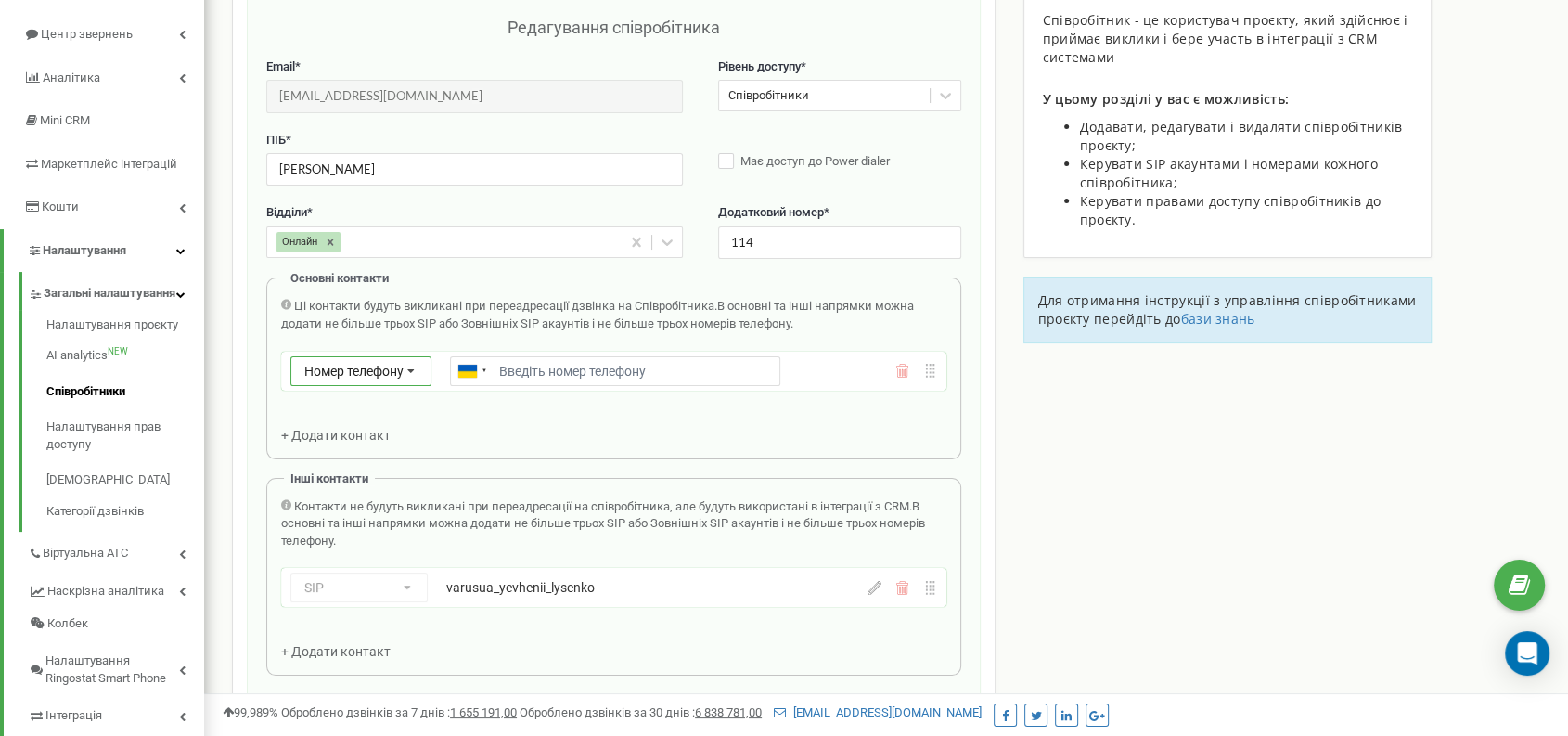 click on "Номер телефону" at bounding box center (353, 371) 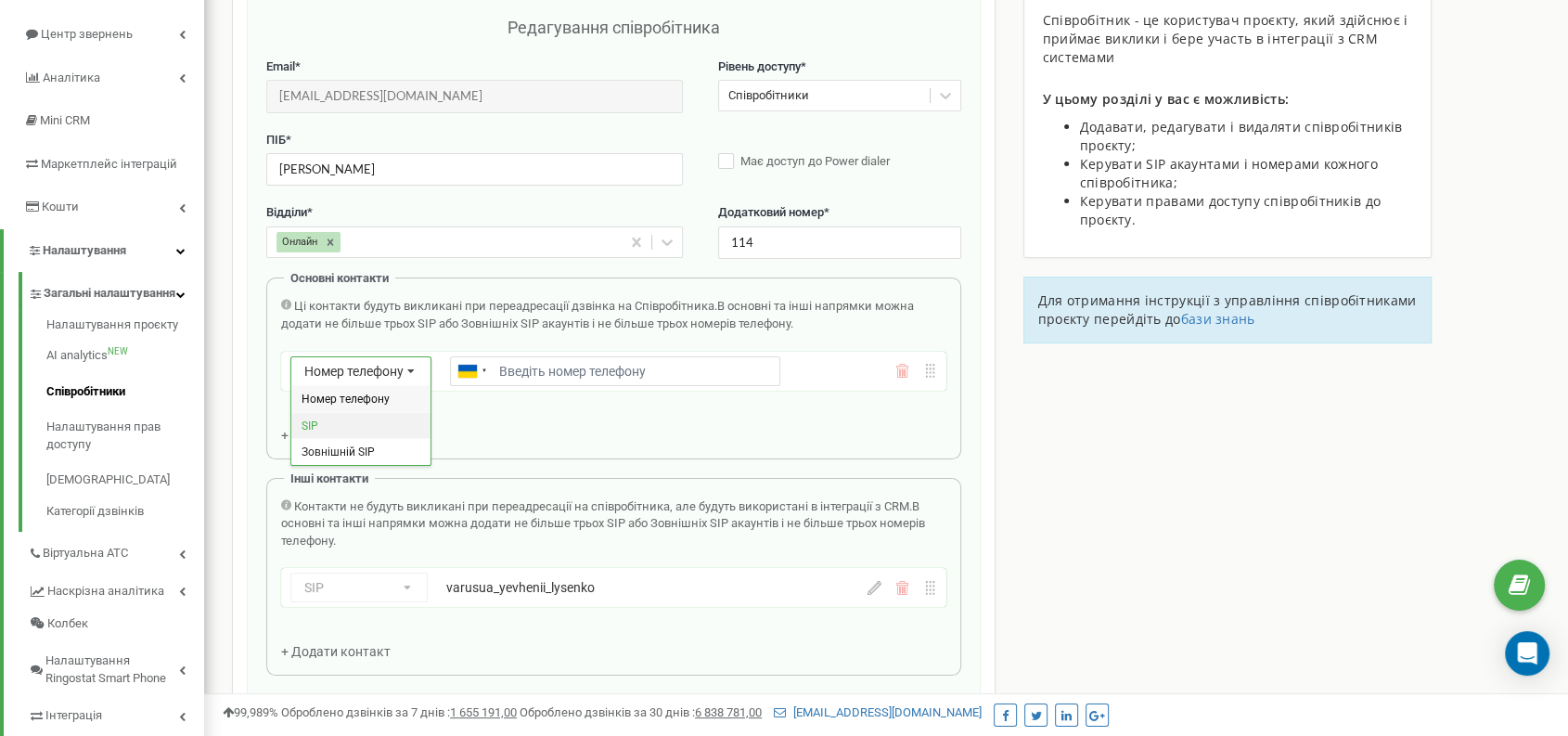 click on "SIP" at bounding box center (361, 424) 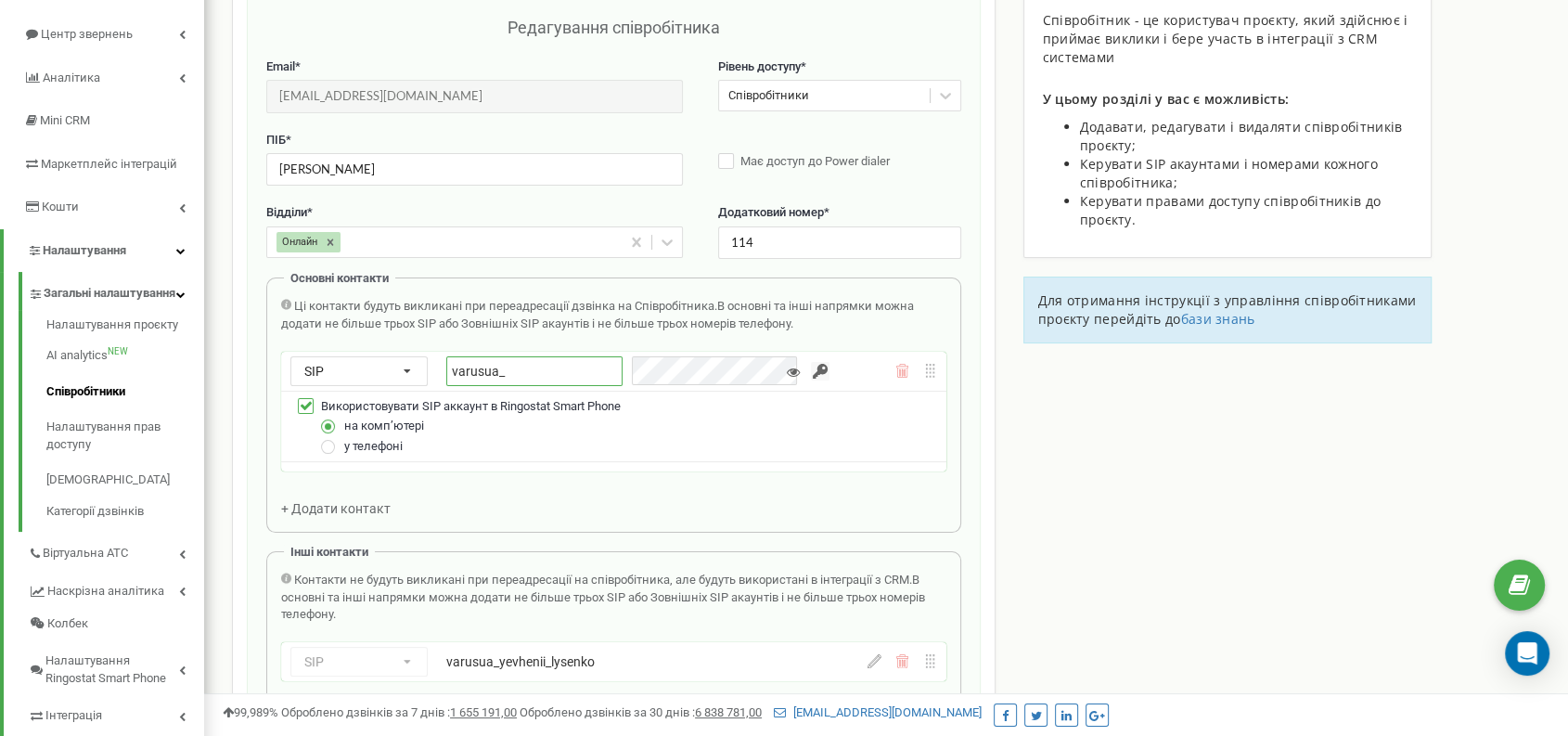 click on "varusua_" at bounding box center [534, 371] 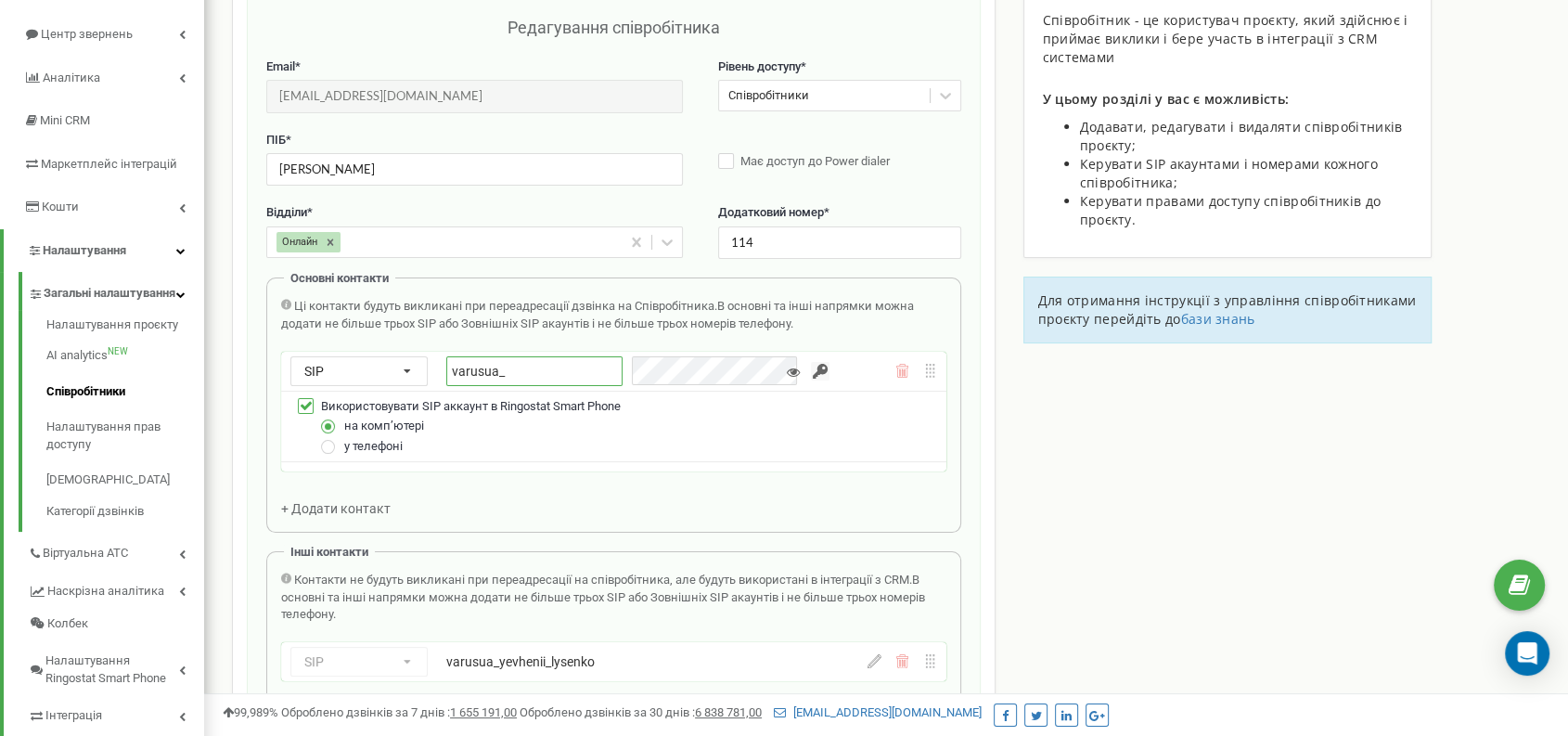 type on "varusua_yevhenii_lysenko" 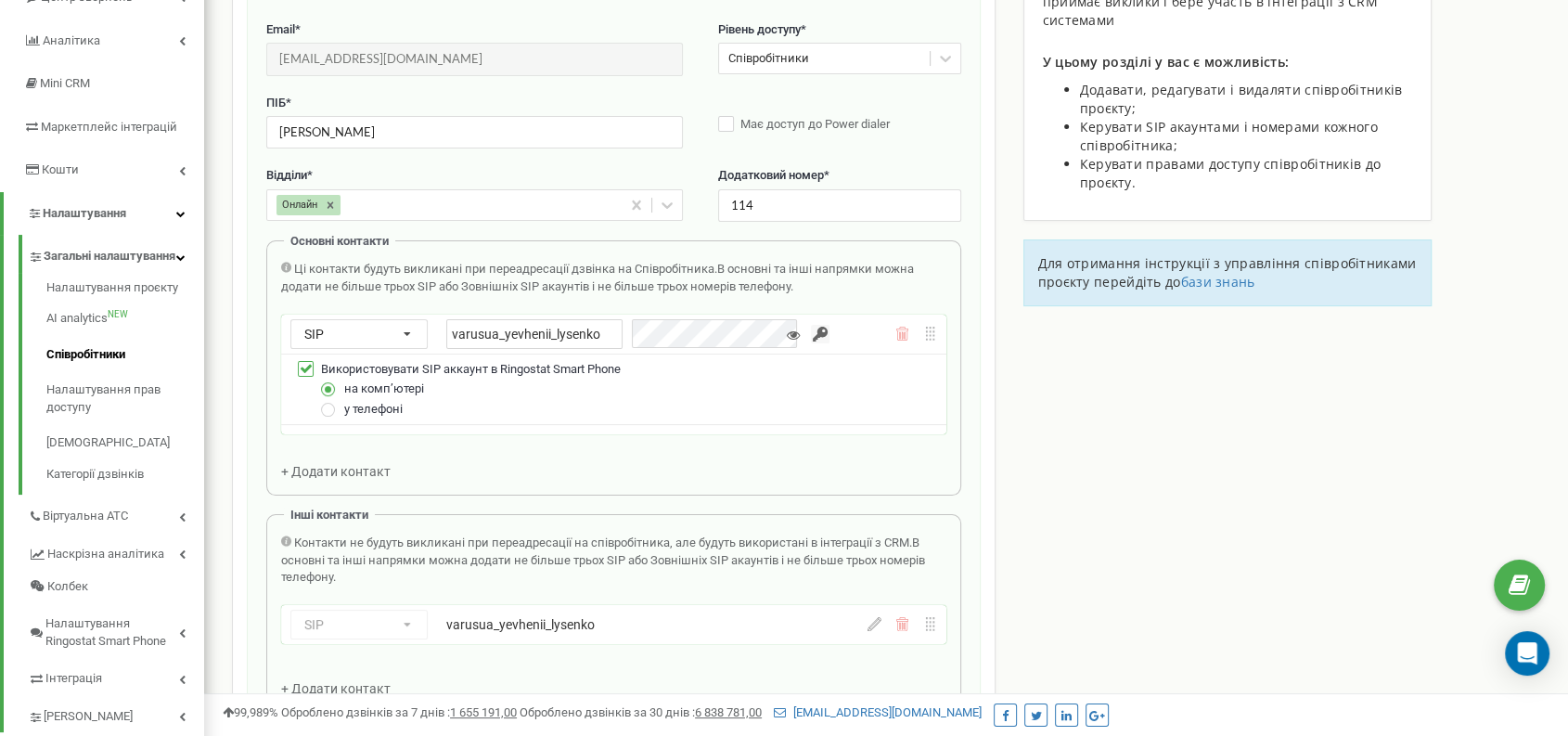 scroll, scrollTop: 289, scrollLeft: 0, axis: vertical 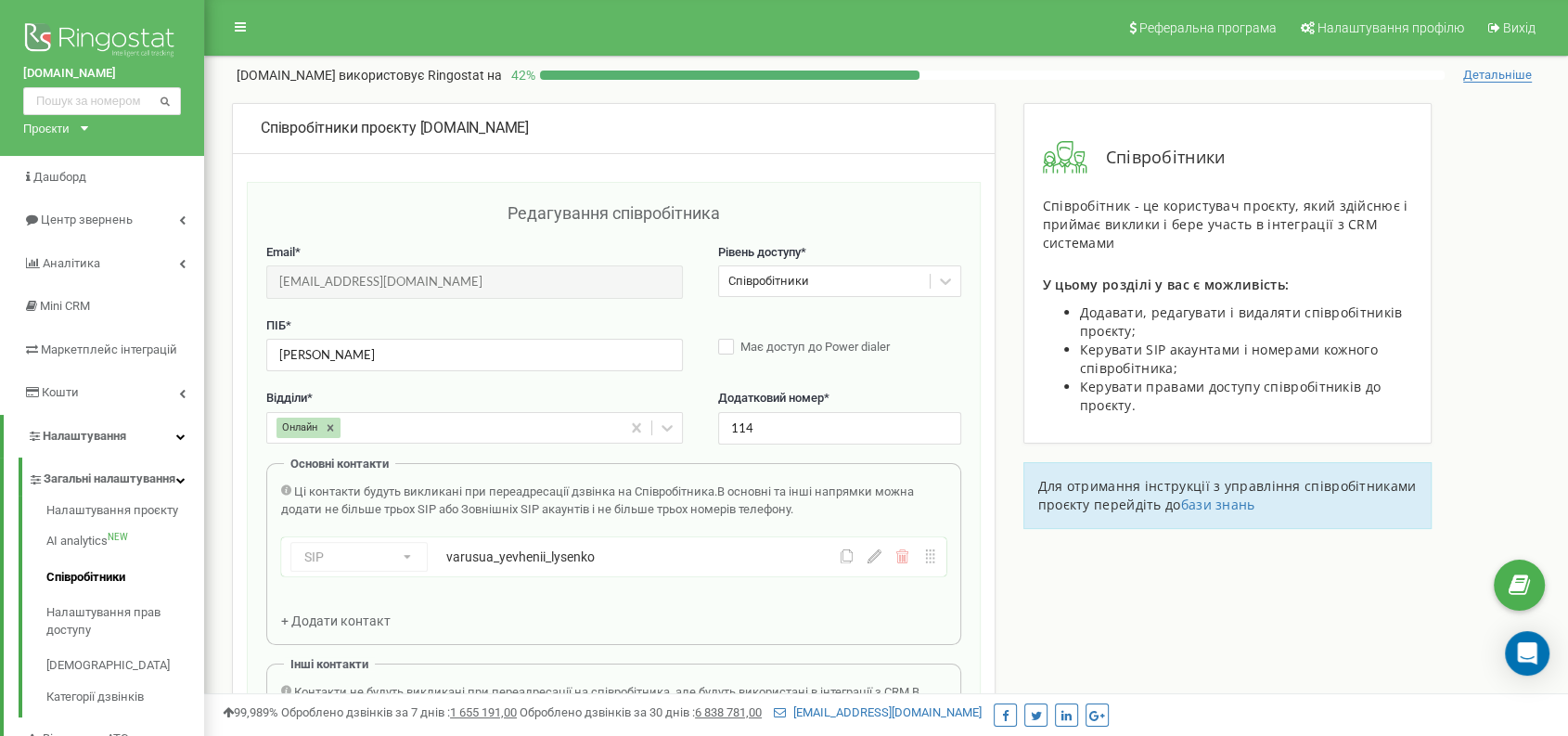 click on "varusua_yevhenii_lysenko" at bounding box center [610, 557] 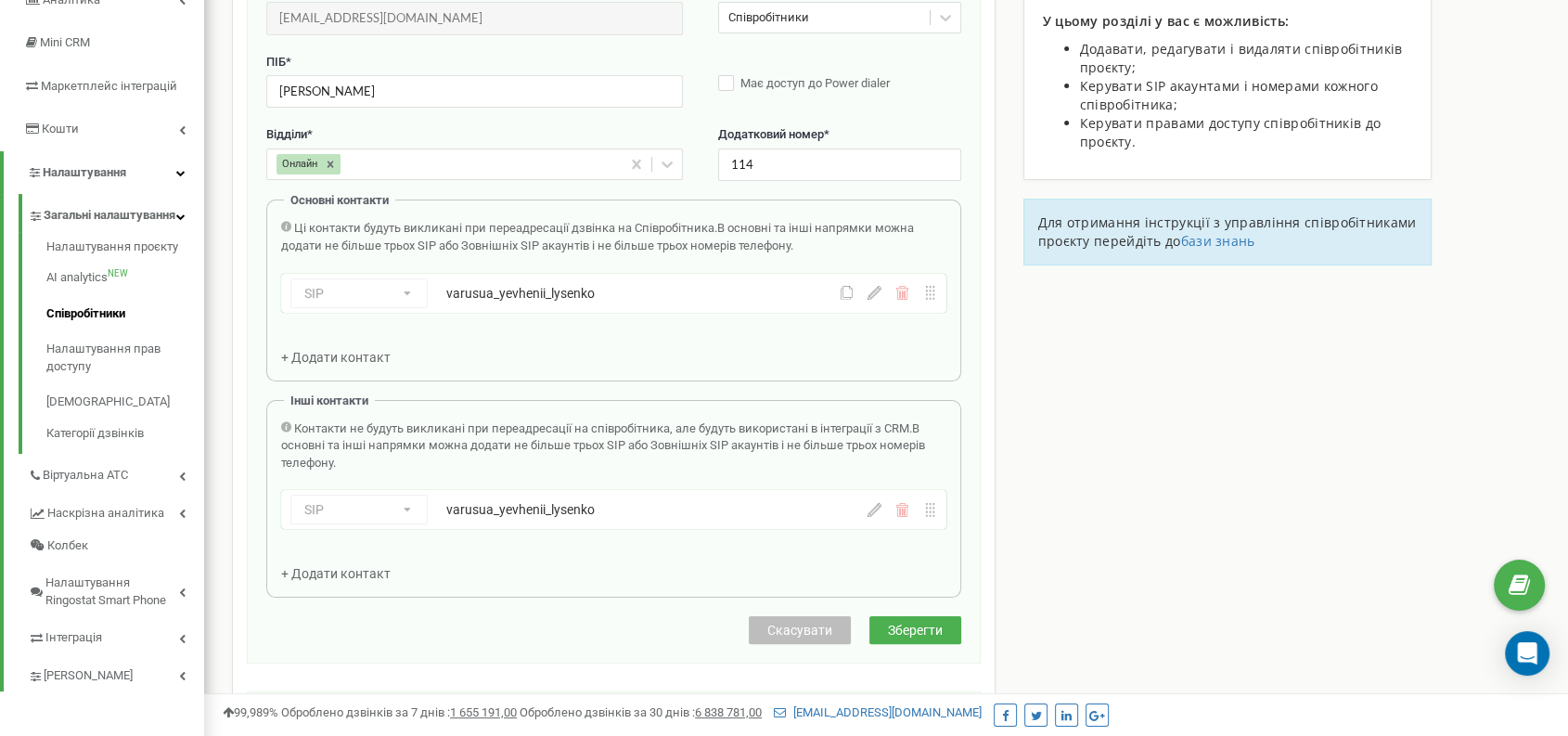 scroll, scrollTop: 309, scrollLeft: 0, axis: vertical 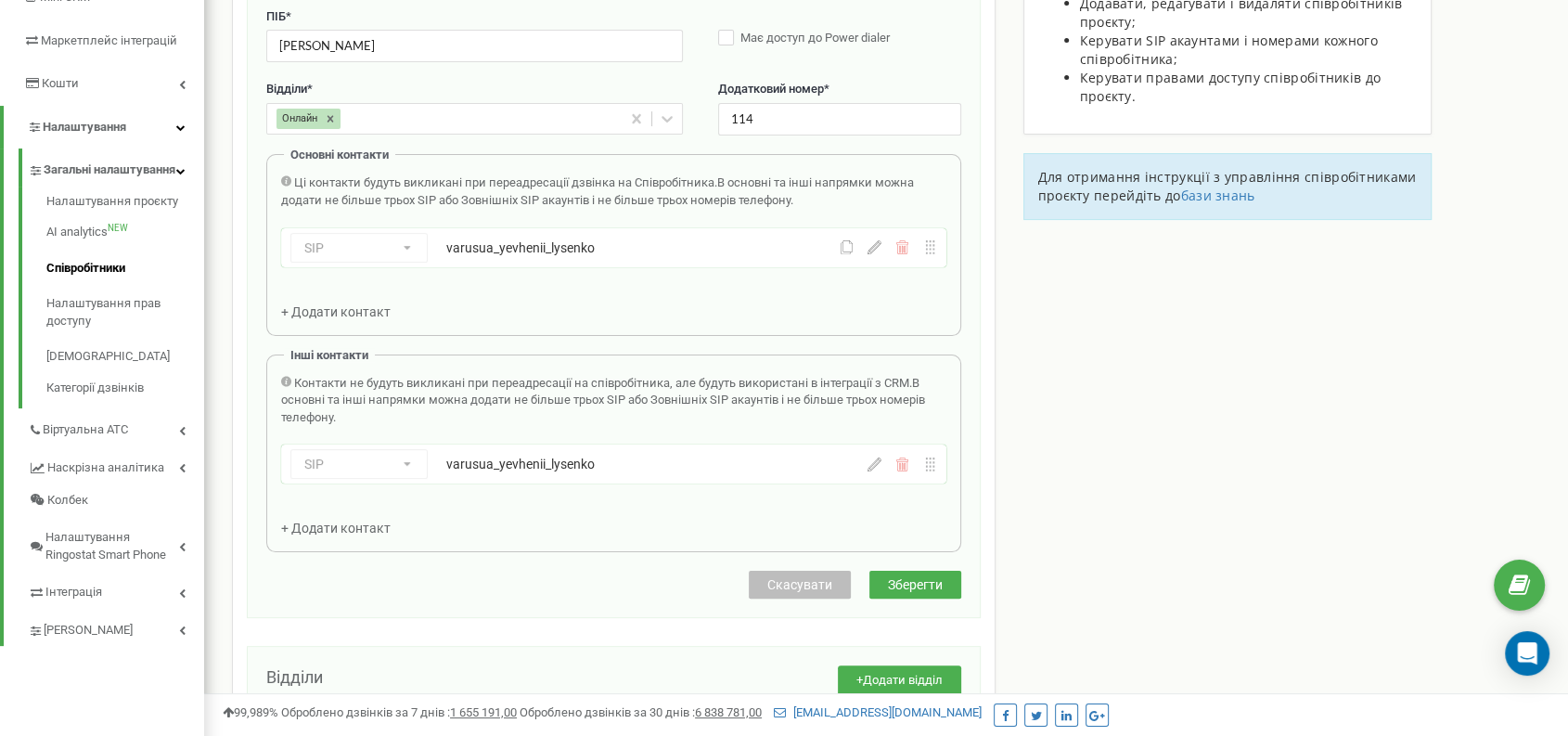 click on "Скасувати" at bounding box center (800, 585) 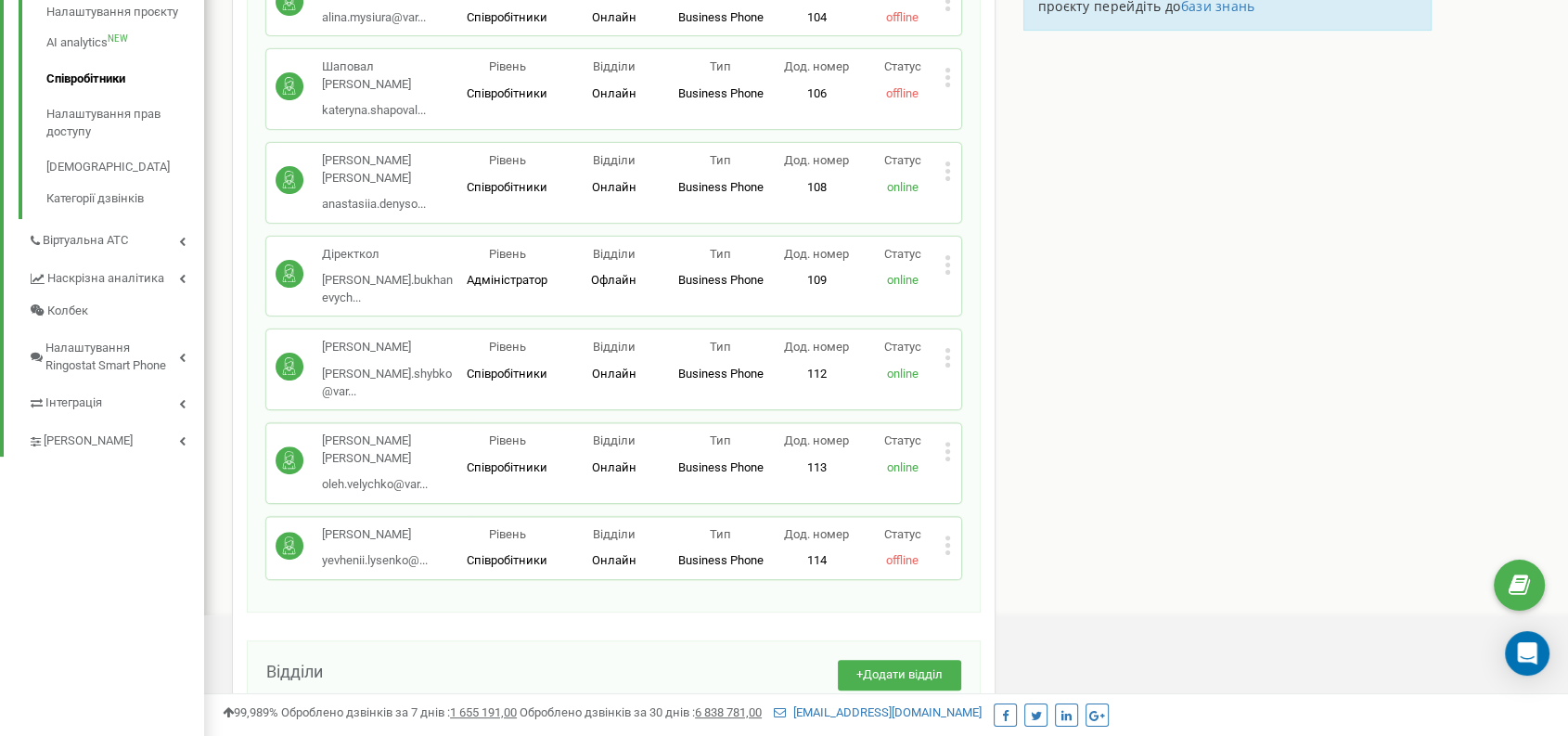 scroll, scrollTop: 693, scrollLeft: 0, axis: vertical 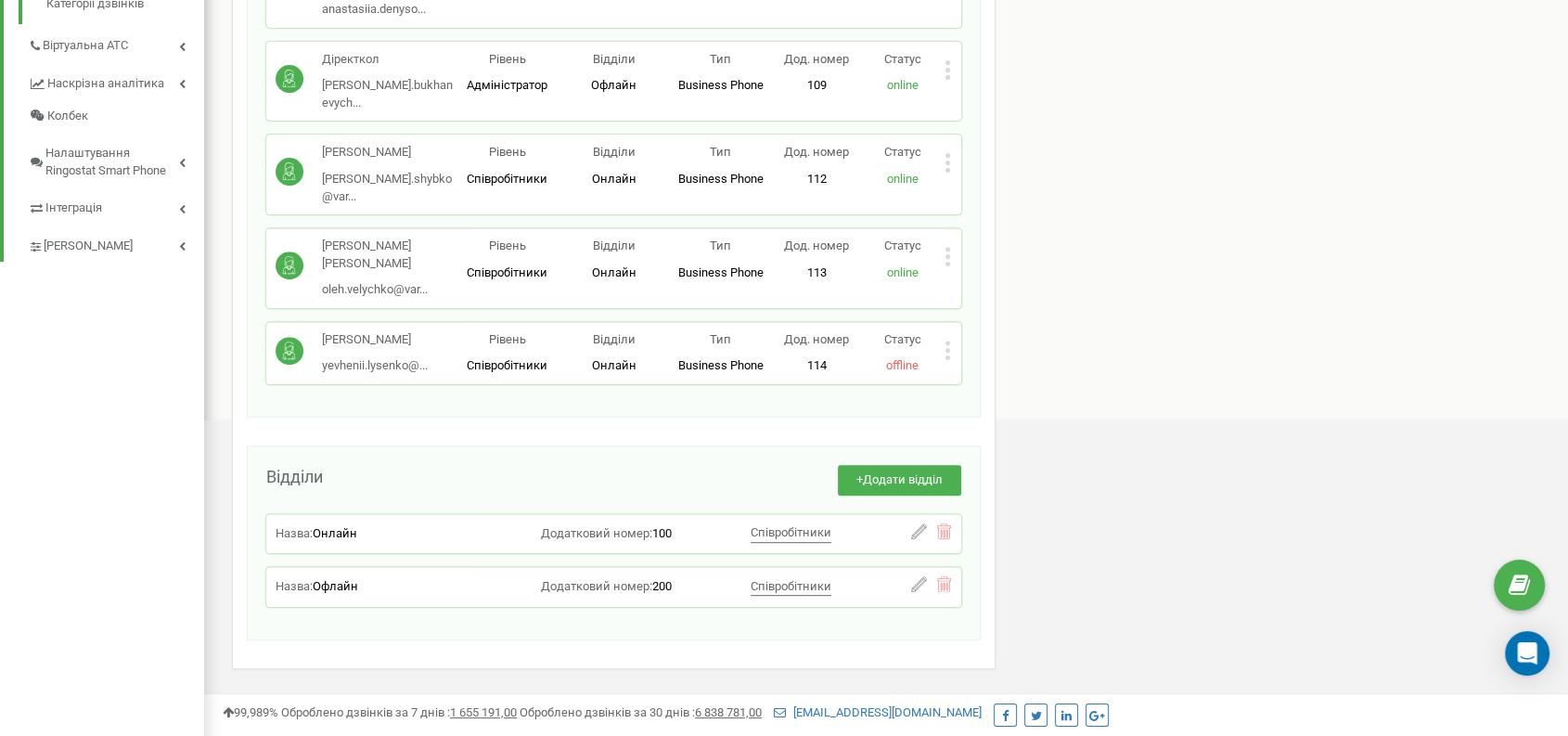 click 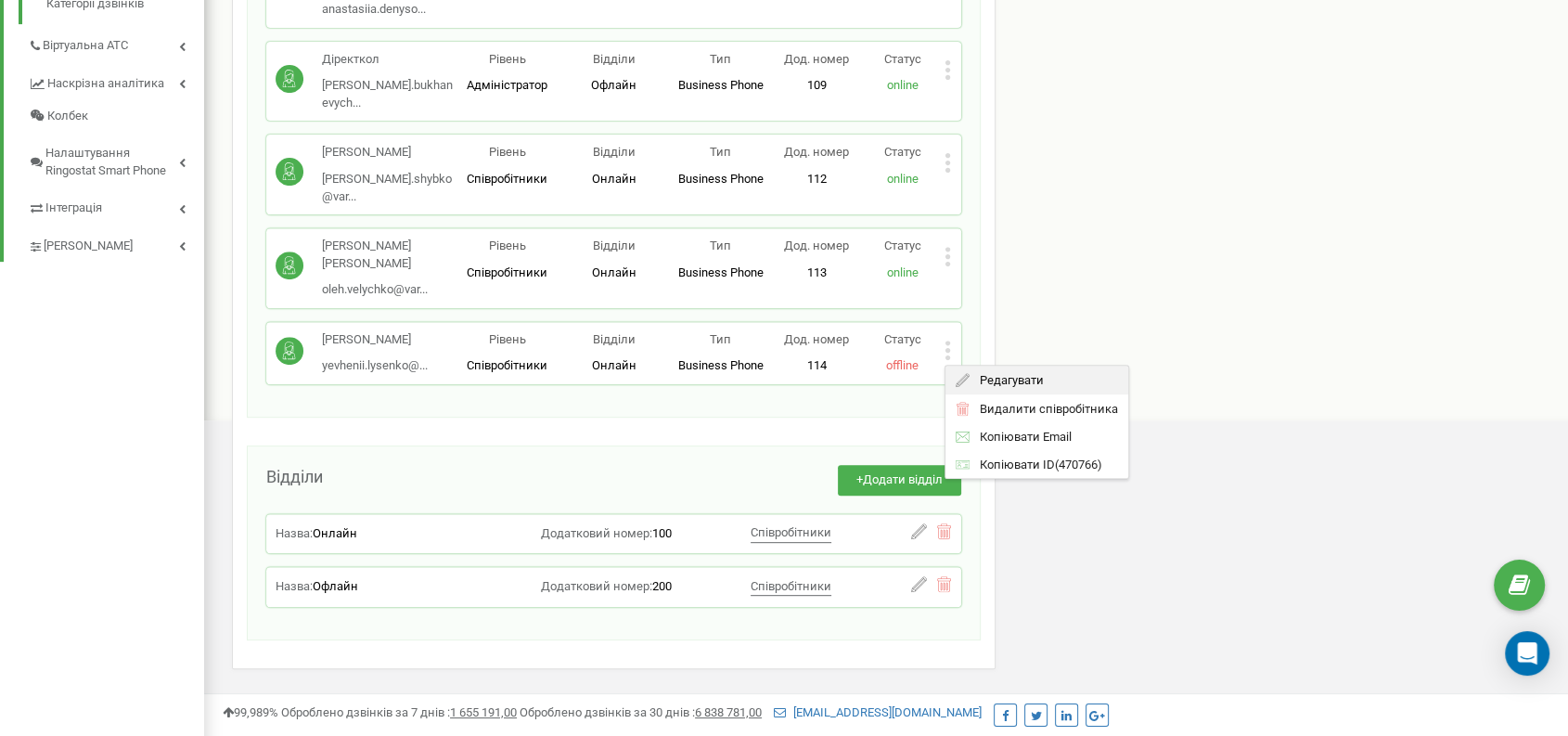 click on "Редагувати" at bounding box center (1007, 380) 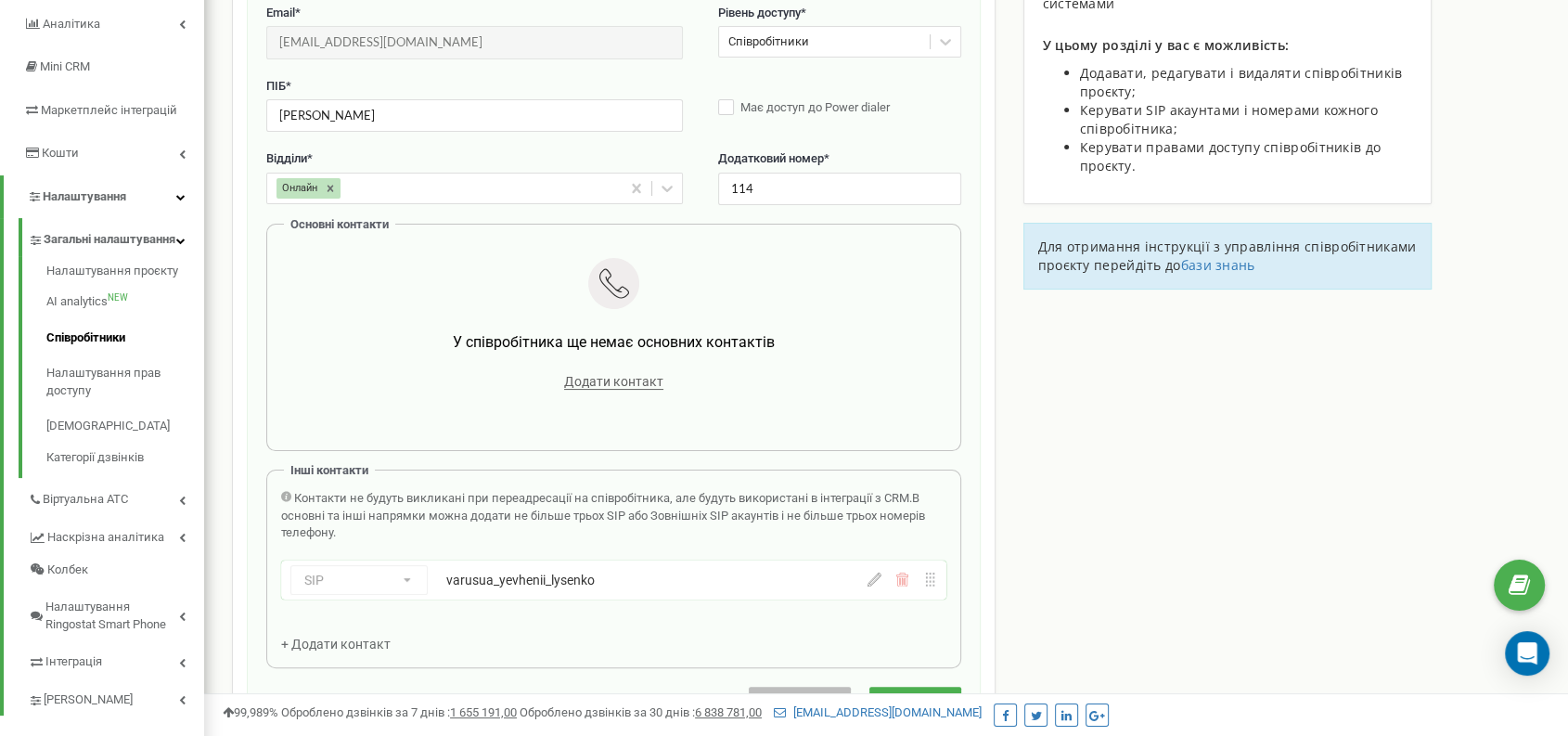 scroll, scrollTop: 186, scrollLeft: 0, axis: vertical 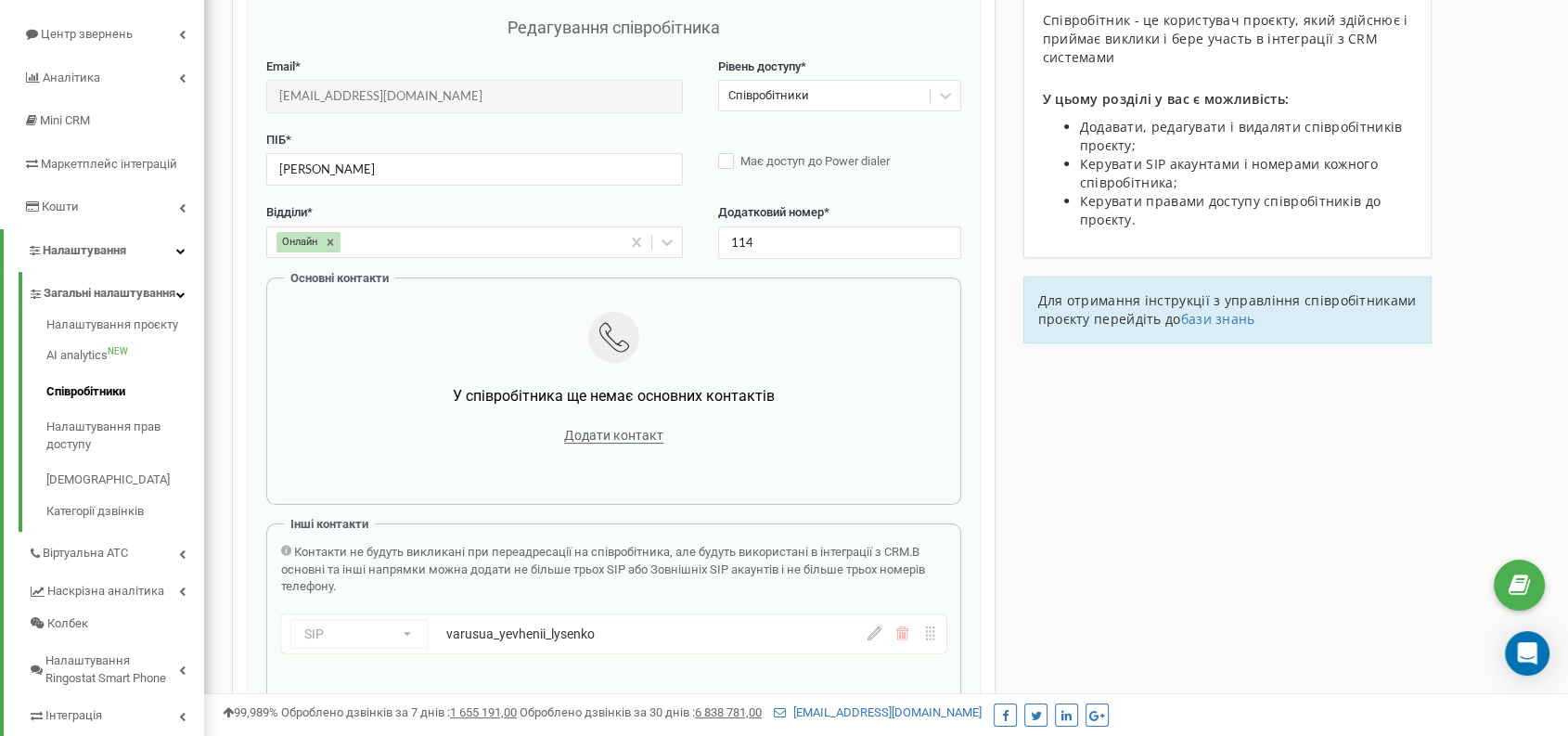 click 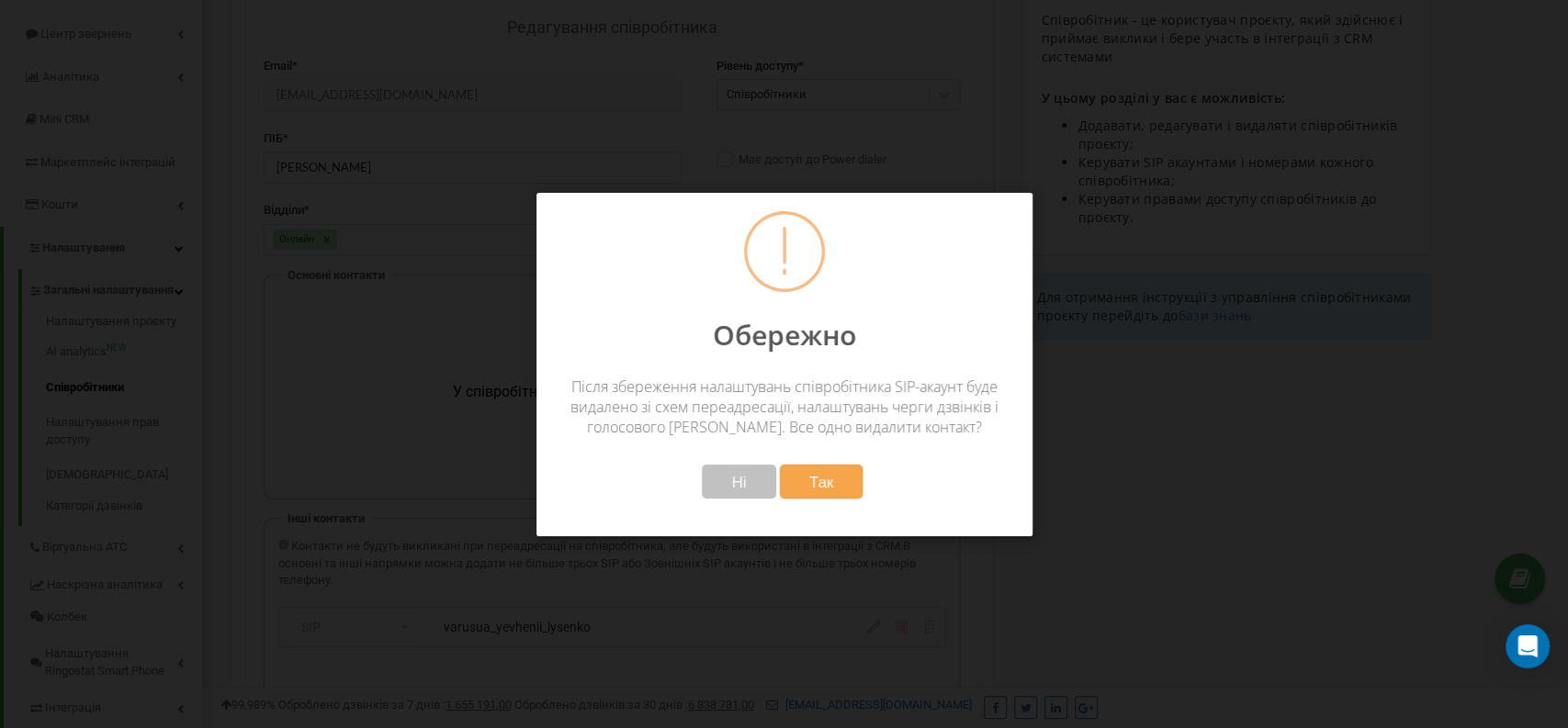 click on "Так" at bounding box center (820, 481) 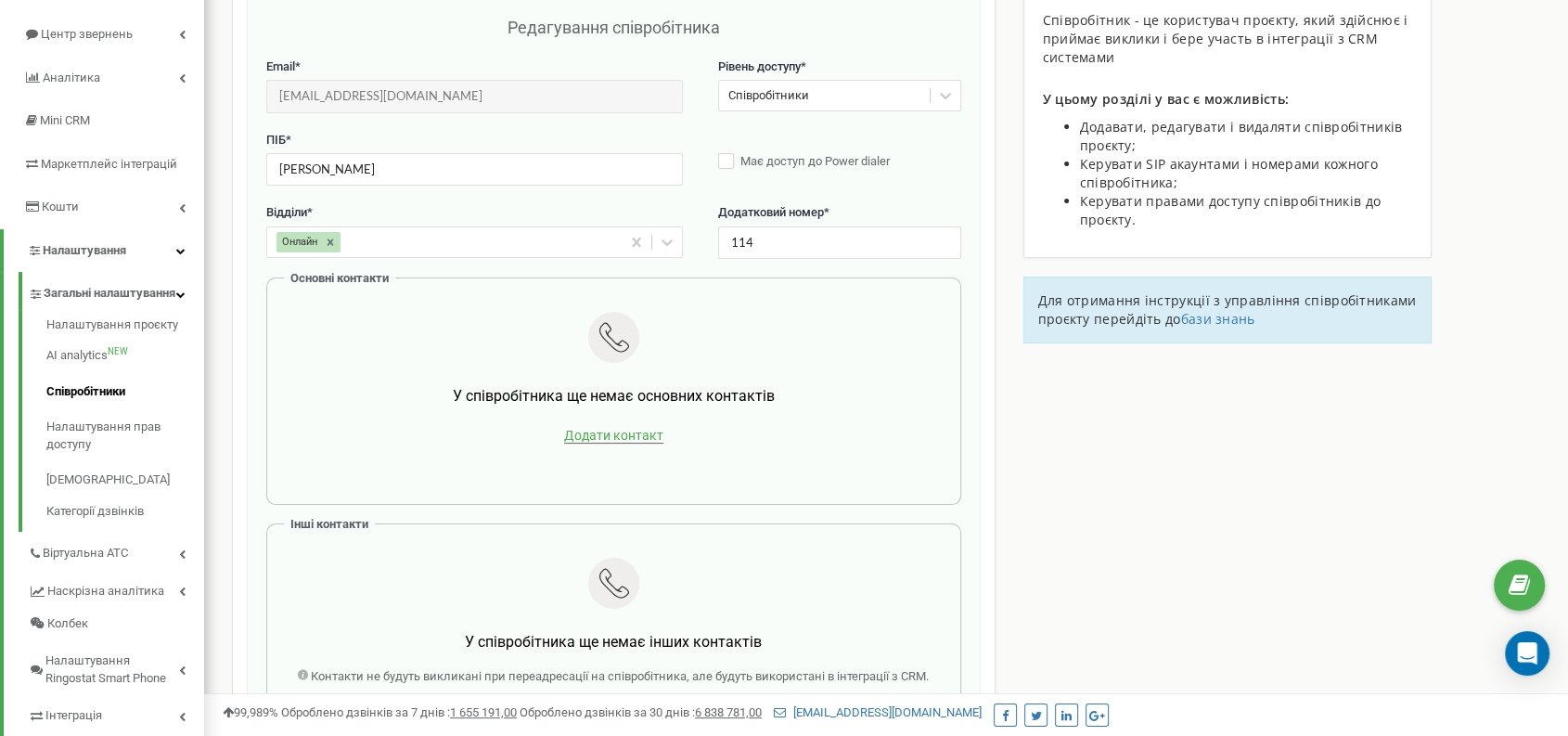 click on "Додати контакт" at bounding box center [613, 435] 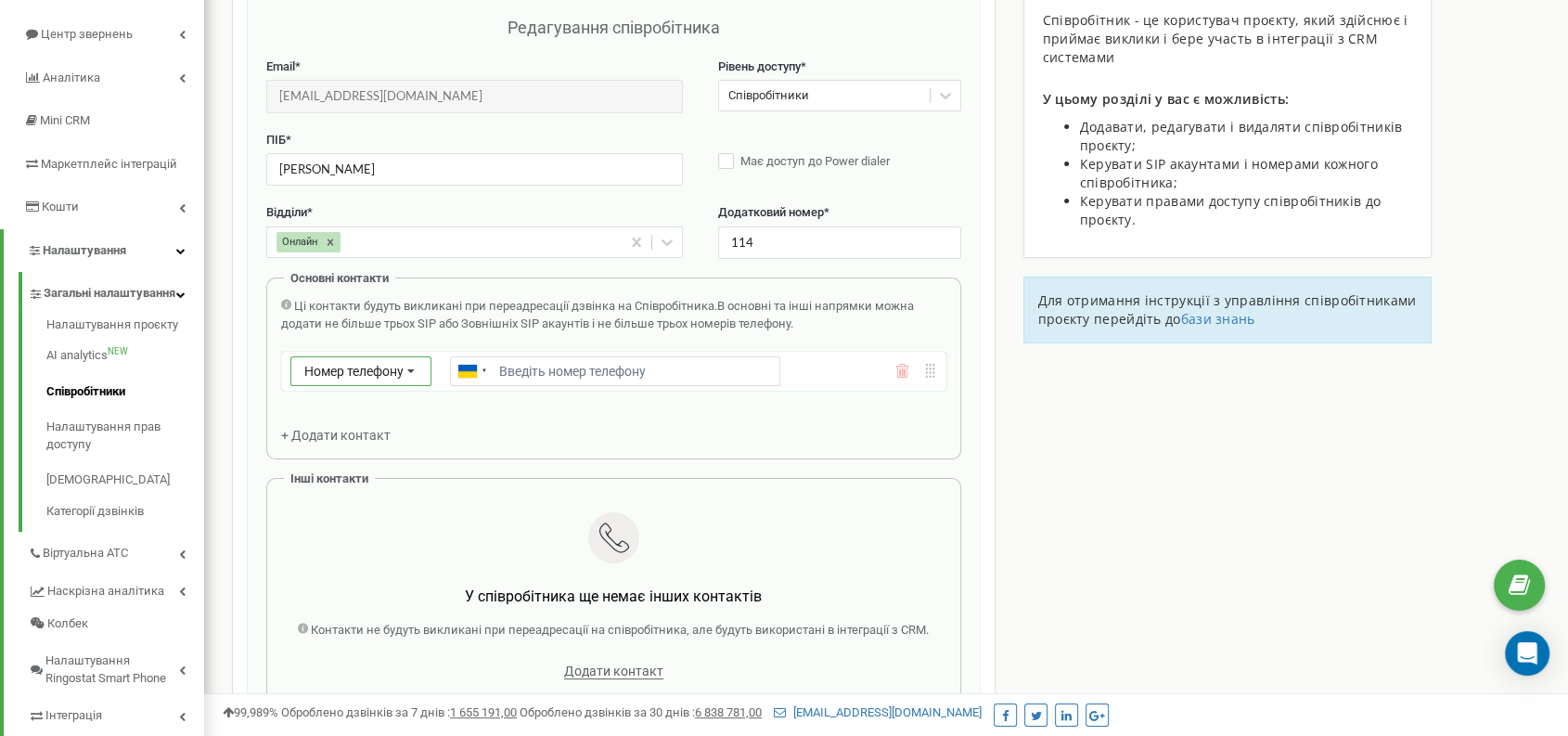 click on "Номер телефону" at bounding box center (353, 371) 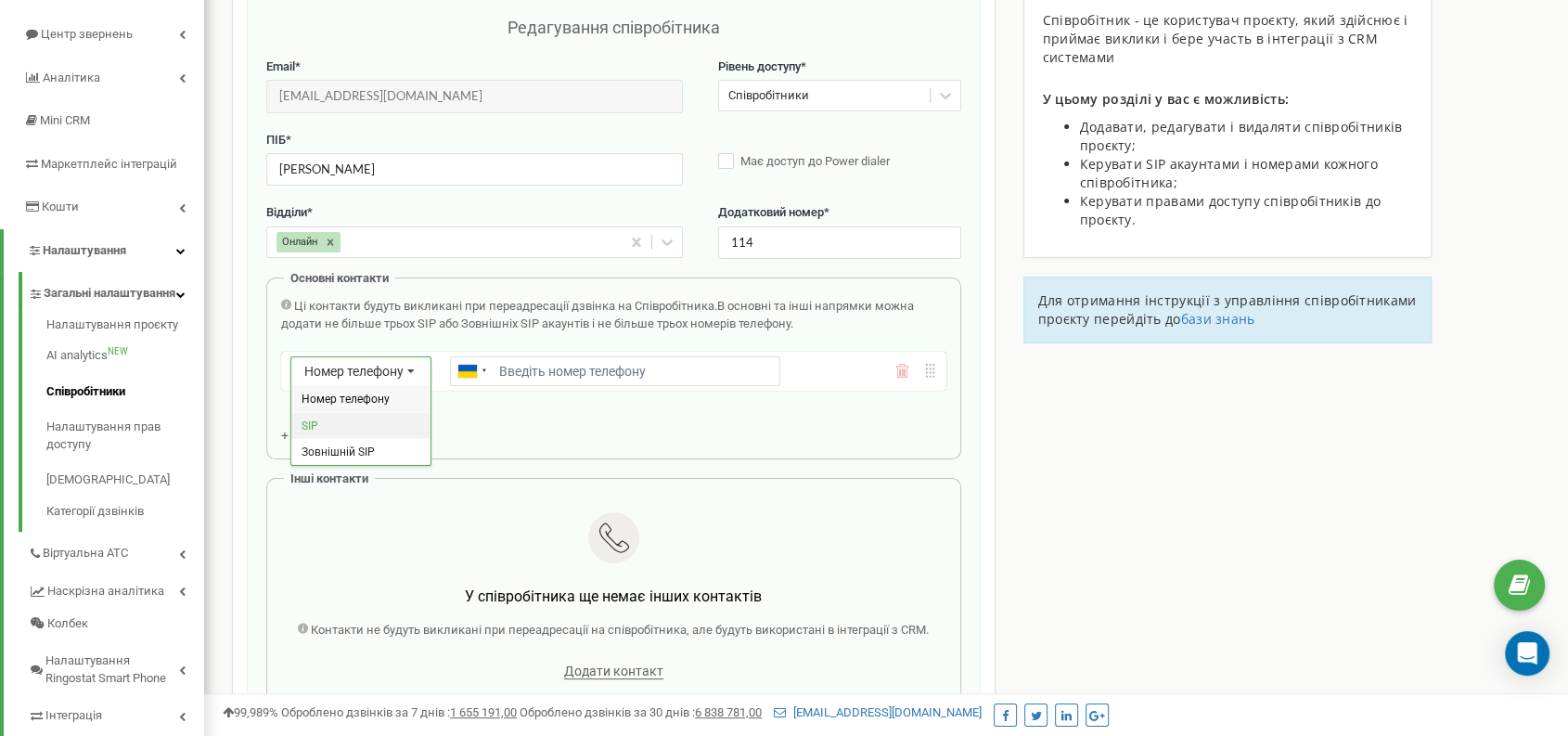 click on "SIP" at bounding box center [361, 424] 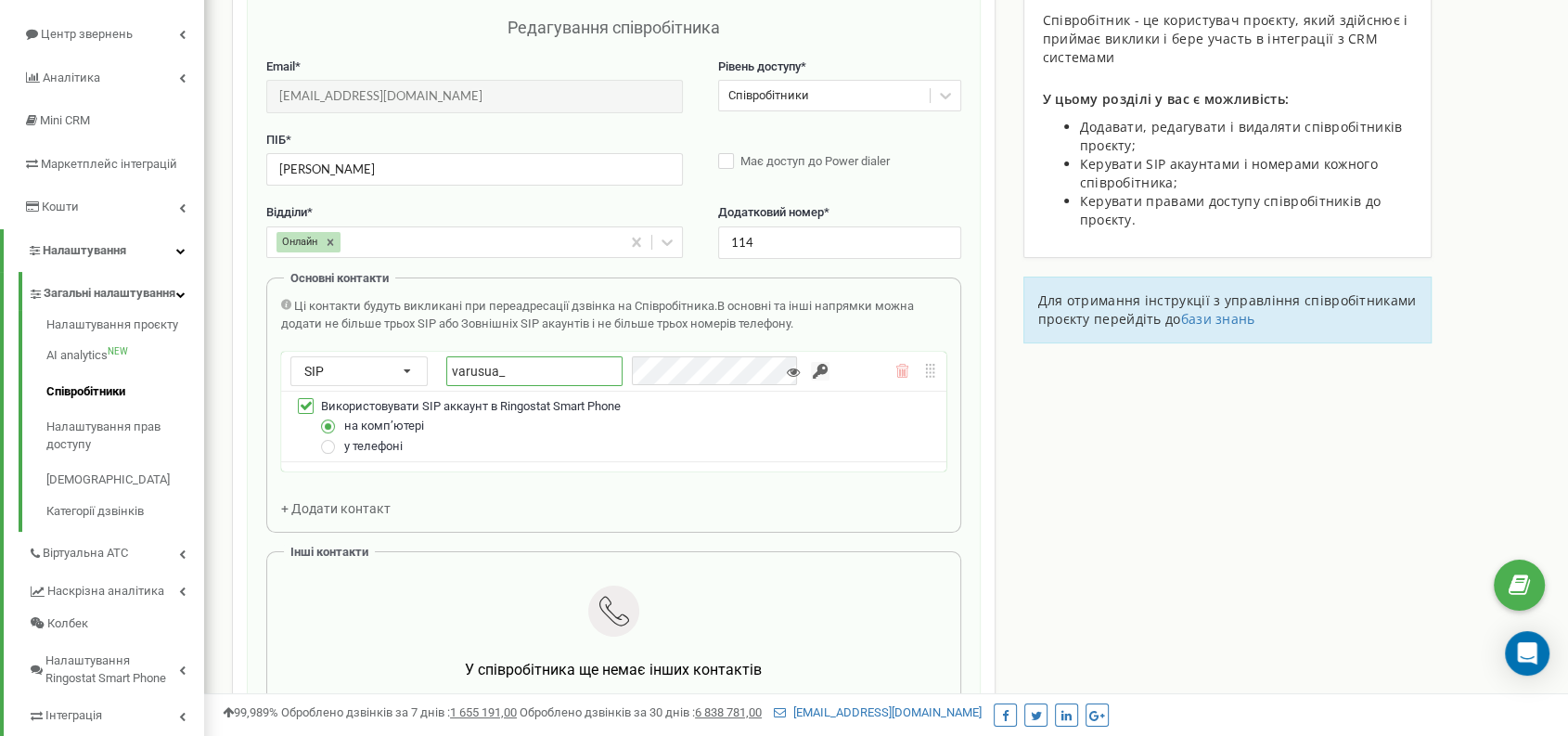 click on "varusua_" at bounding box center (534, 371) 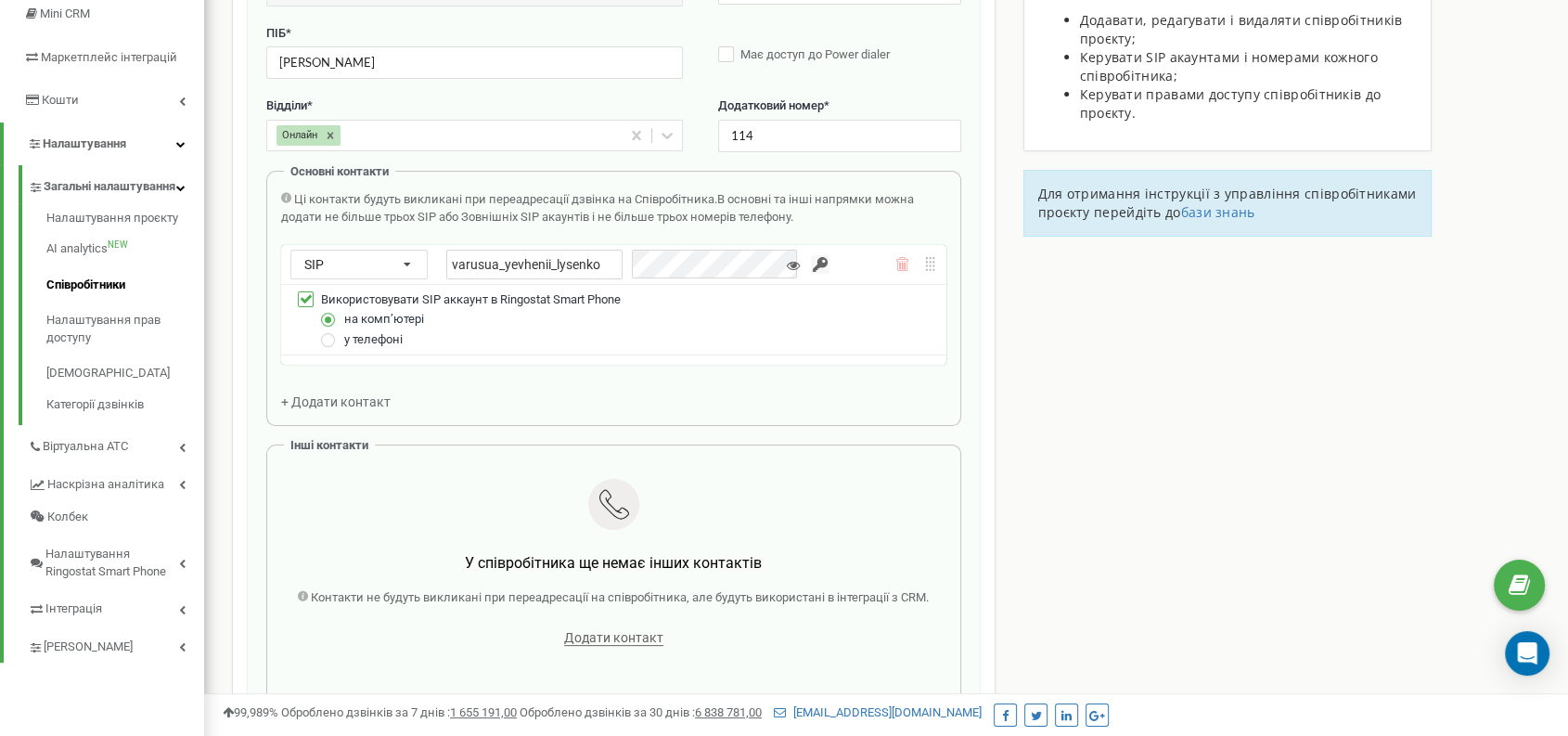 scroll, scrollTop: 495, scrollLeft: 0, axis: vertical 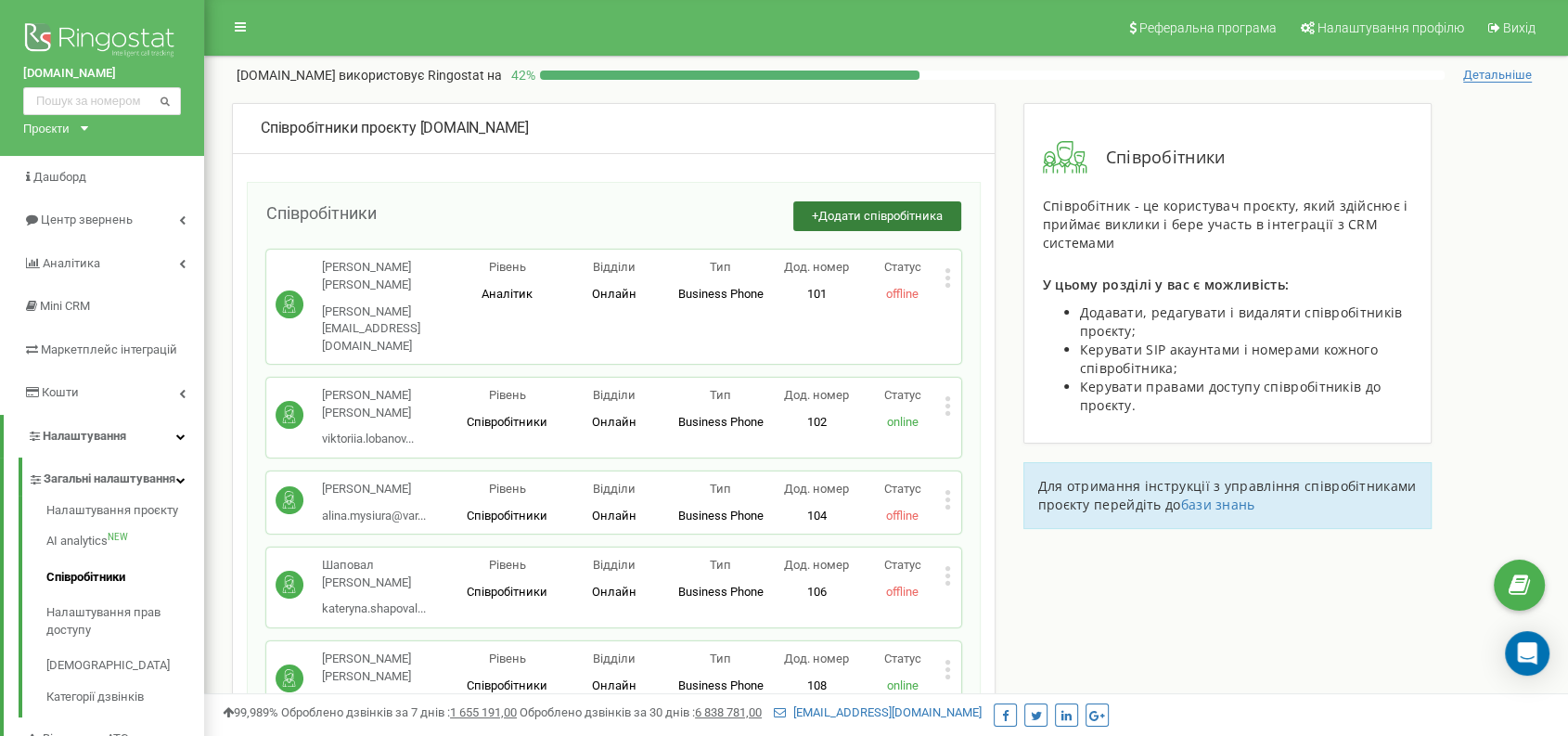 click on "Додати співробітника" at bounding box center [880, 215] 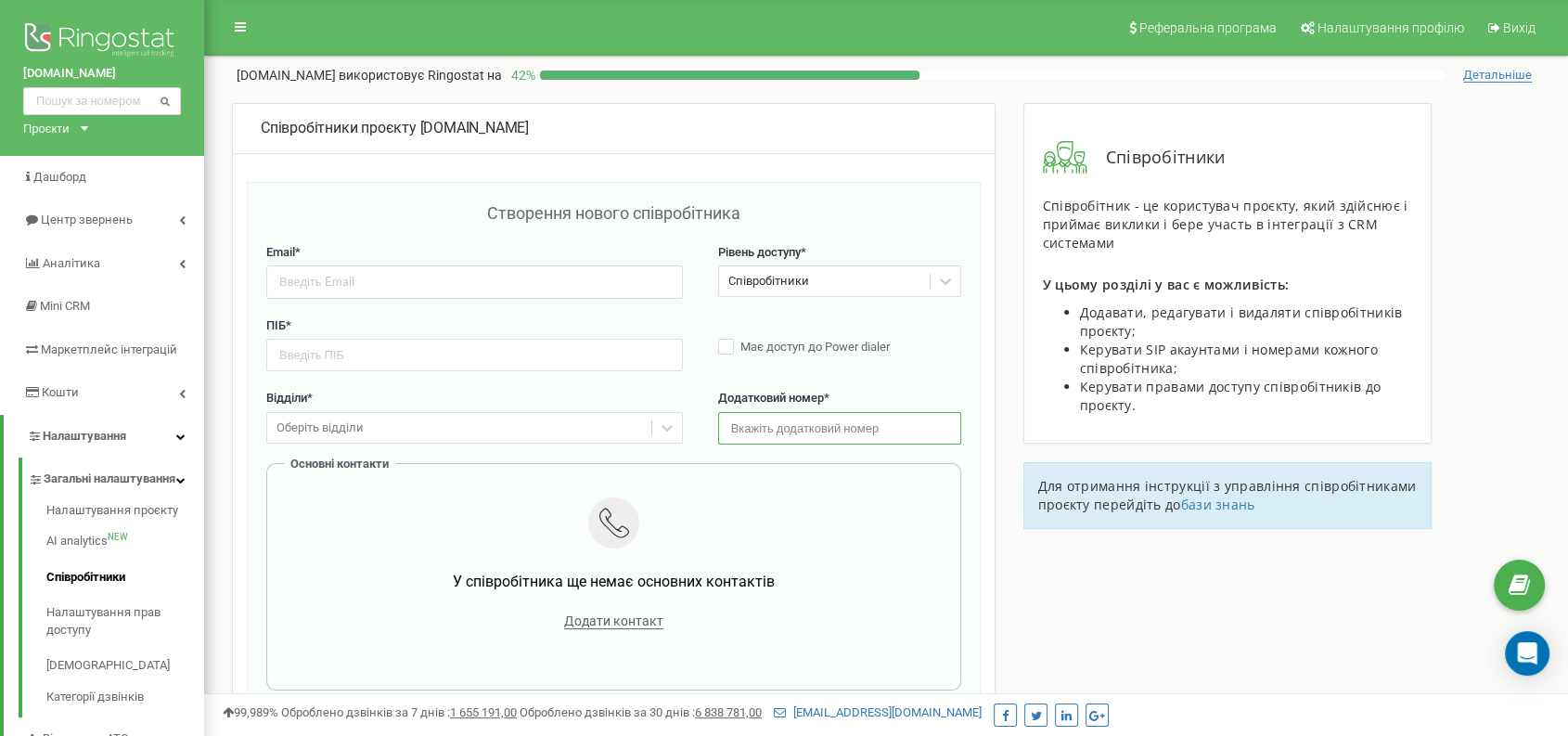 click at bounding box center (840, 428) 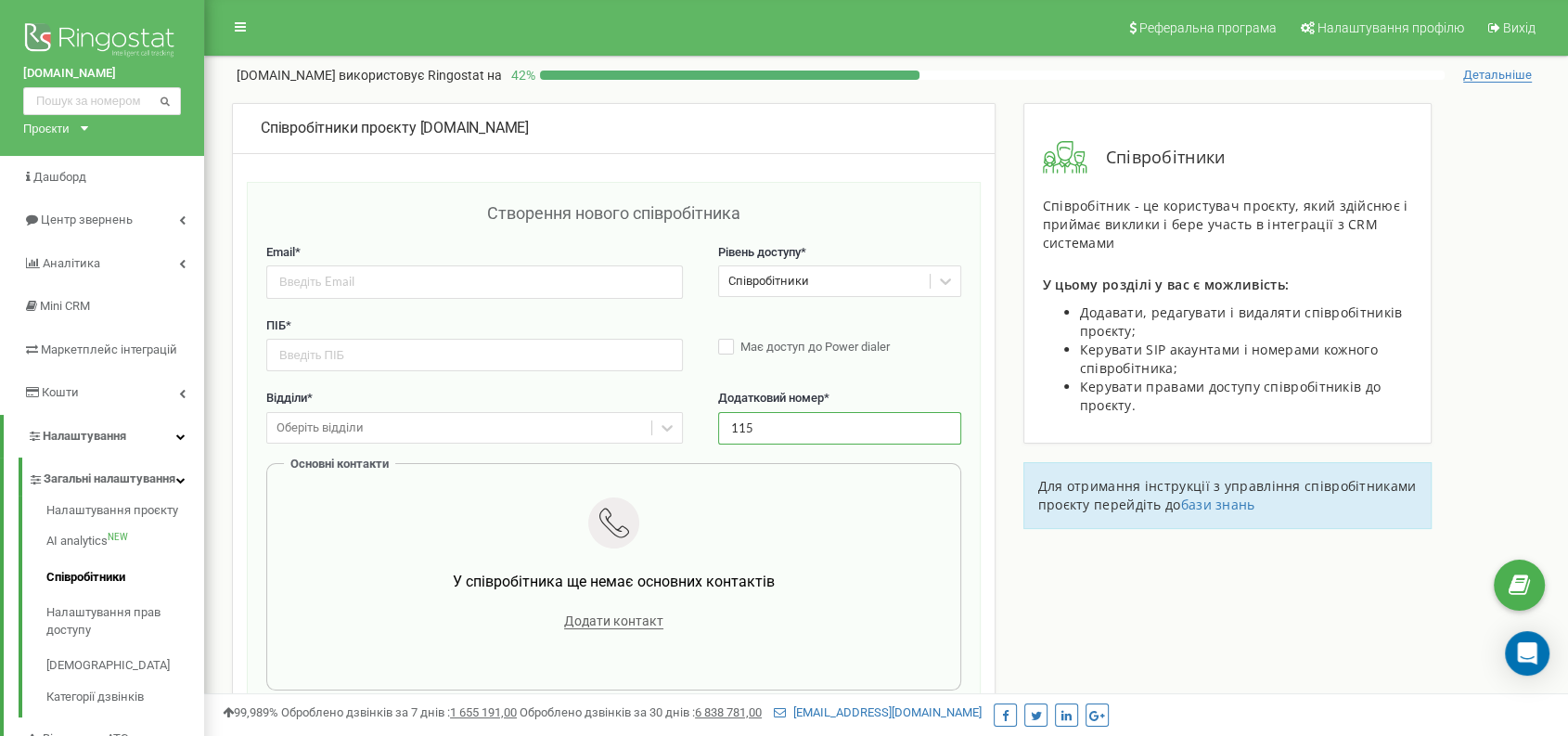 type on "115" 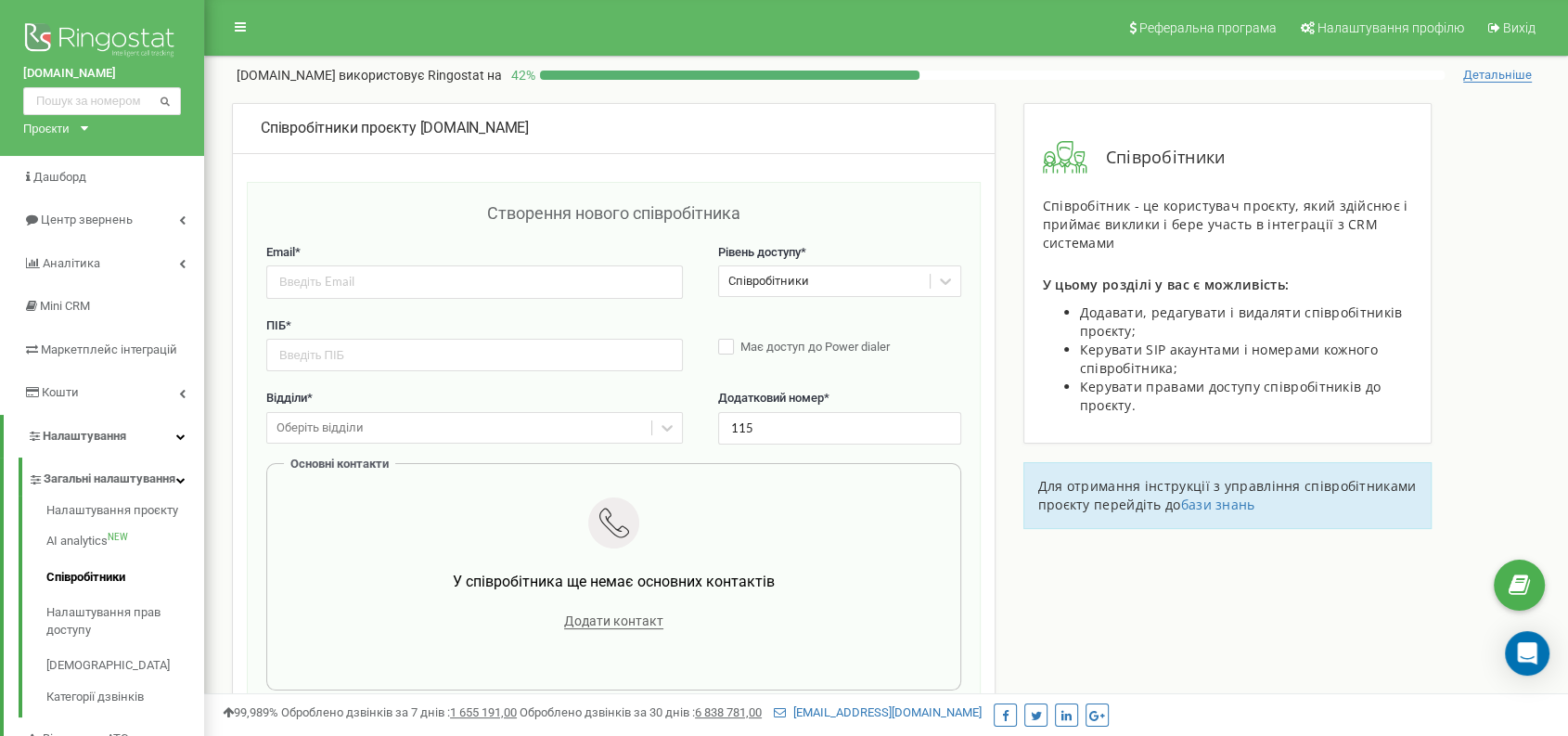 click on "Співробітники проєкту    varus.ua Створення нового співробітника Email * Рівень доступу * Співробітники ПІБ *   Має доступ до Power dialer Відділи * Оберіть відділи Додатковий номер * 115 Основні контакти У співробітника ще немає основних контактів Додати контакт Інші контакти У співробітника ще немає інших контактів Контакти не будуть викликані при переадресації на співробітника, але будуть використані в інтеграції з CRM.  Додати контакт Скасувати Зберегти Відділи +  Додати відділ Назва:  Онлайн Додатковий номер:  100 Співробітники  Алієв Еміль Тураб Редагувати відділ" at bounding box center (886, 756) 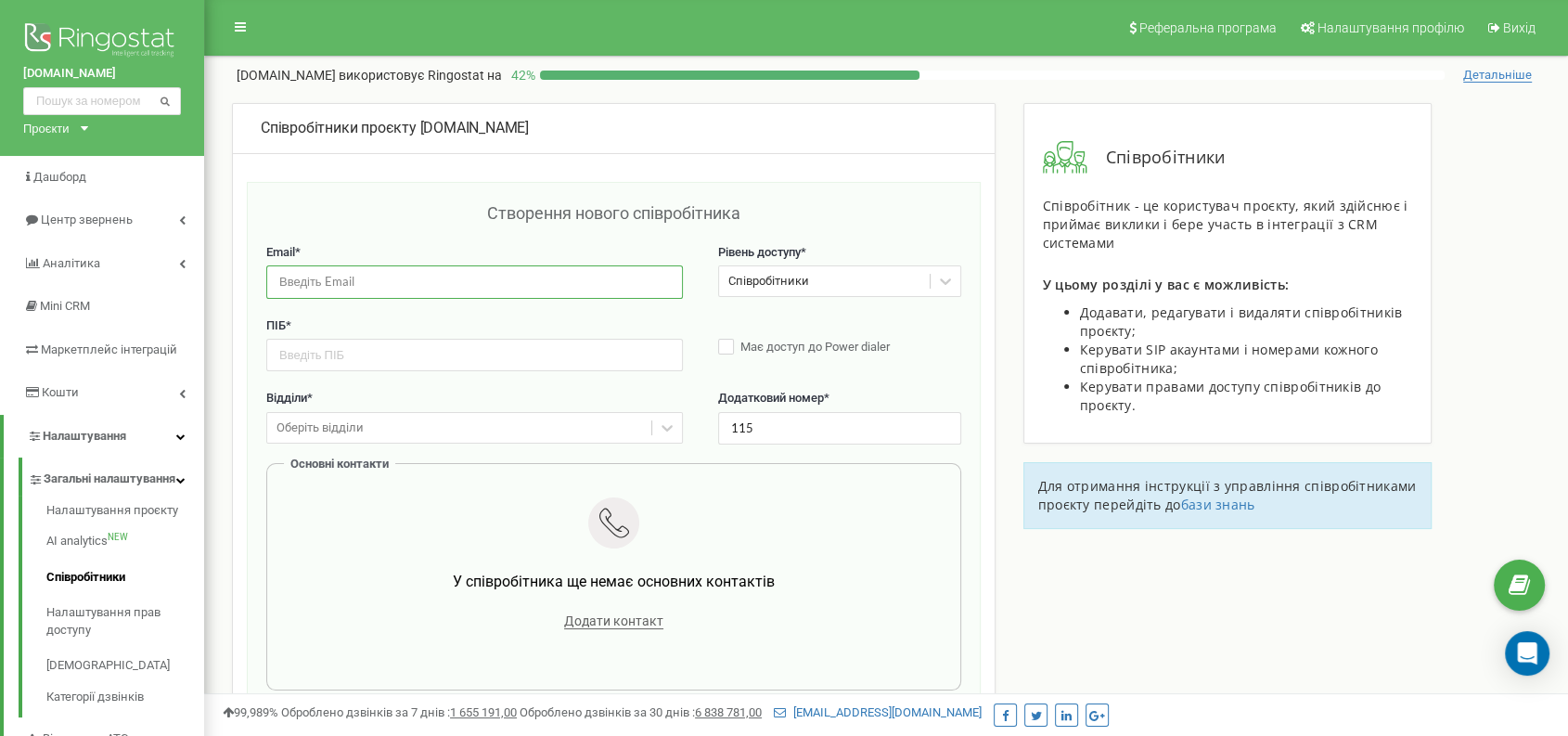 drag, startPoint x: 536, startPoint y: 270, endPoint x: 530, endPoint y: 278, distance: 10 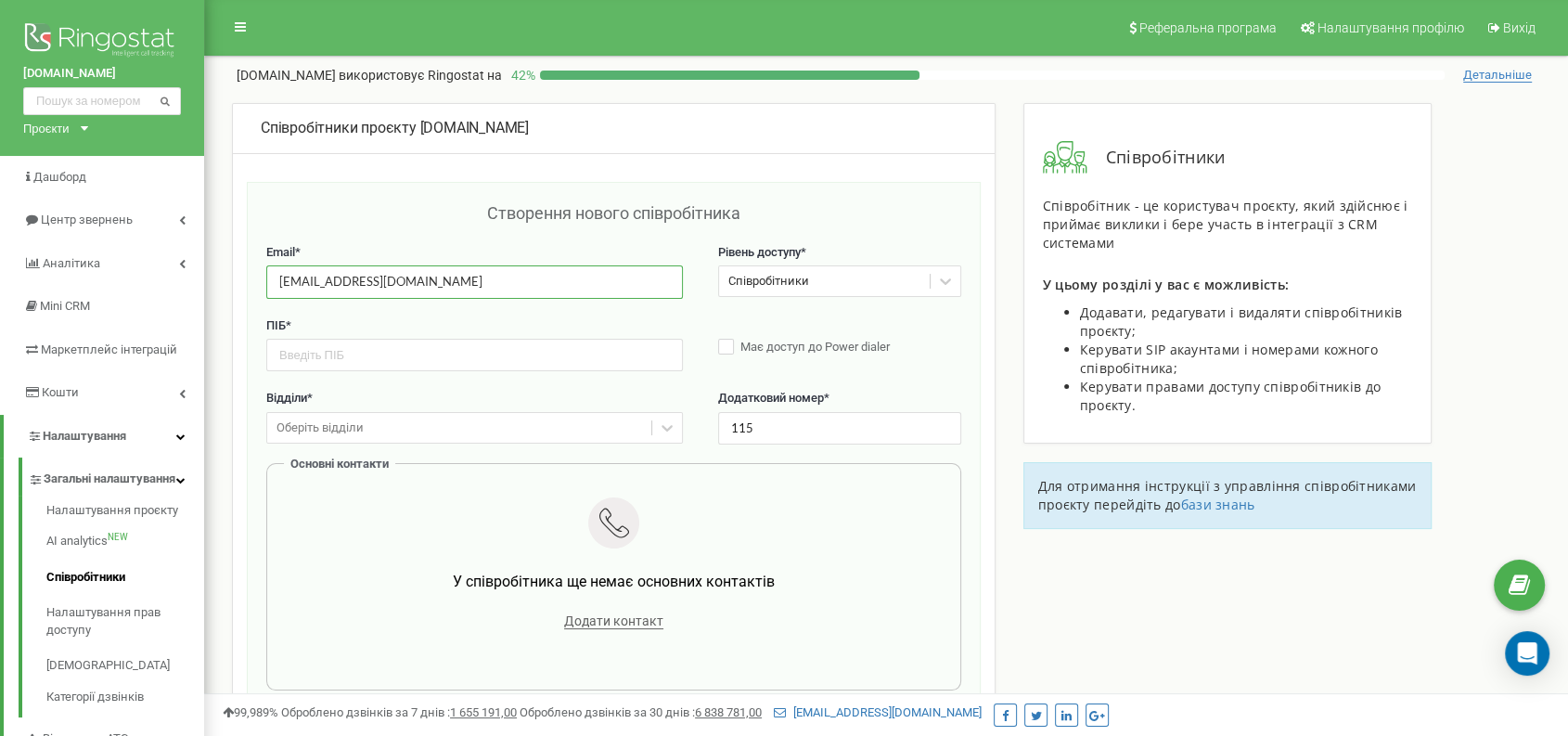 type on "mykyta.parkhomenko@varus.ua" 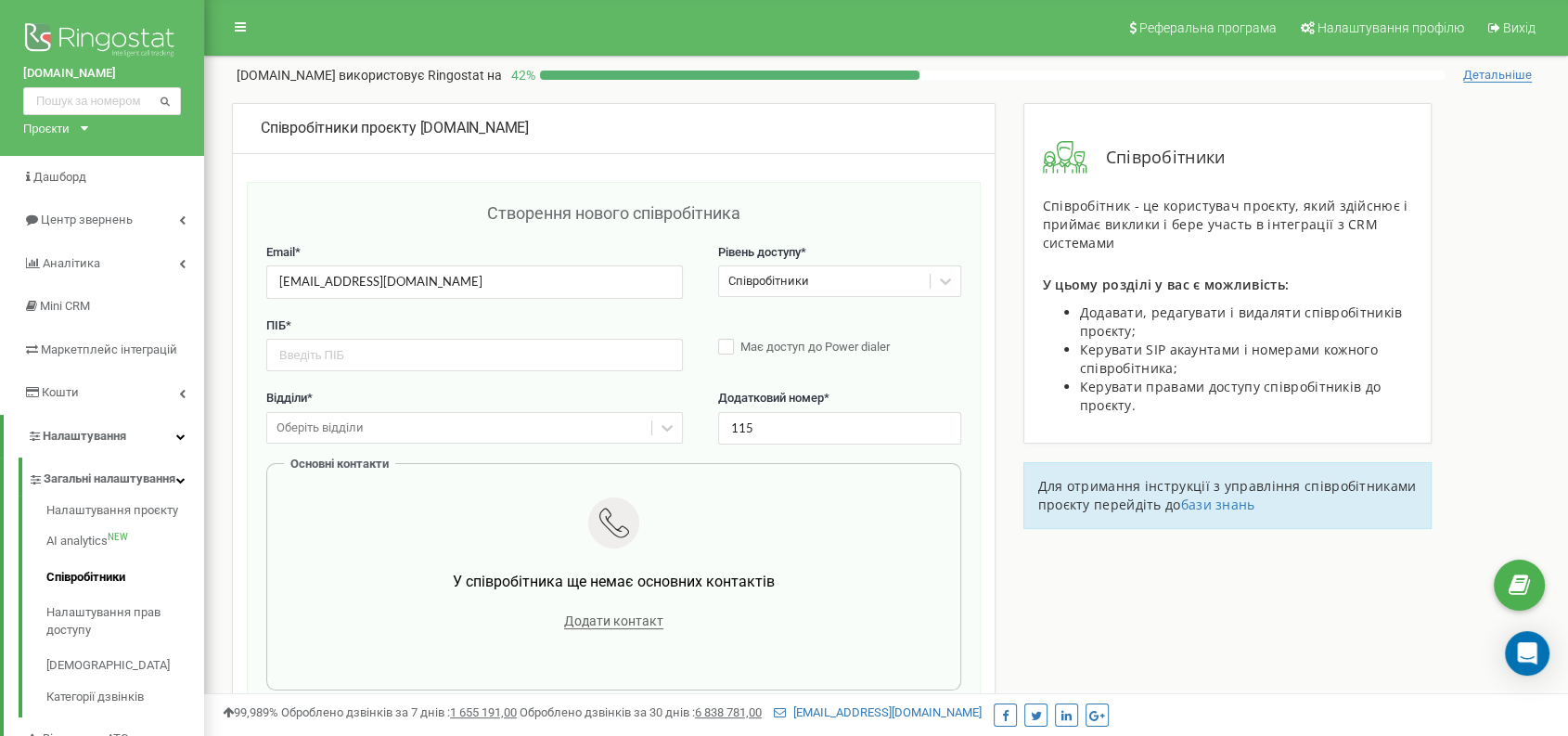 click on "Оберіть відділи" at bounding box center (459, 428) 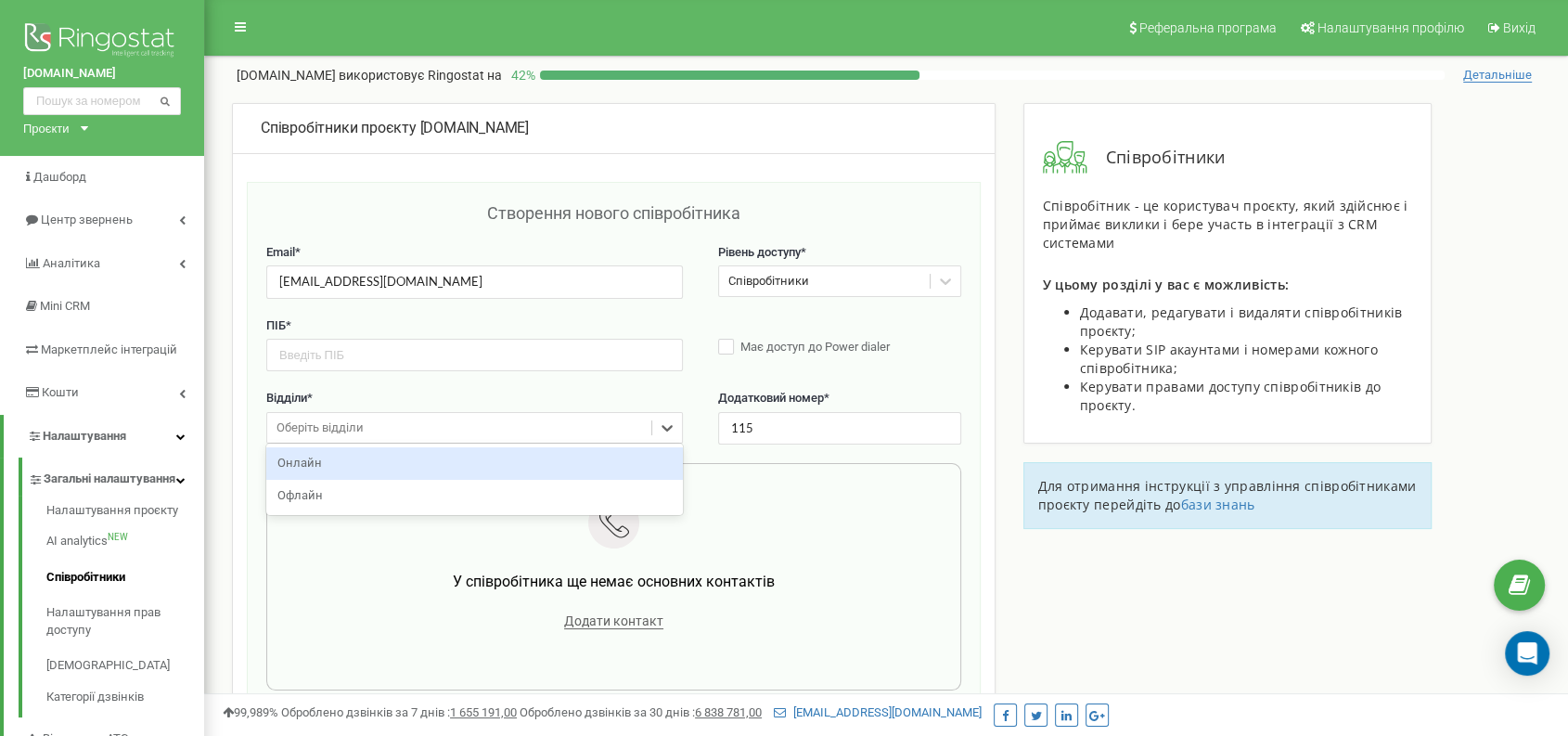 click on "Онлайн" at bounding box center (474, 463) 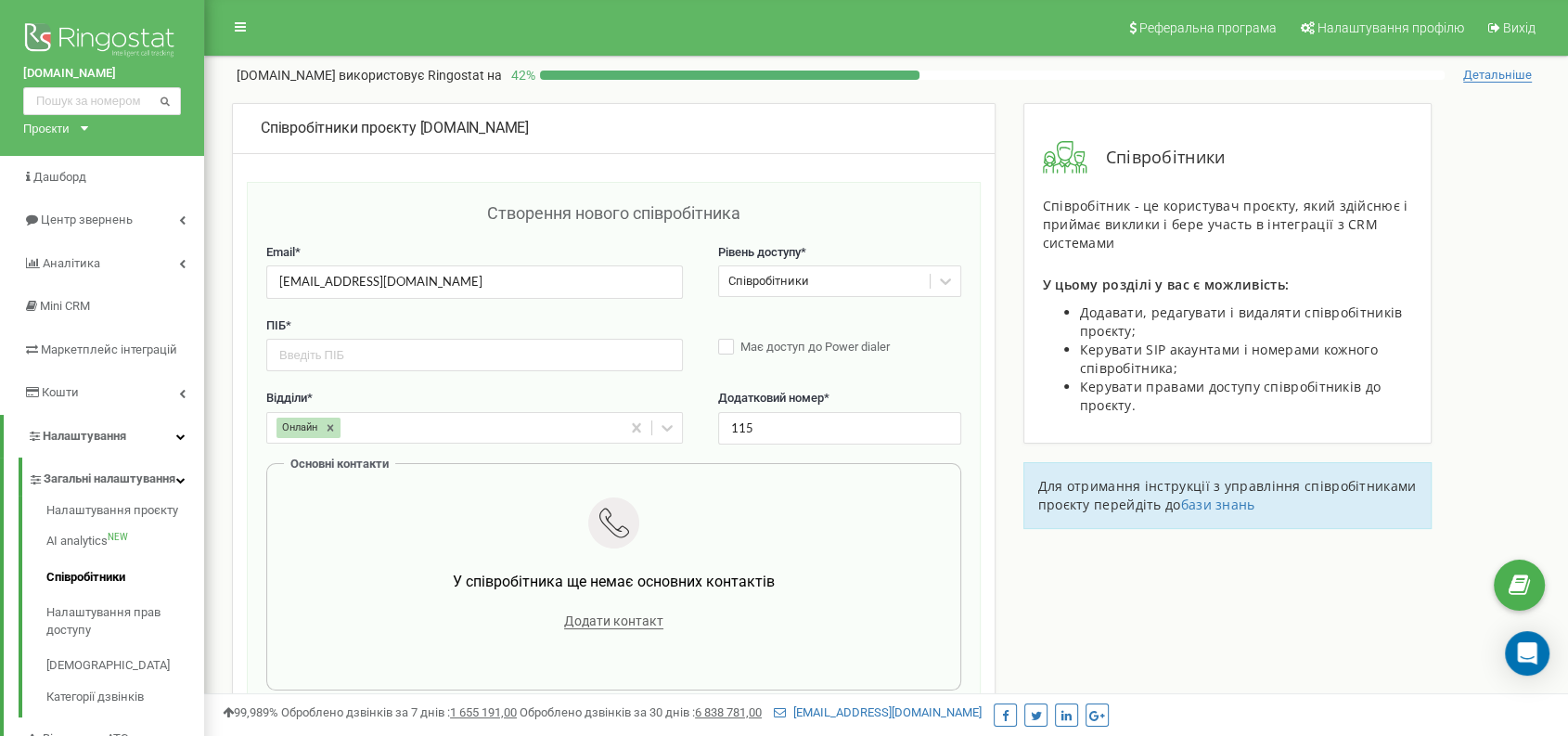 click on "Співробітники проєкту    varus.ua Створення нового співробітника Email * mykyta.parkhomenko@varus.ua Рівень доступу * Співробітники ПІБ *   Має доступ до Power dialer Відділи * Онлайн Додатковий номер * 115 Основні контакти У співробітника ще немає основних контактів Додати контакт Інші контакти У співробітника ще немає інших контактів Контакти не будуть викликані при переадресації на співробітника, але будуть використані в інтеграції з CRM.  Додати контакт Скасувати Зберегти Відділи +  Додати відділ Назва:  Онлайн Додатковий номер:  100 Співробітники  Алієв Еміль Тураб   Назва:  200" at bounding box center [886, 756] 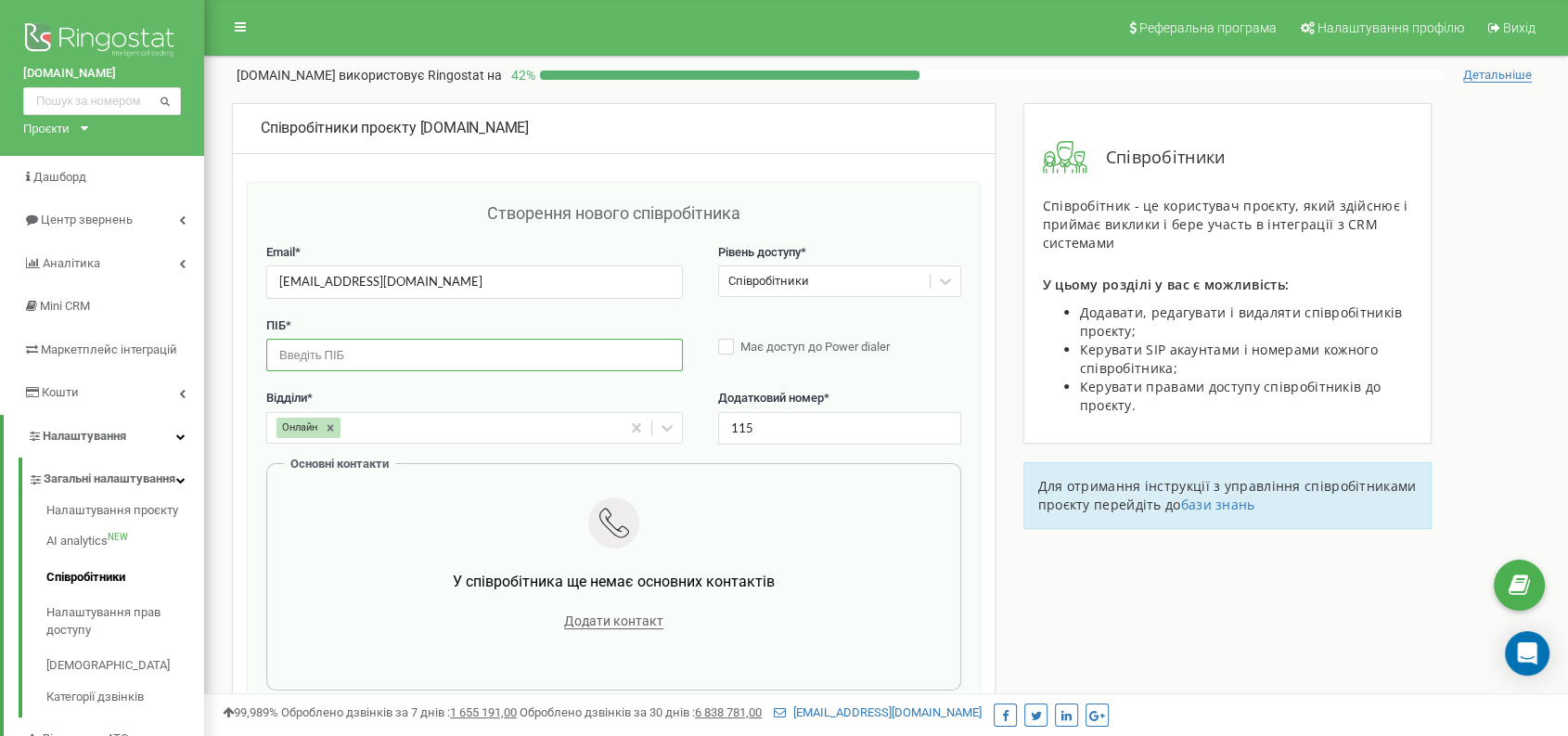 click at bounding box center (474, 355) 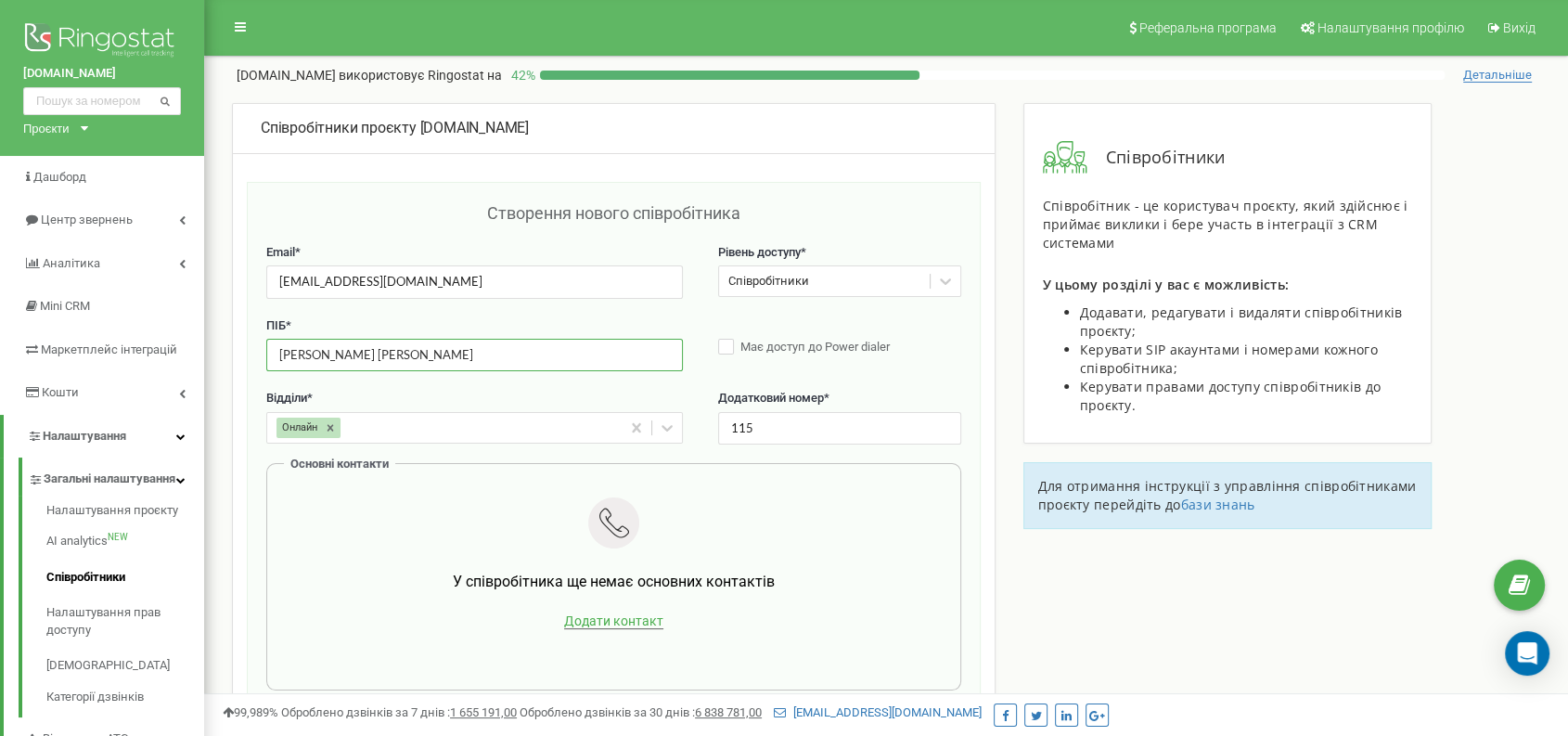 type on "Пархоменко Микита Андрійович" 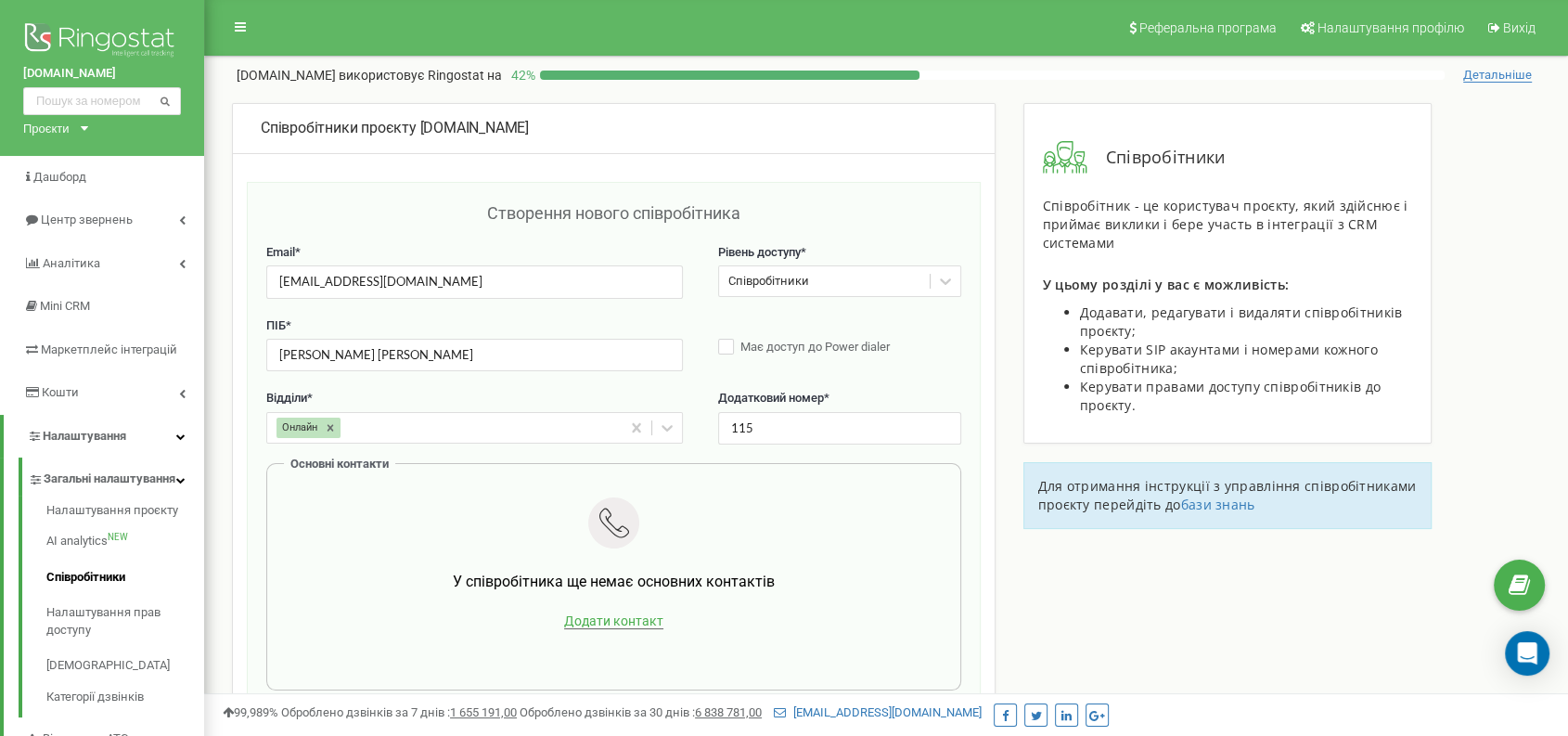 click on "Додати контакт" at bounding box center (613, 621) 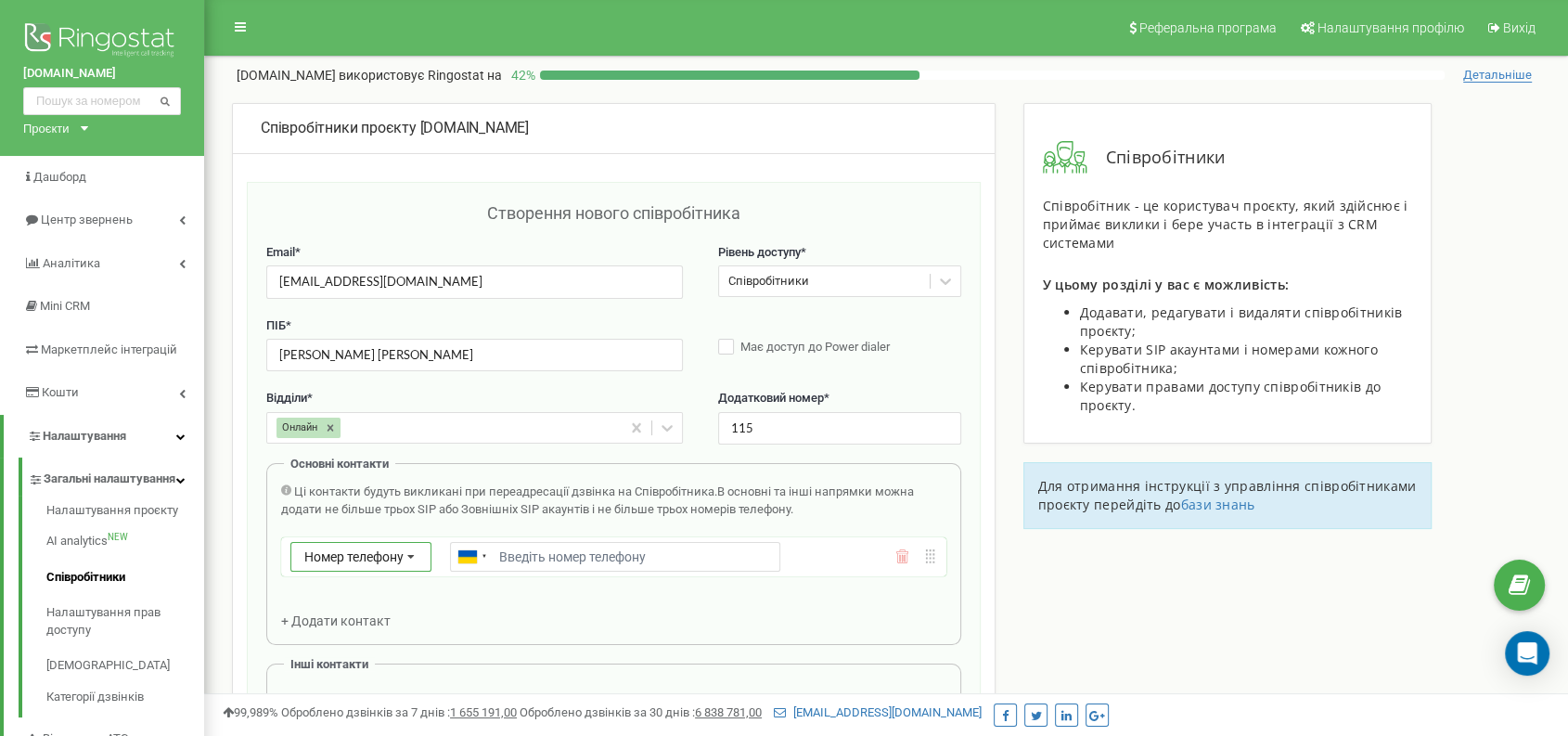 click at bounding box center (411, 558) 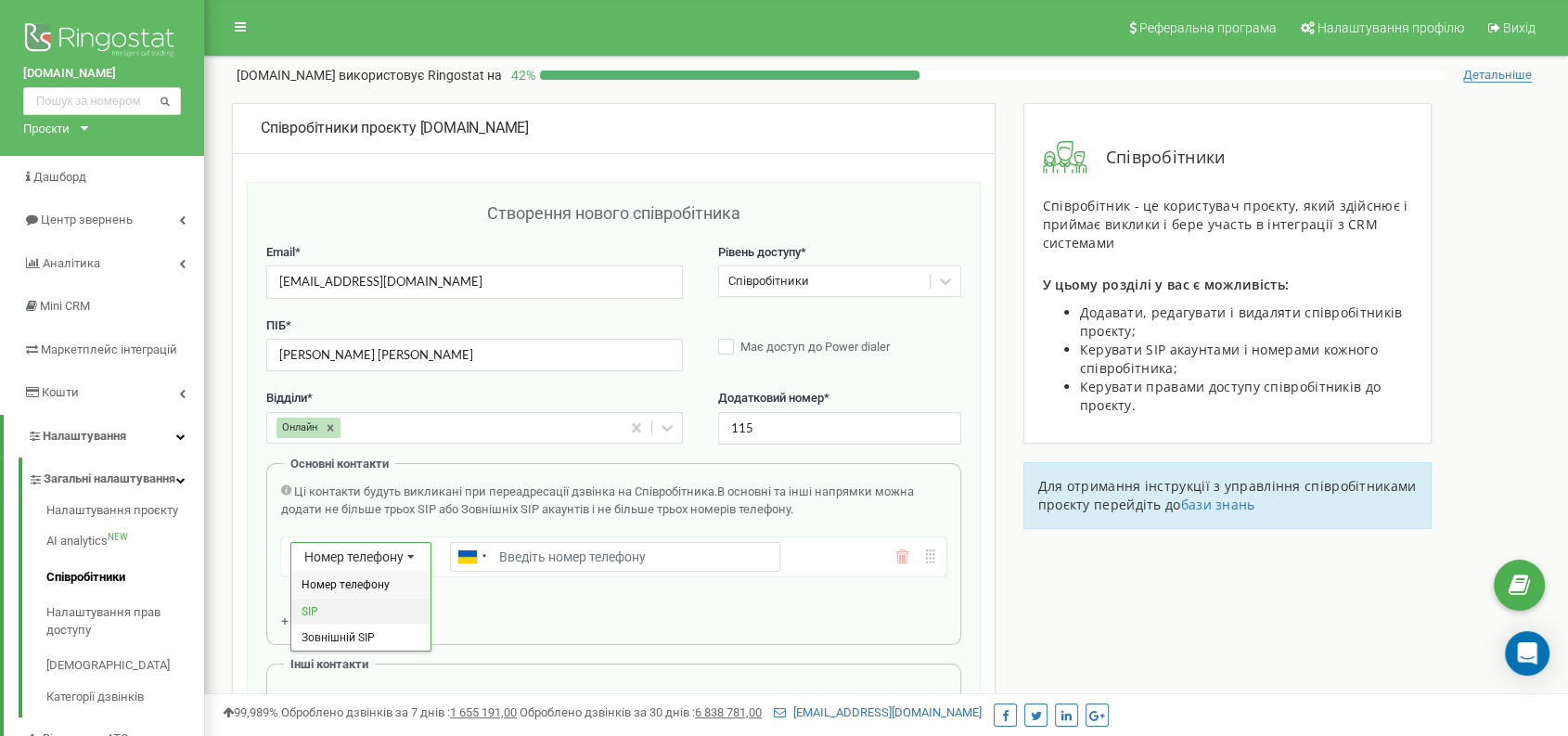 click on "SIP" at bounding box center [361, 610] 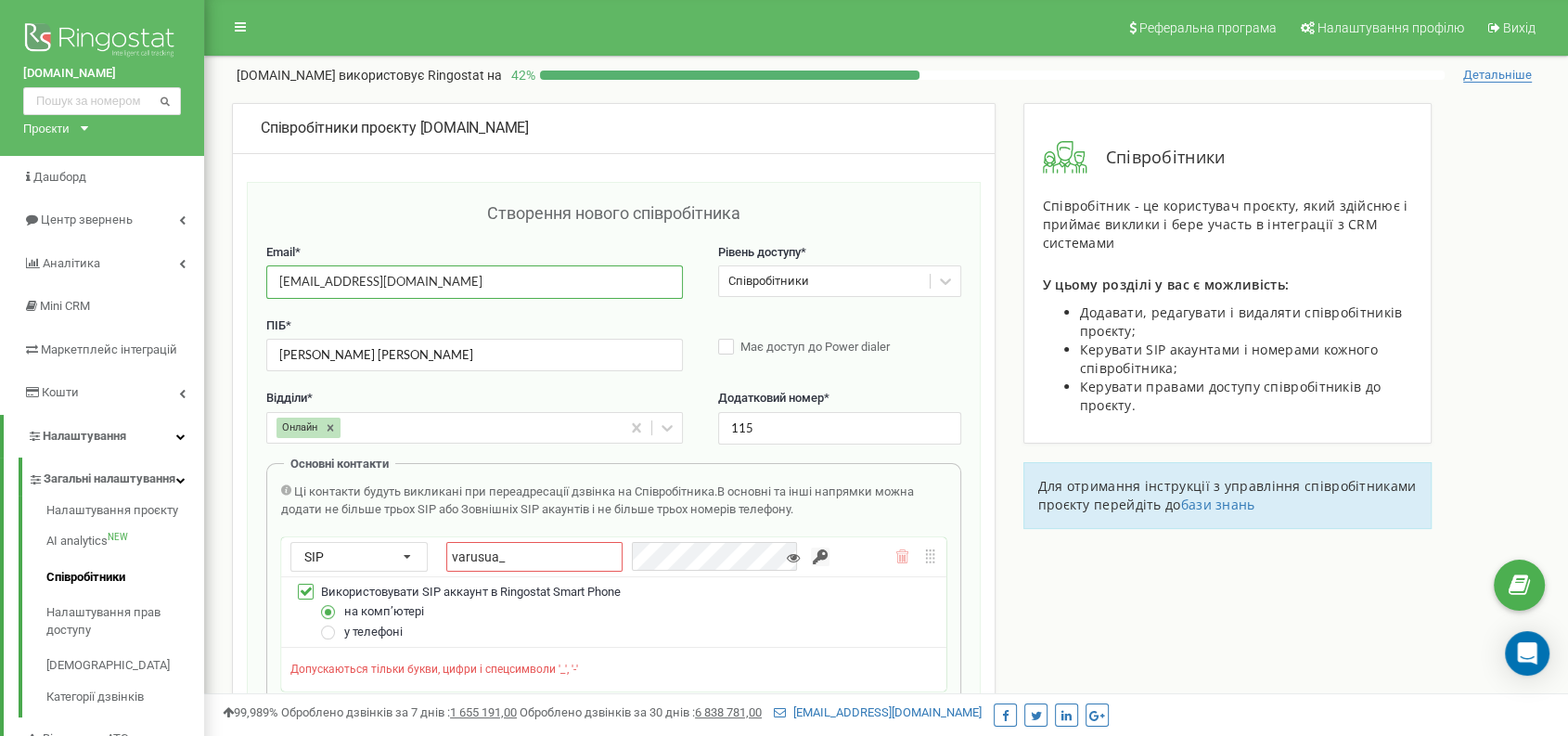 drag, startPoint x: 391, startPoint y: 283, endPoint x: 256, endPoint y: 282, distance: 135.0037 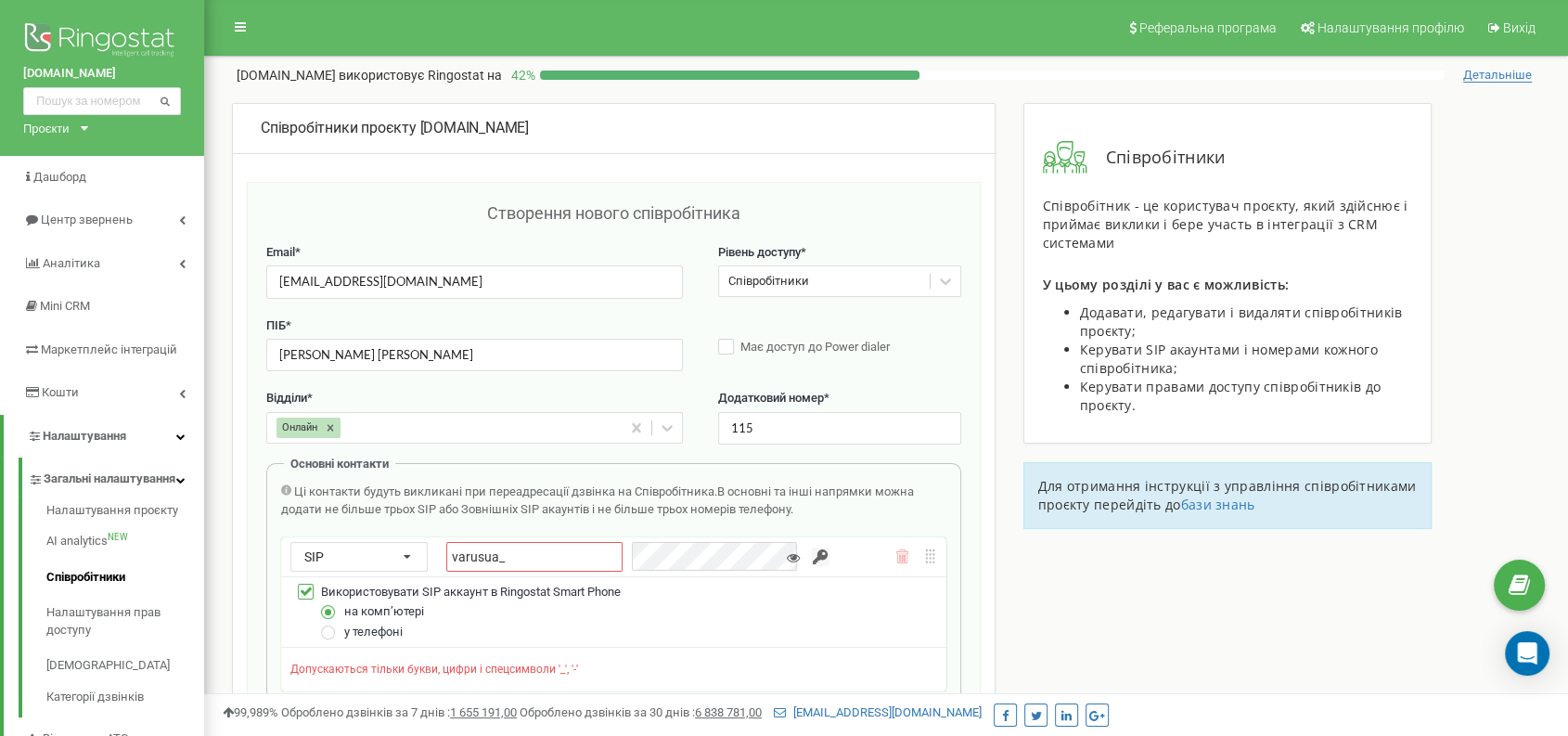 click on "varusua_" at bounding box center (534, 557) 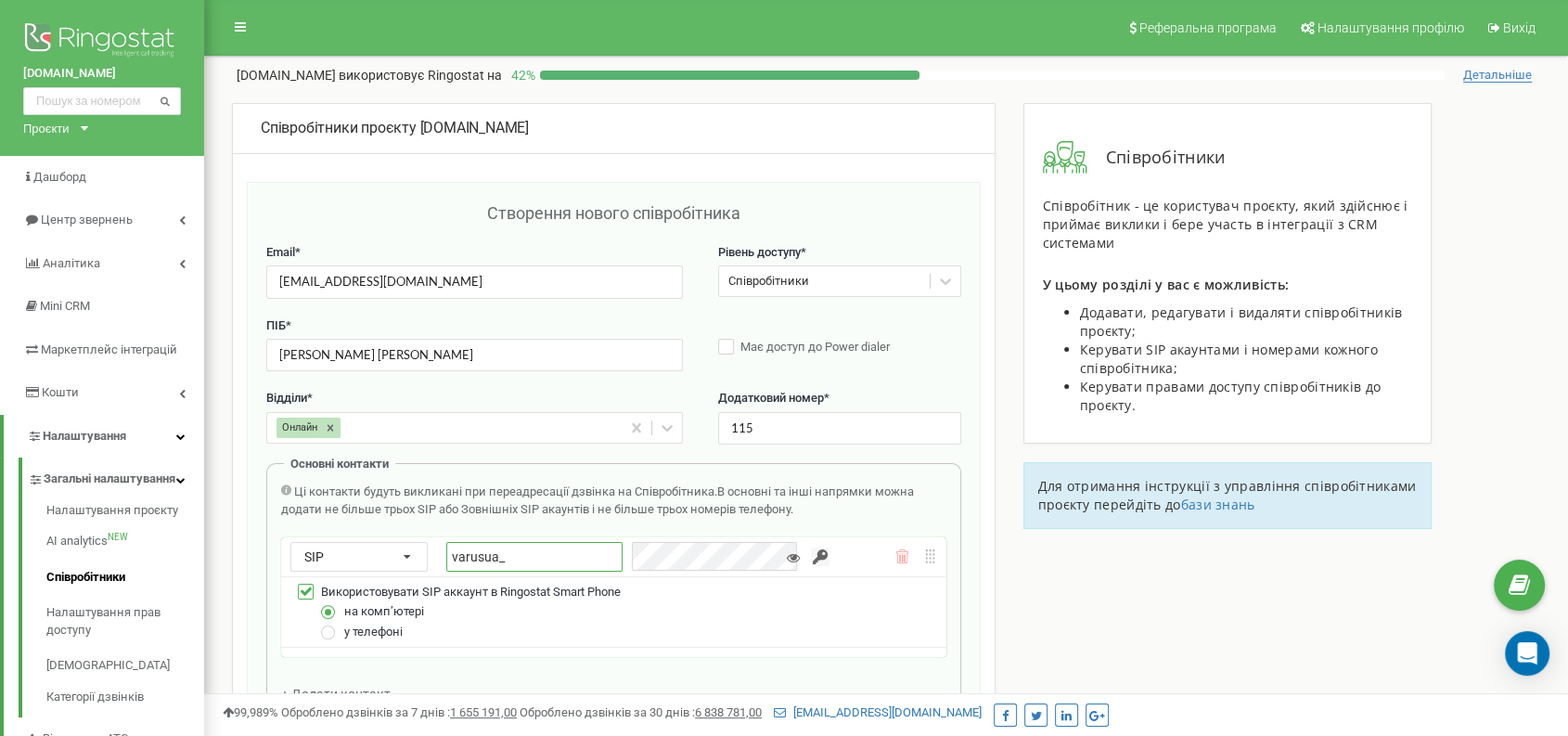 paste on "mykyta.parkhomenko" 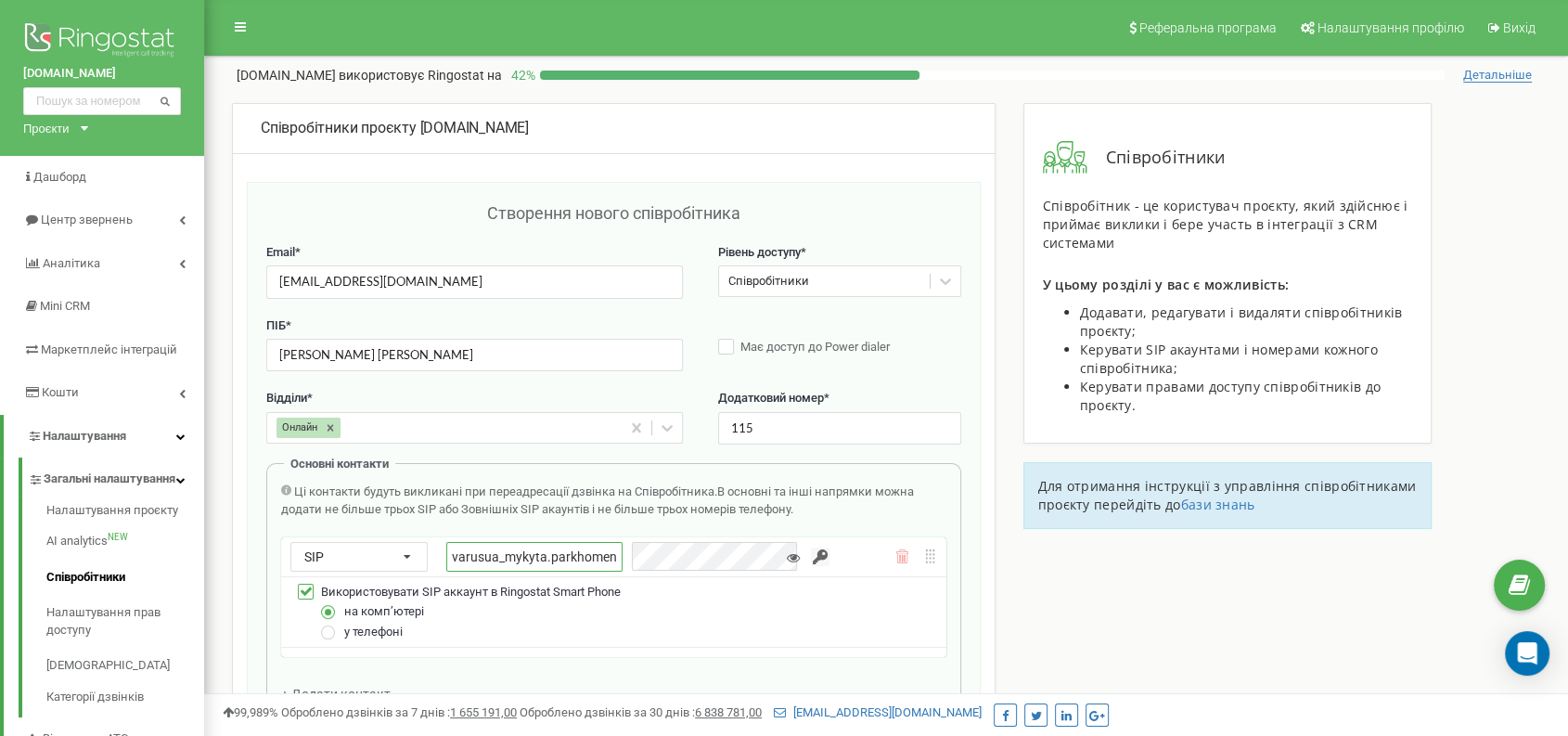 scroll, scrollTop: 0, scrollLeft: 15, axis: horizontal 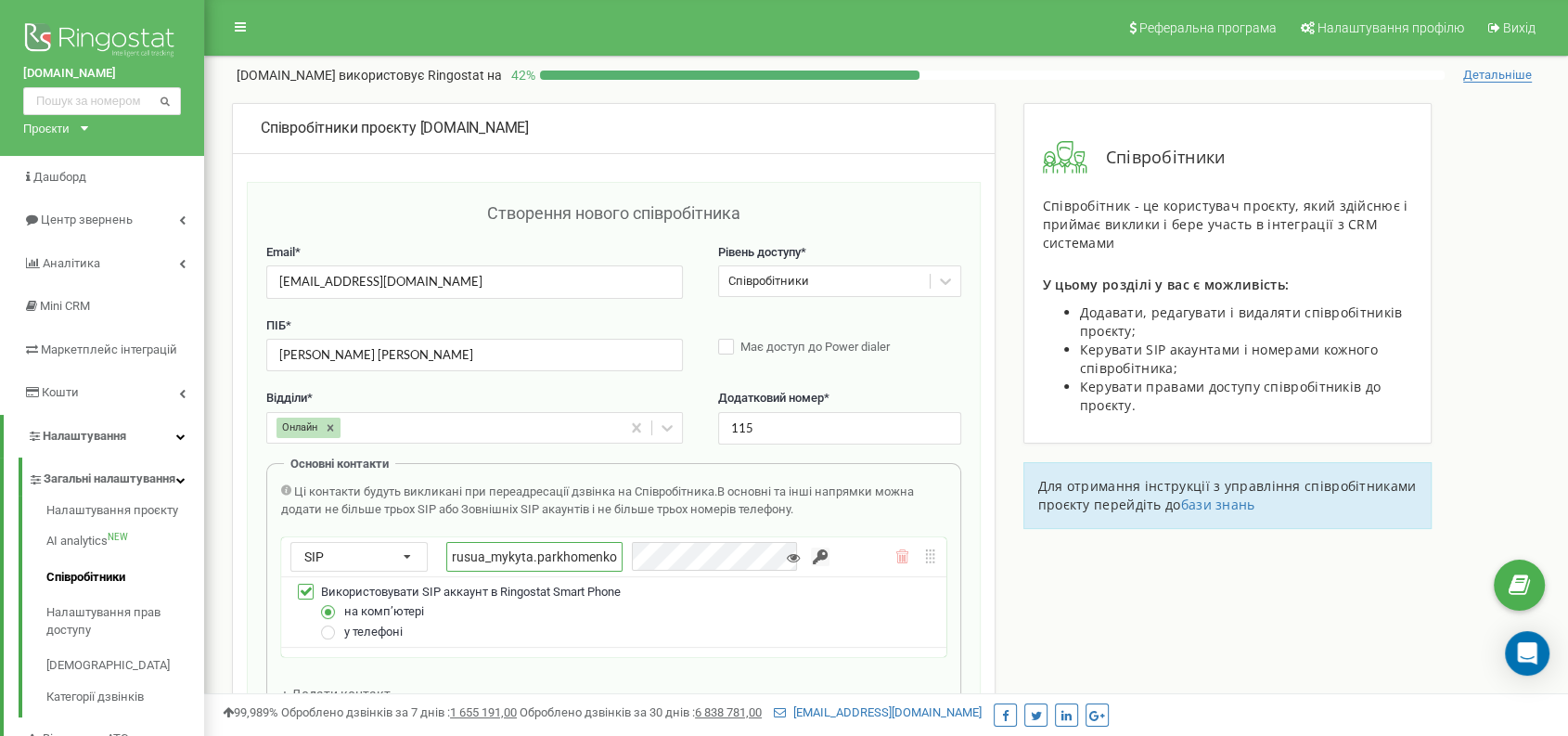 click on "varusua_mykyta.parkhomenko" at bounding box center [534, 557] 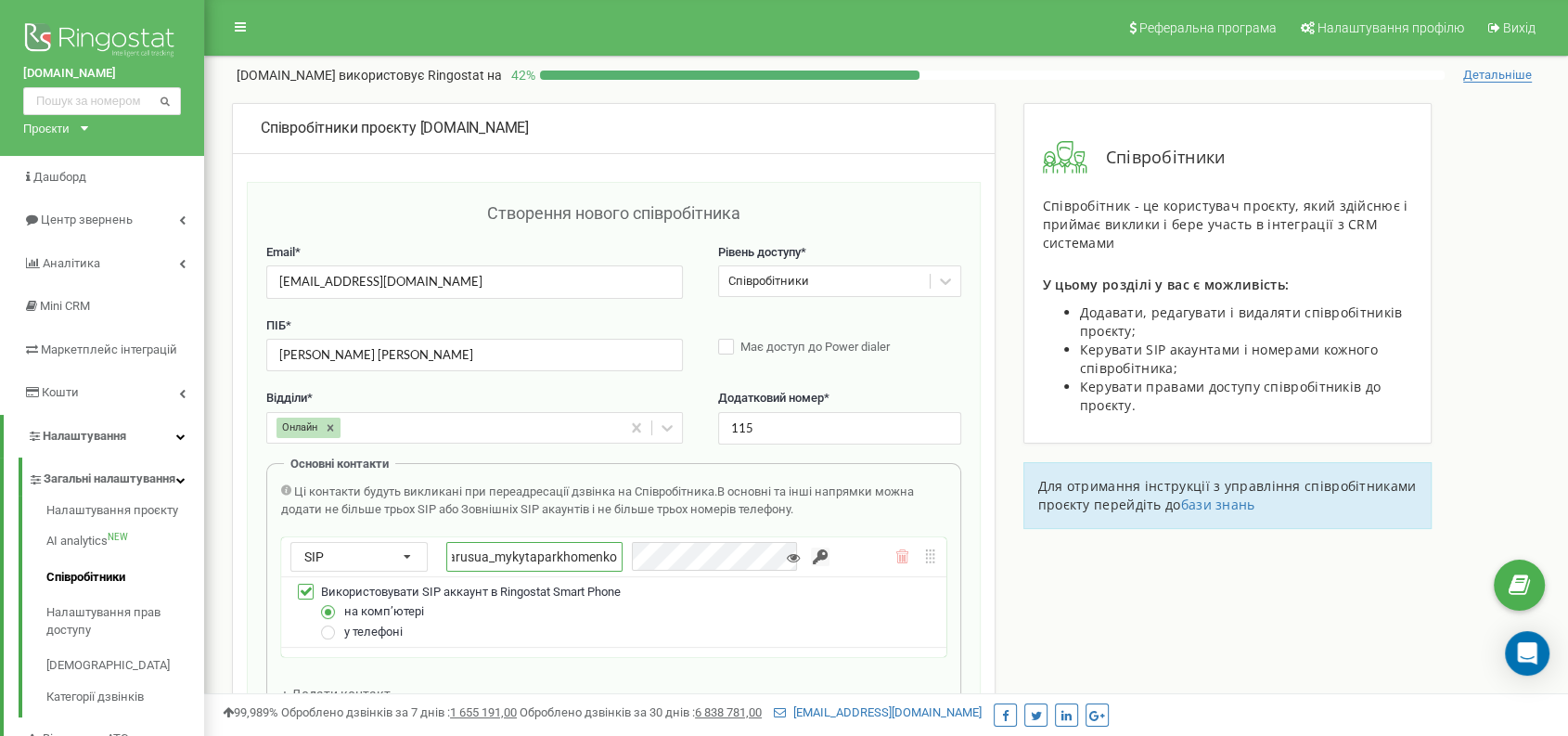 scroll, scrollTop: 0, scrollLeft: 12, axis: horizontal 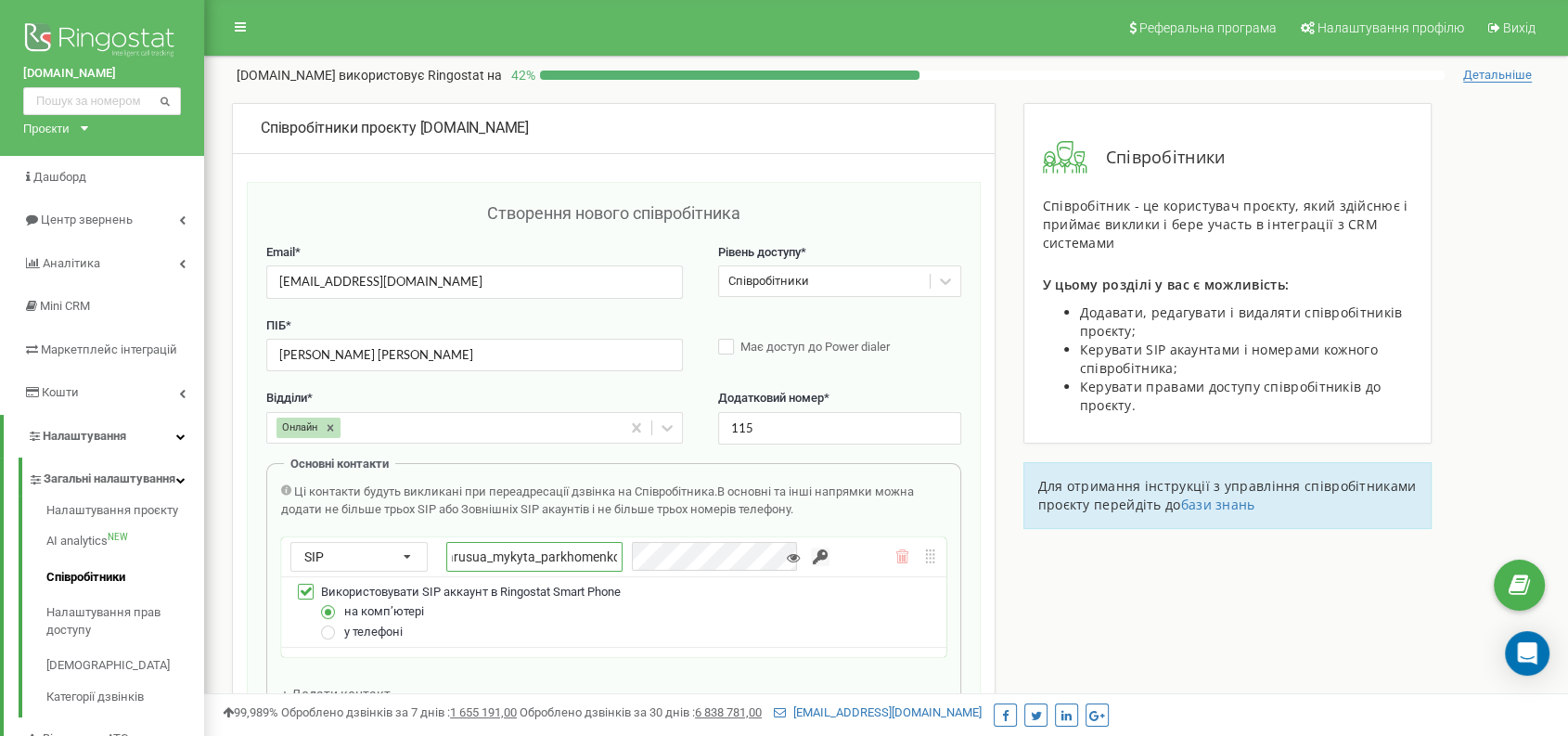 type on "varusua_mykyta_parkhomenko" 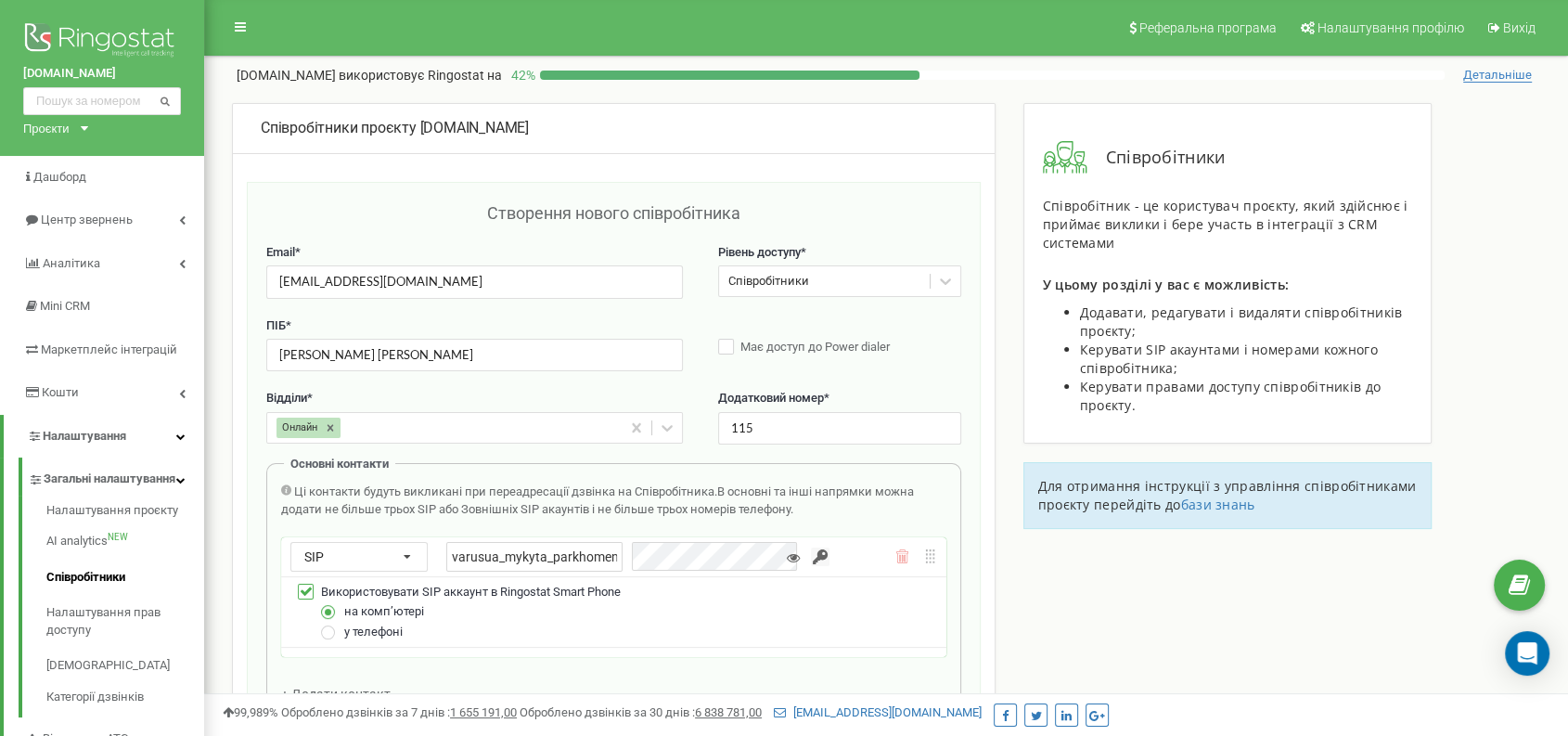 click at bounding box center (820, 557) 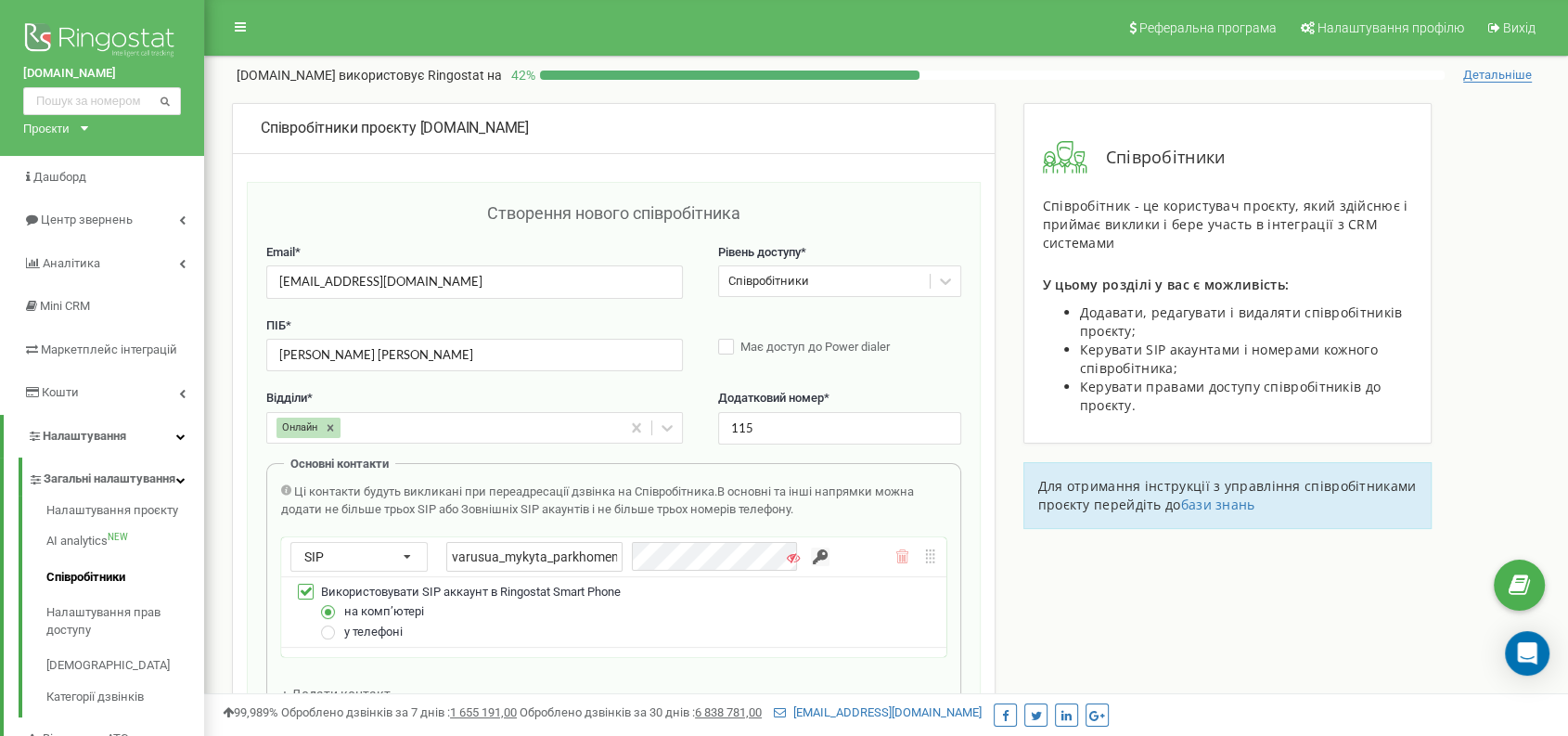 click on "SIP Номер телефону SIP Зовнішній SIP varusua_mykyta_parkhomenko" at bounding box center [613, 557] 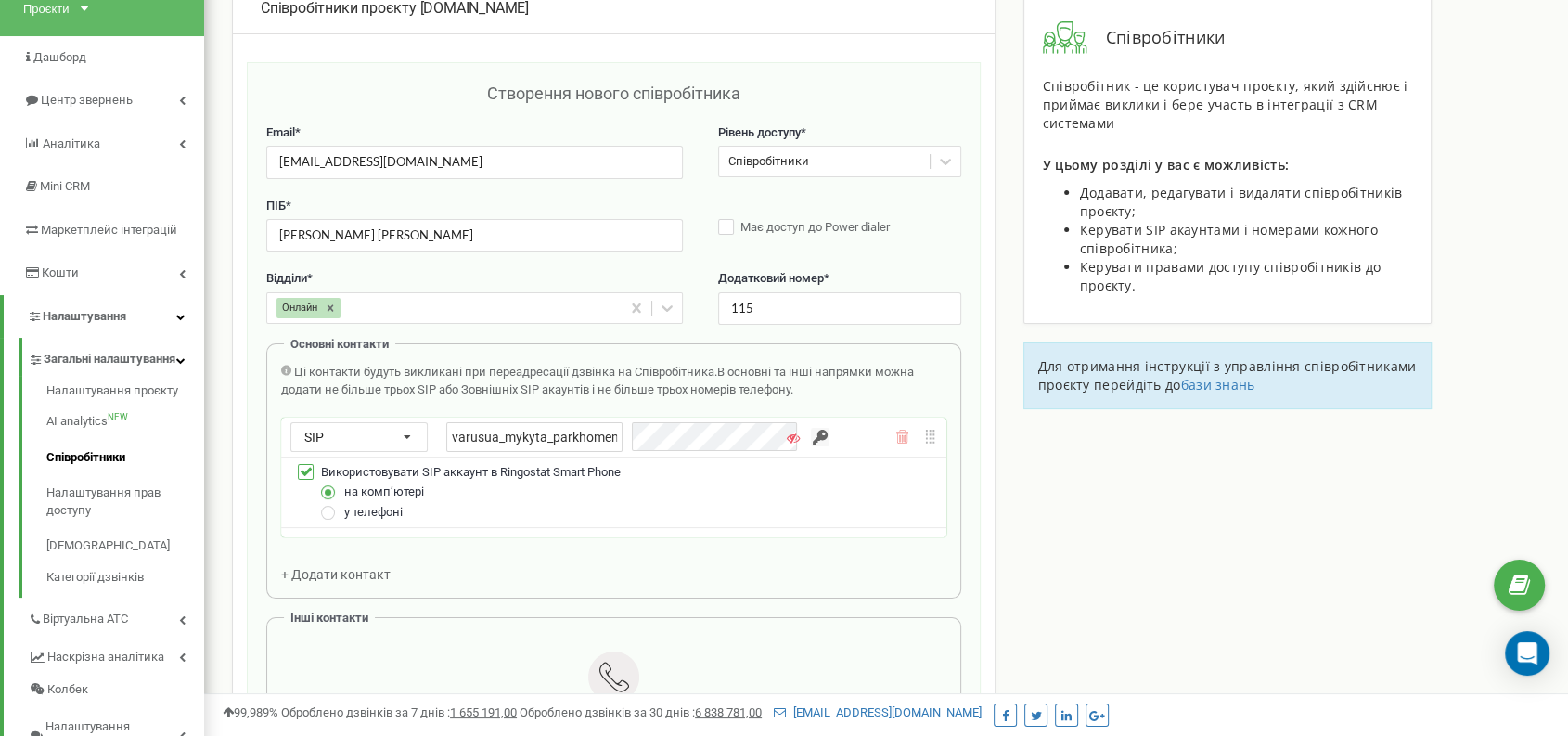 scroll, scrollTop: 0, scrollLeft: 0, axis: both 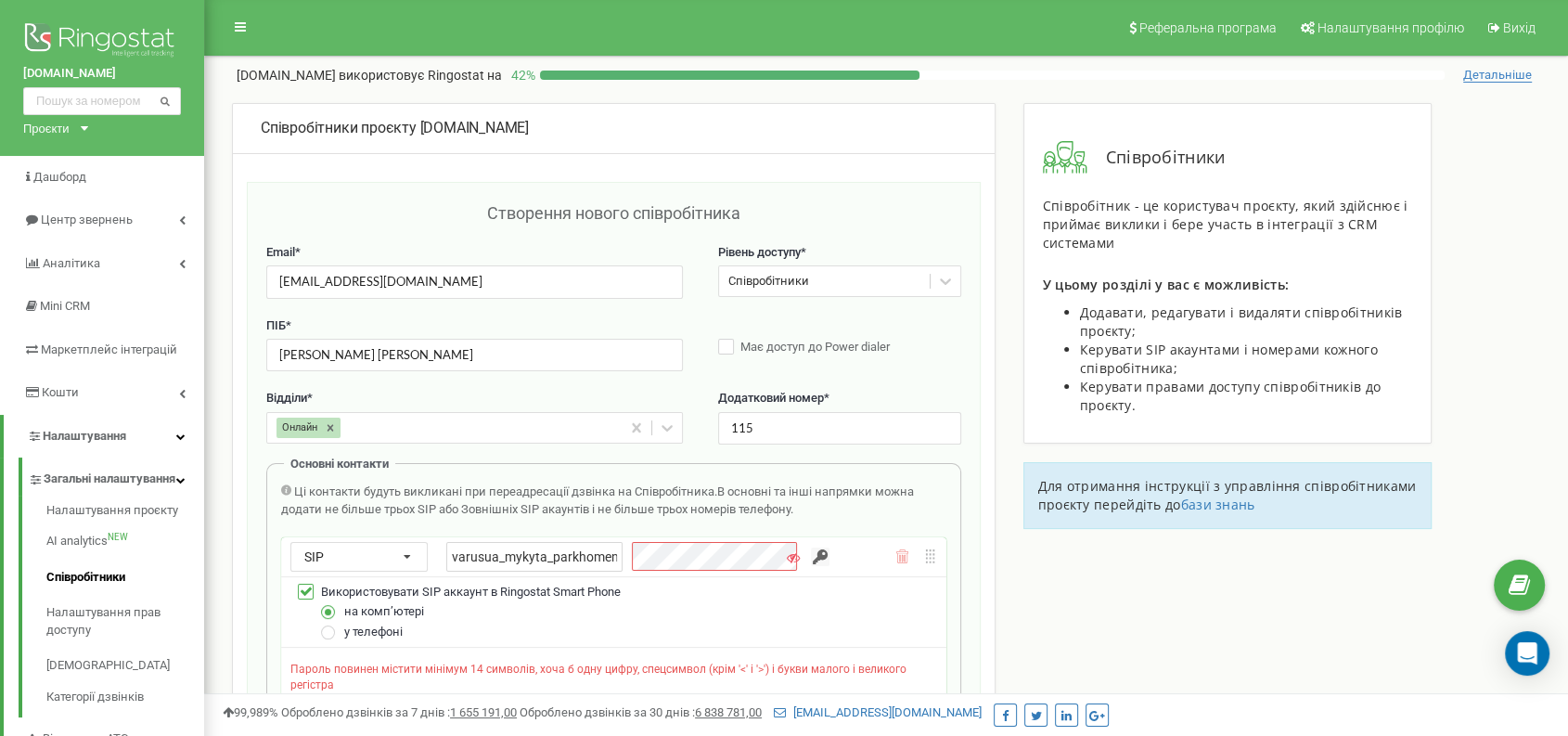 click on "Співробітники проєкту    varus.ua Створення нового співробітника Email * mykyta.parkhomenko@varus.ua Рівень доступу * Співробітники ПІБ * Пархоменко Микита Андрійович   Має доступ до Power dialer Відділи * Онлайн Додатковий номер * 115 Основні контакти Ці контакти будуть викликані при переадресації дзвінка на Співробітника.  В основні та інші напрямки можна додати не більше трьох SIP або Зовнішніх SIP акаунтів і не більше трьох номерів телефону. SIP Номер телефону SIP Зовнішній SIP varusua_mykyta_parkhomenko           Використовувати SIP аккаунт в Ringostat Smart Phone на компʼютері у телефоні + Додати контакт +  100" at bounding box center (886, 795) 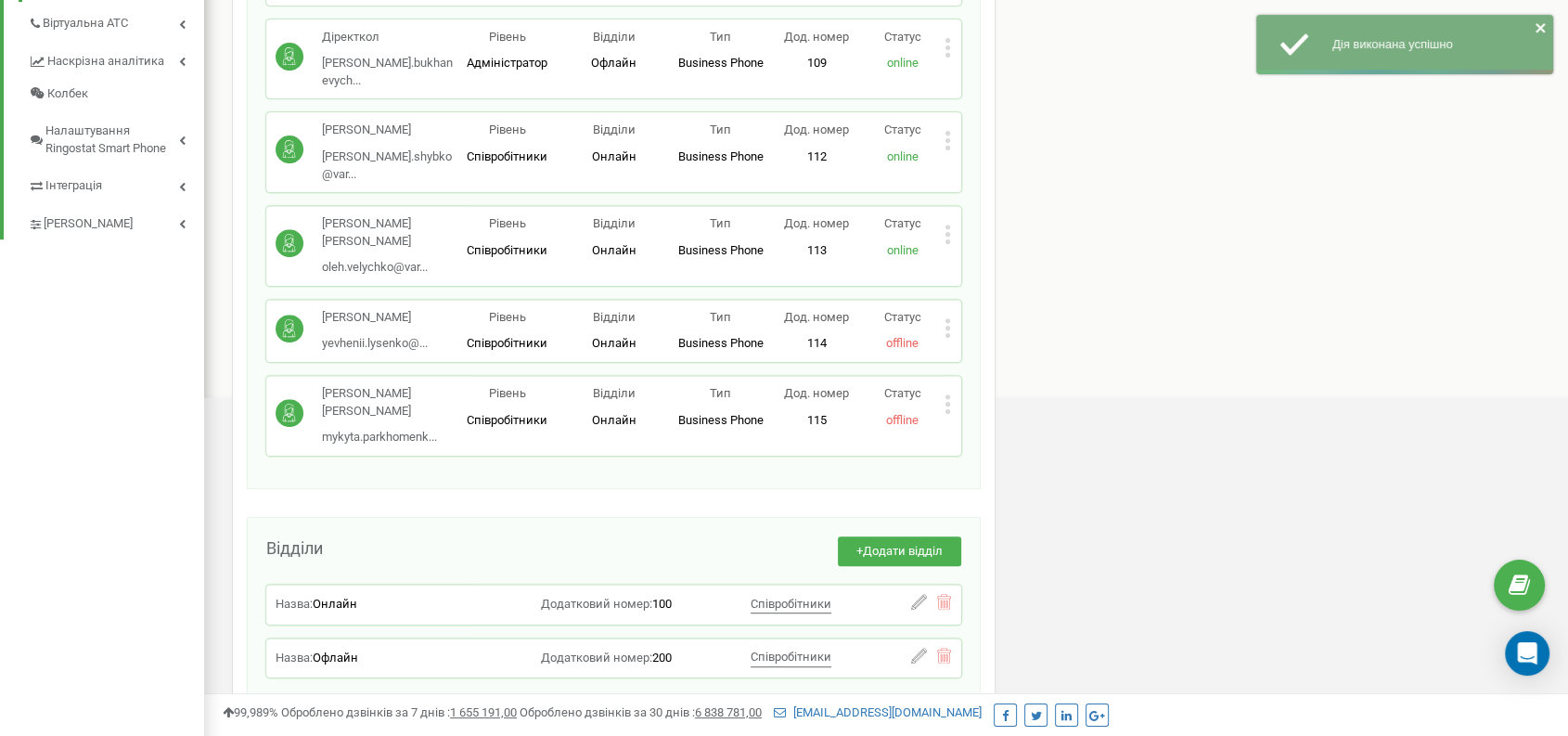 scroll, scrollTop: 721, scrollLeft: 0, axis: vertical 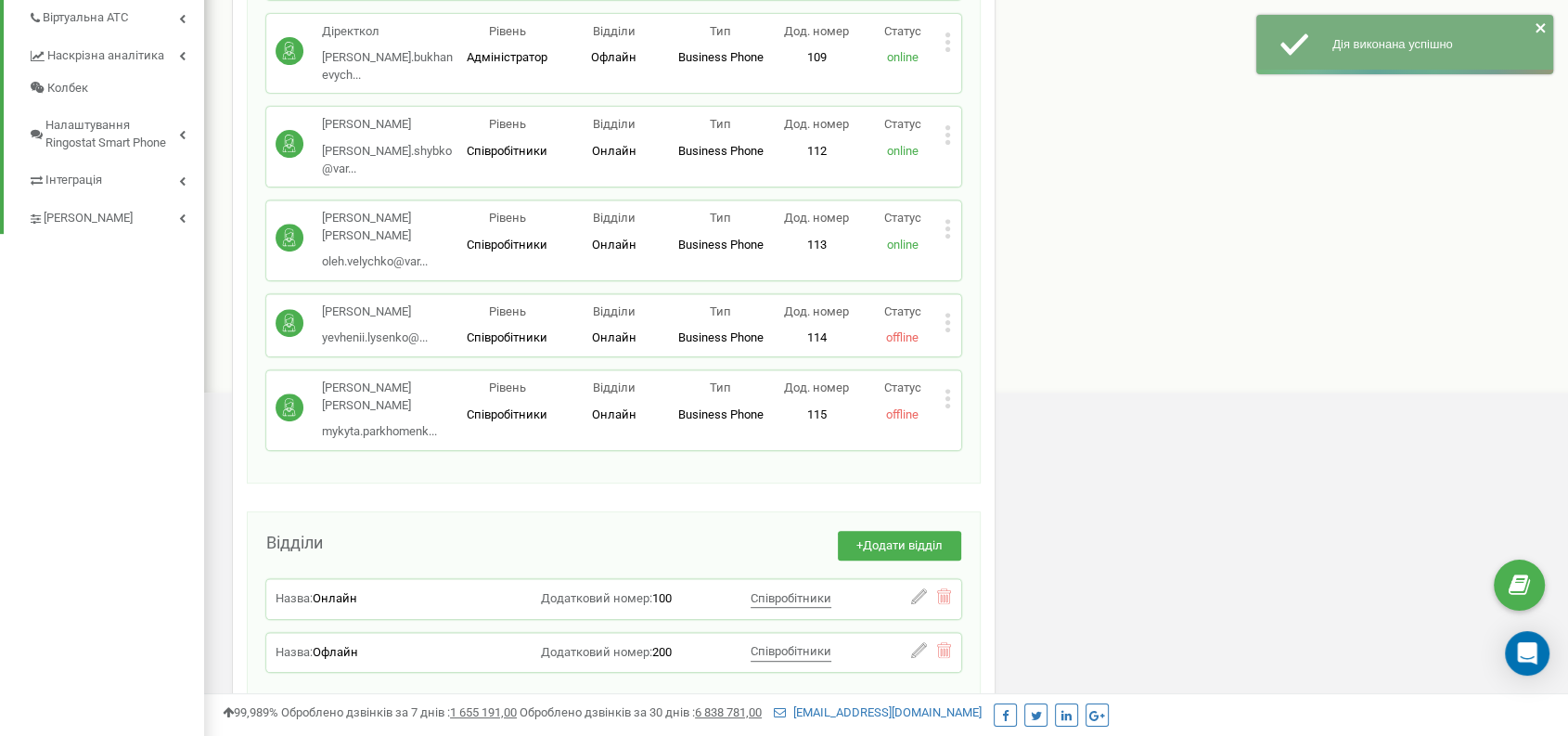 click on "Співробітники проєкту    varus.ua Співробітники +  Додати співробітника Алієв Еміль Тураб emil.aliiev@varus.ua emil.aliiev@varus.ua Рівень Аналітик Відділи Онлайн Онлайн Тип Business Phone Повноцінне робоче місце співробітника з усіма можливостями, дозволяє використовувати Ringostat Smart Phone і прив'язати зовнішні номери співробітника. Дод. номер 101 Статус offline Редагувати   Видалити співробітника Копіювати SIP Копіювати Email Копіювати ID ( 414746 ) Лобанова Вікторія Станіславівна viktoriia.lobanov... viktoriia.lobanova@varus.ua Рівень Співробітники Відділи Онлайн Онлайн Тип Business Phone Дод. номер 102 Статус online Редагувати" at bounding box center [886, 118] 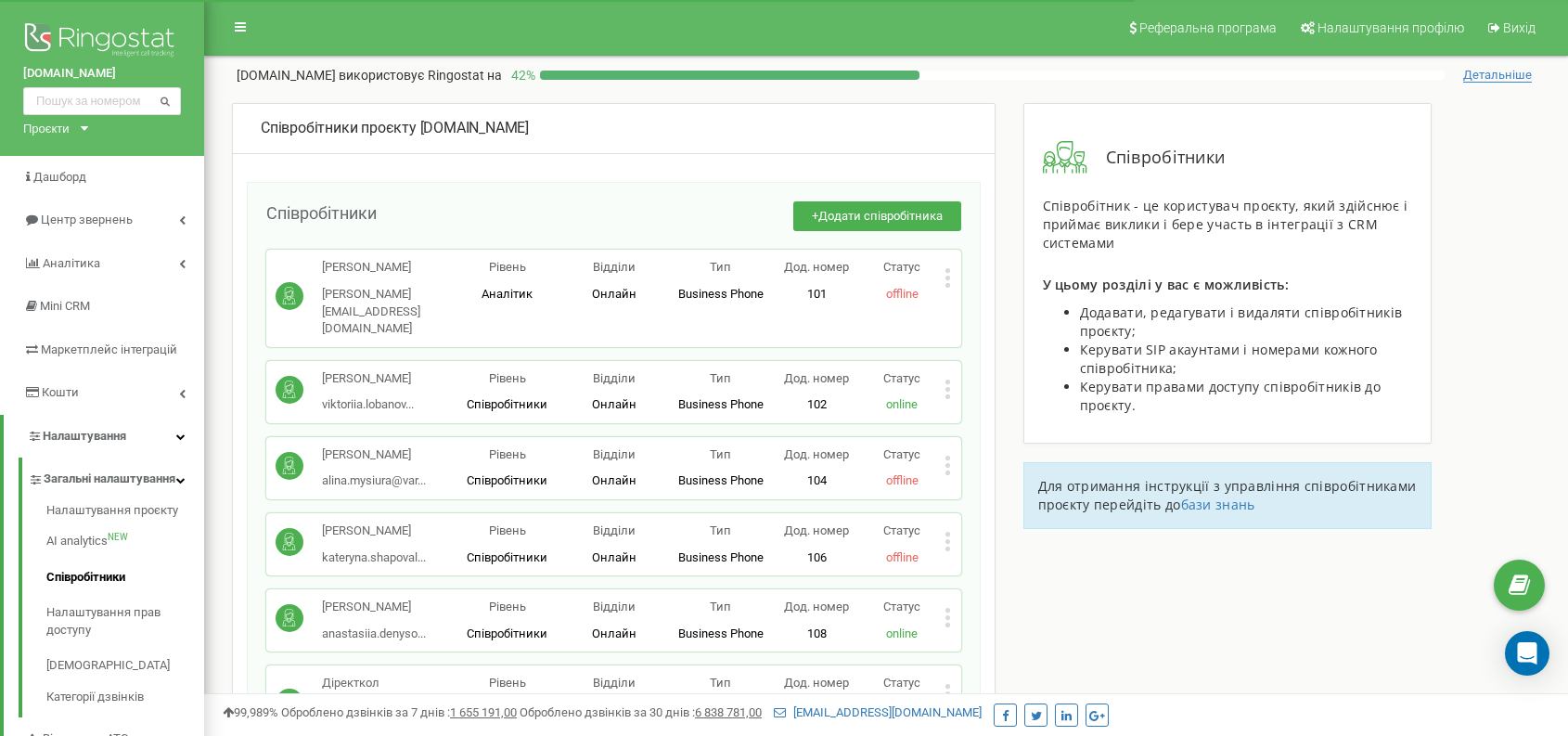 scroll, scrollTop: 0, scrollLeft: 0, axis: both 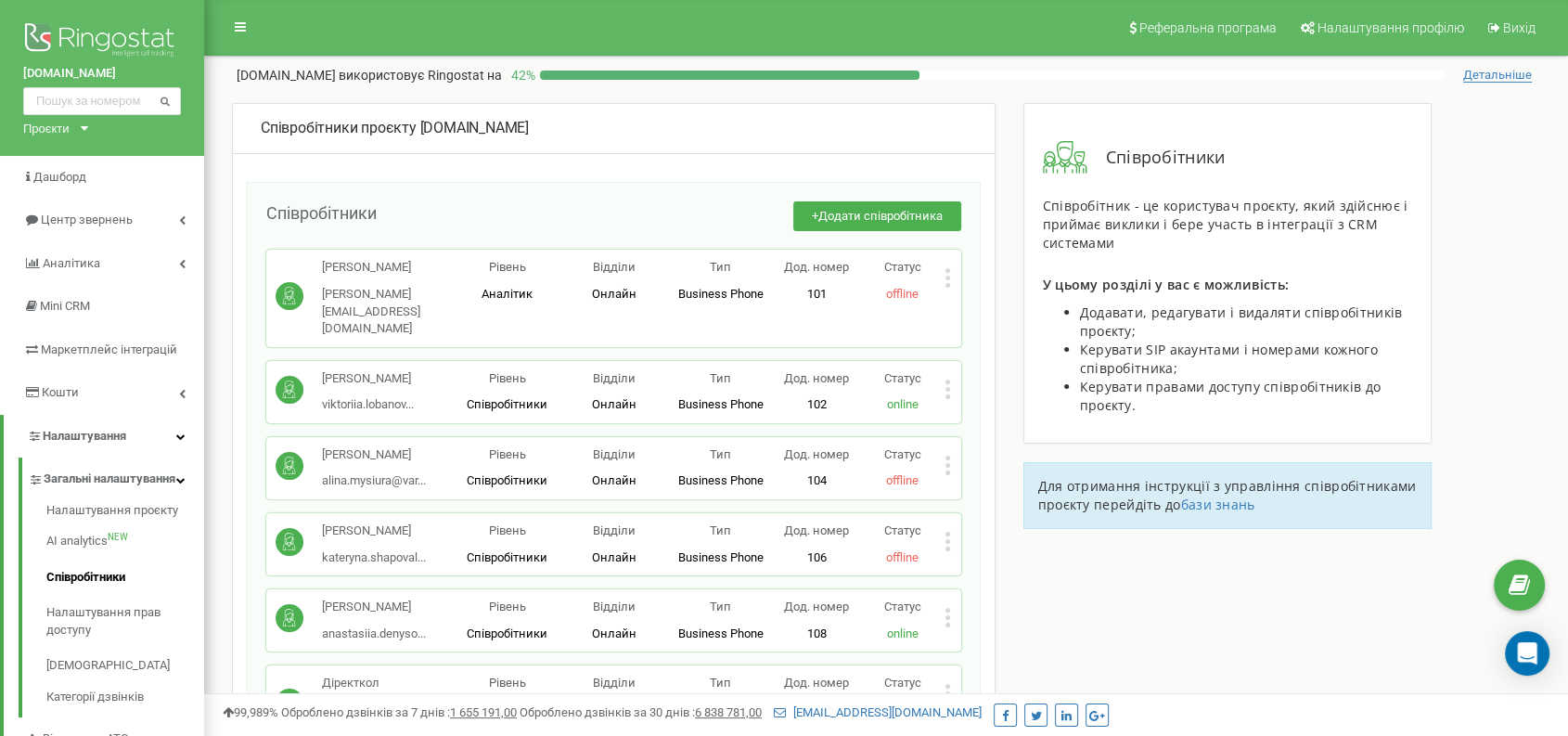 click 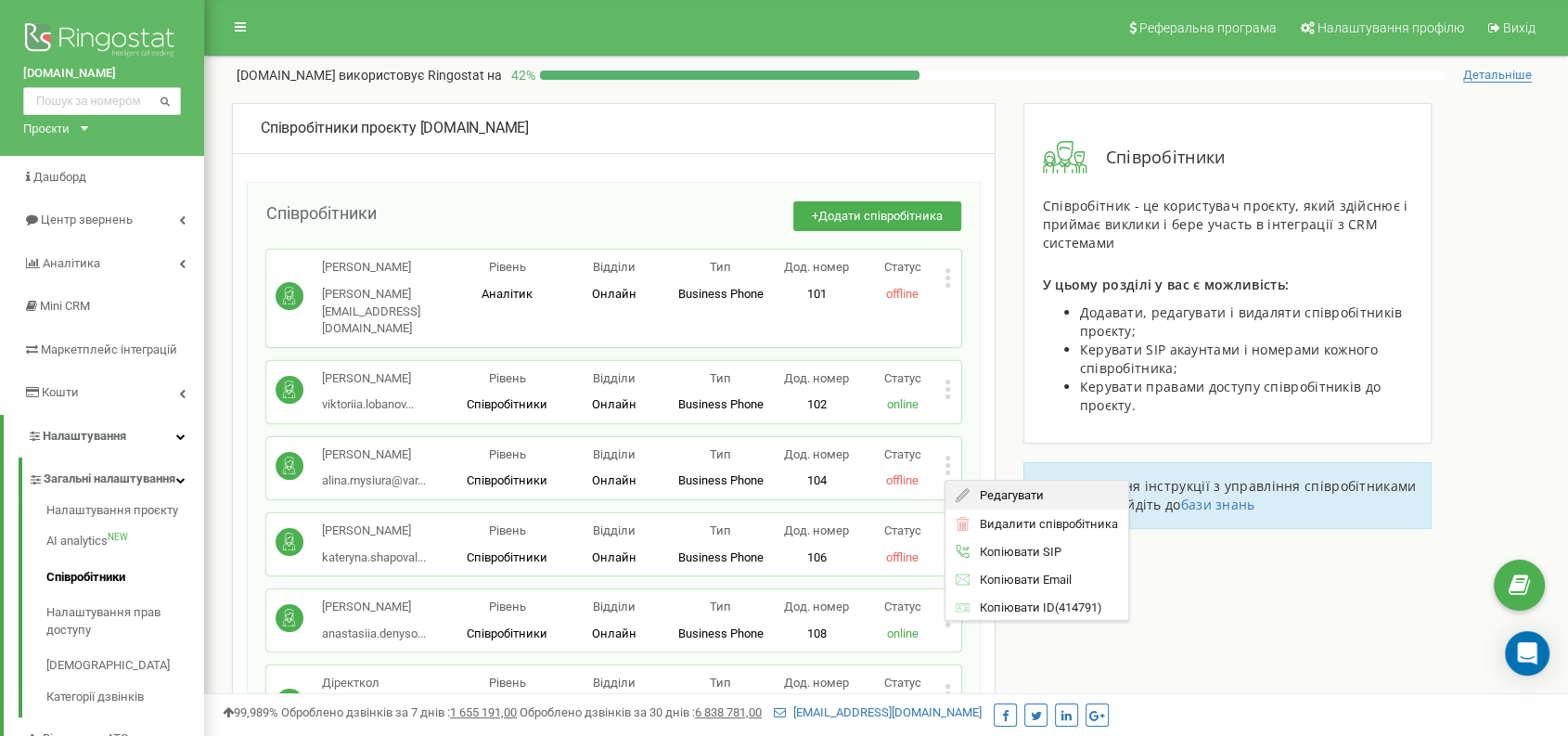 click on "Редагувати" at bounding box center [1007, 495] 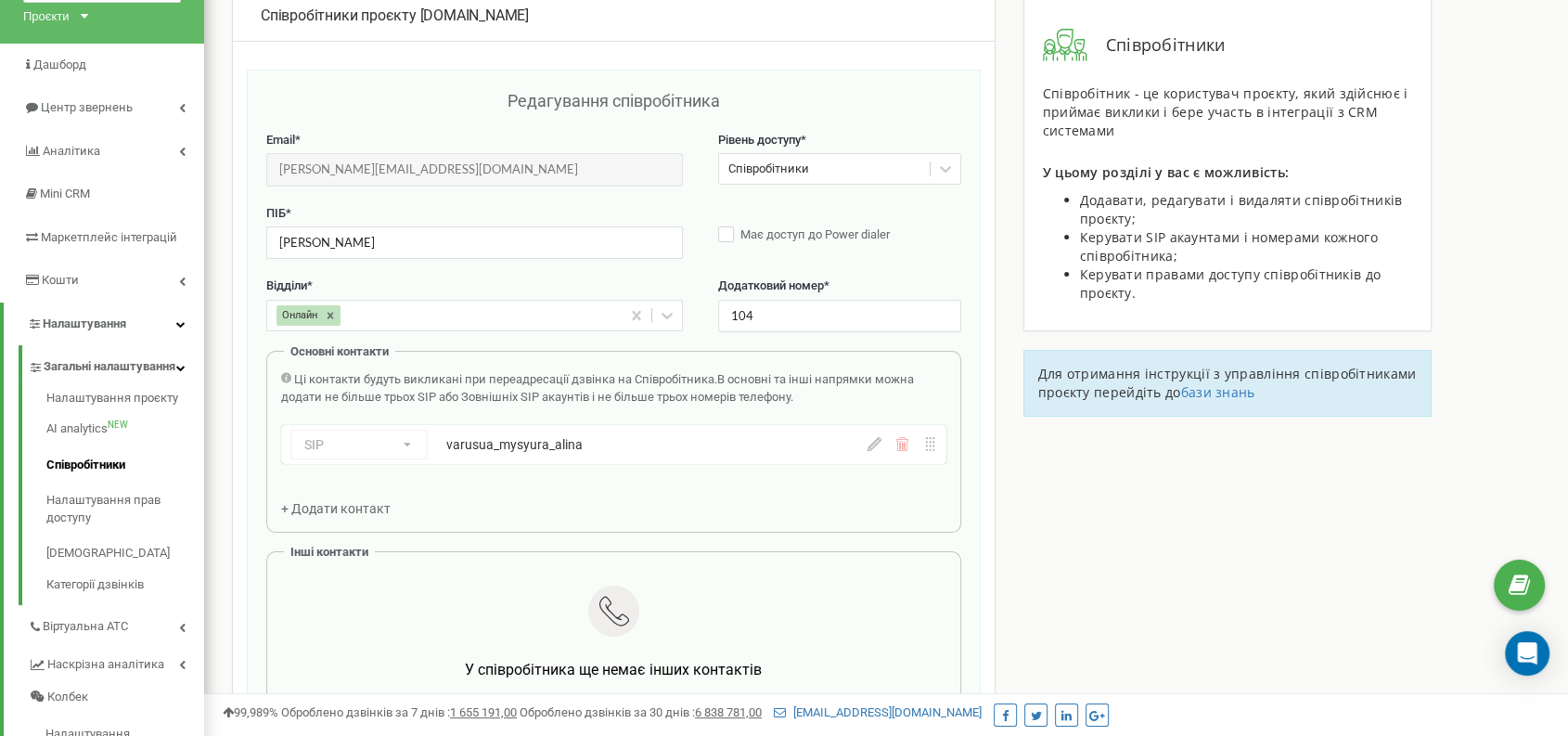 scroll, scrollTop: 110, scrollLeft: 0, axis: vertical 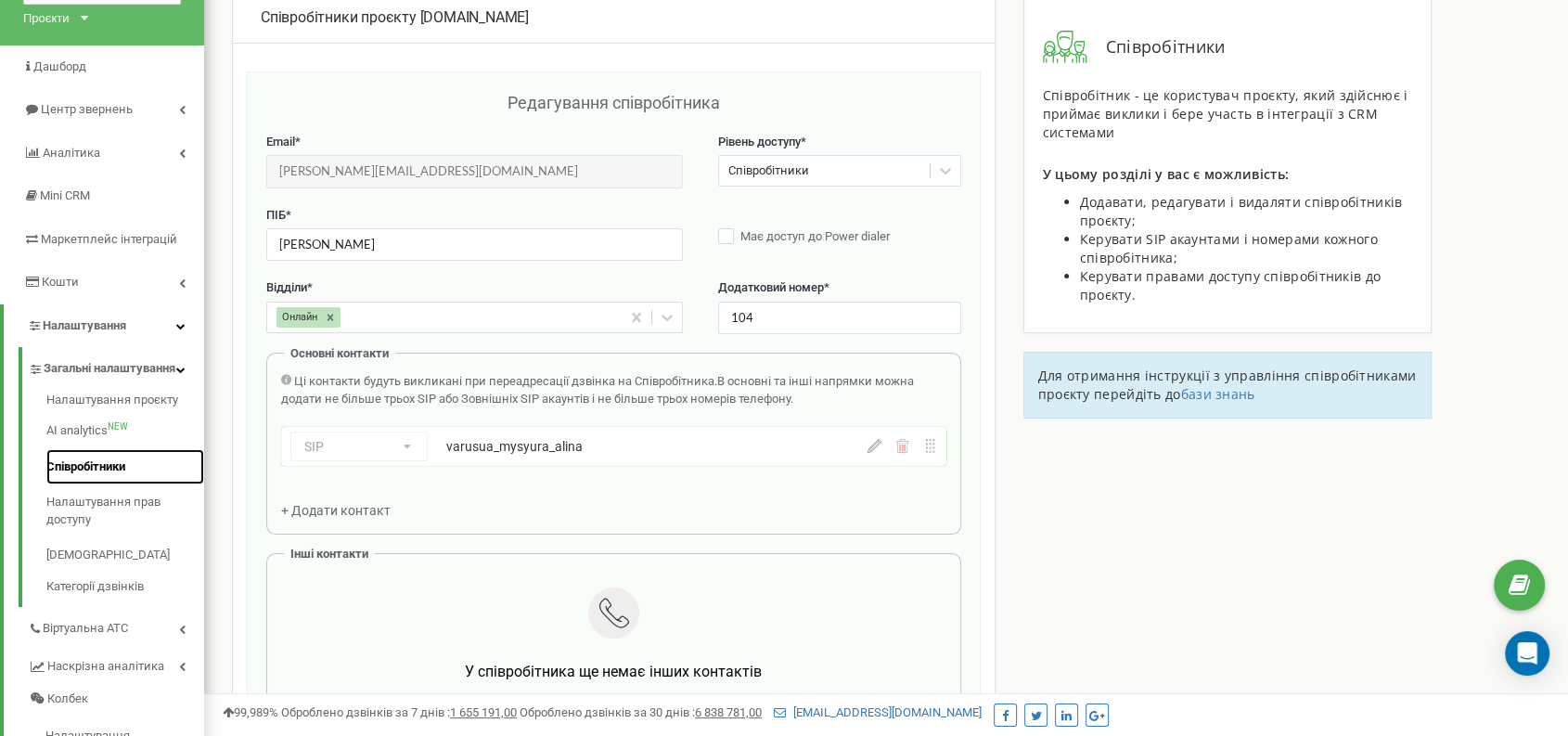 click on "Співробітники" at bounding box center [125, 467] 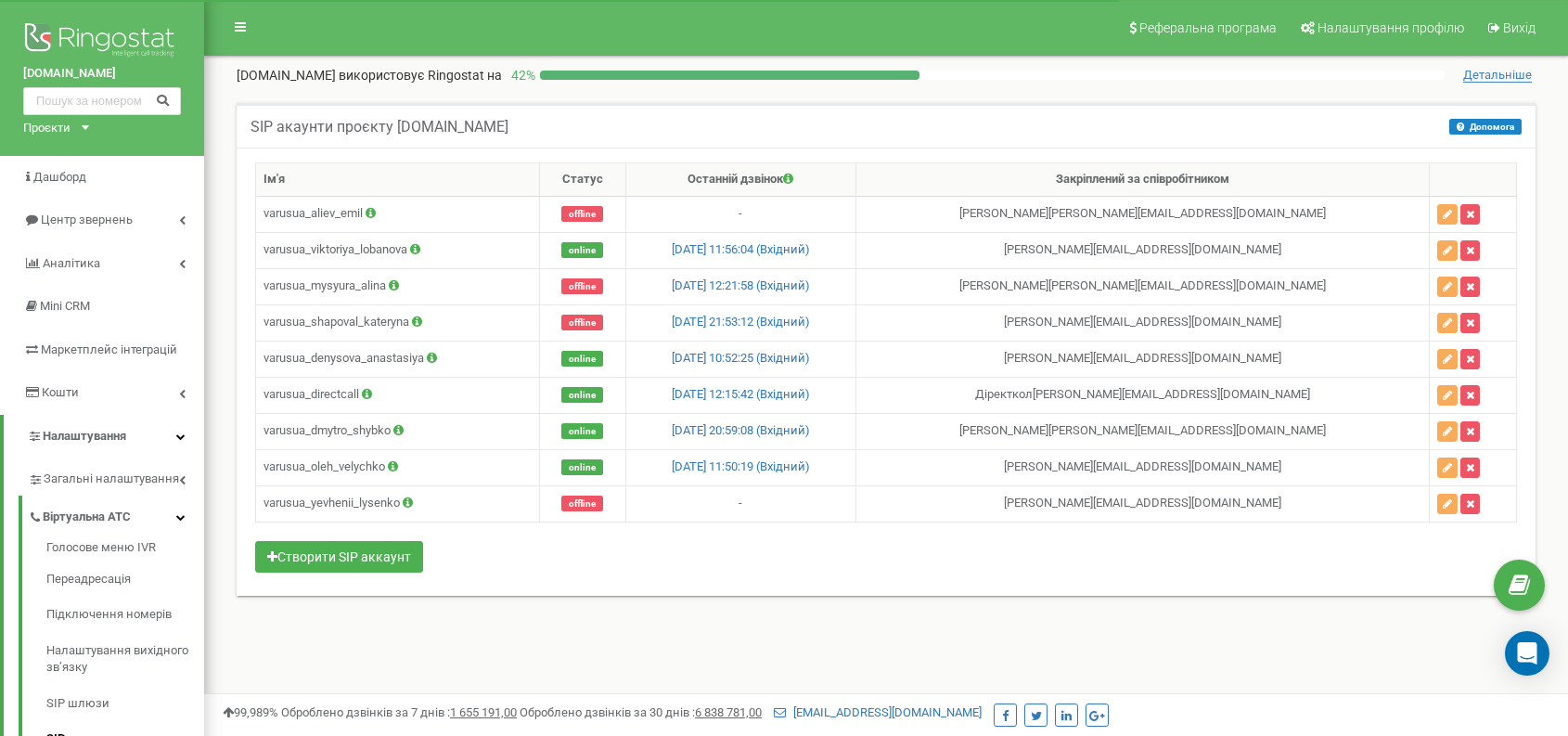scroll, scrollTop: 0, scrollLeft: 0, axis: both 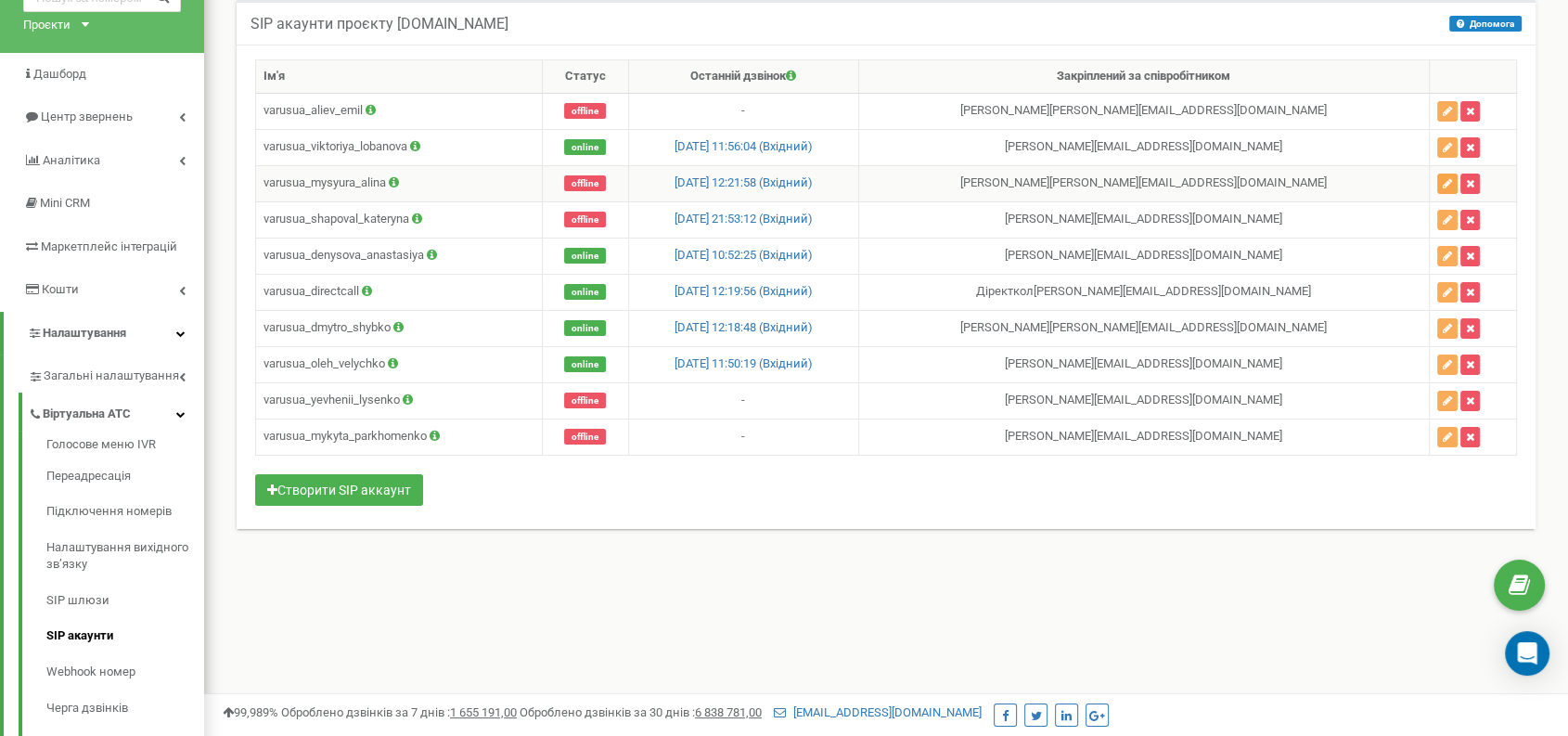 click at bounding box center [1447, 184] 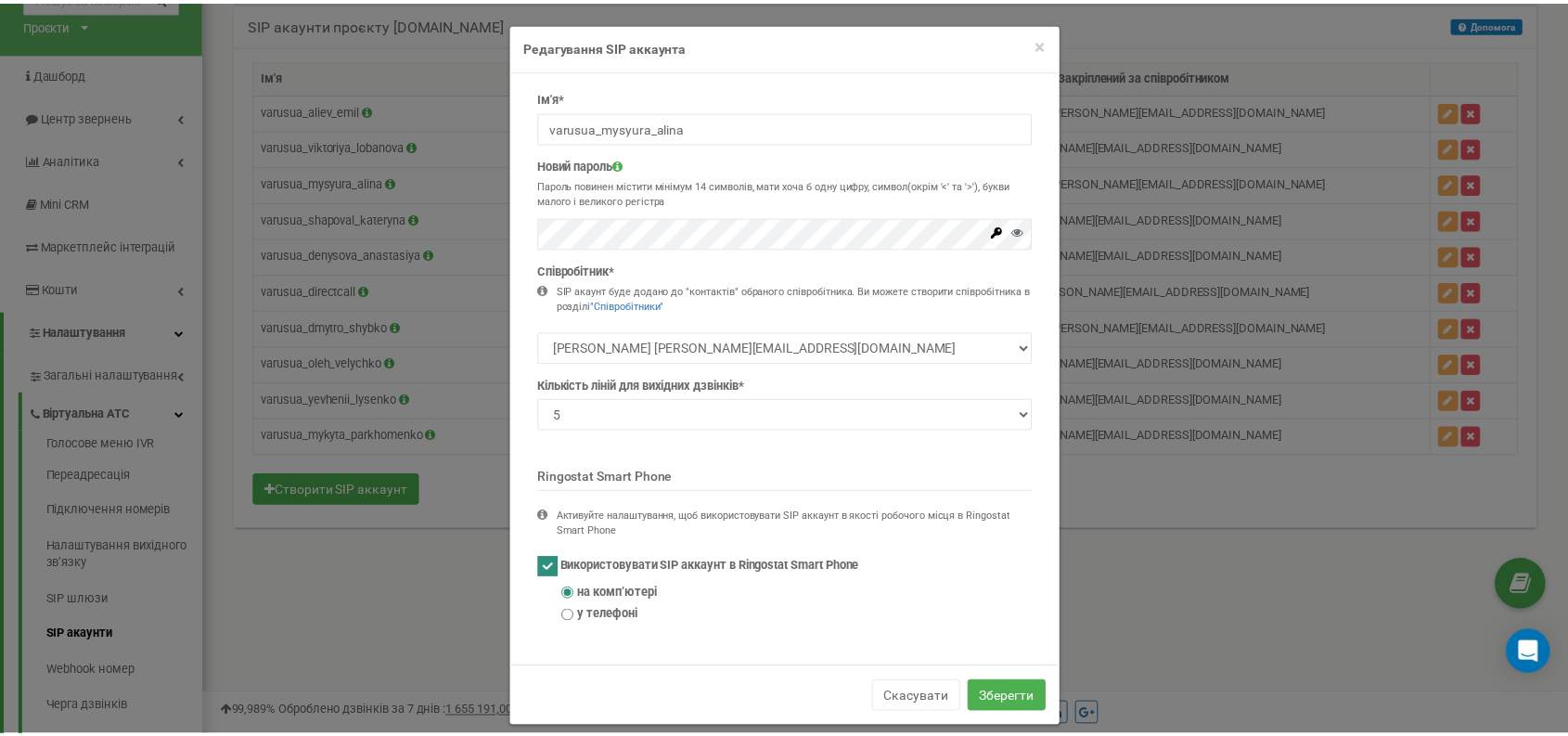 scroll, scrollTop: 0, scrollLeft: 0, axis: both 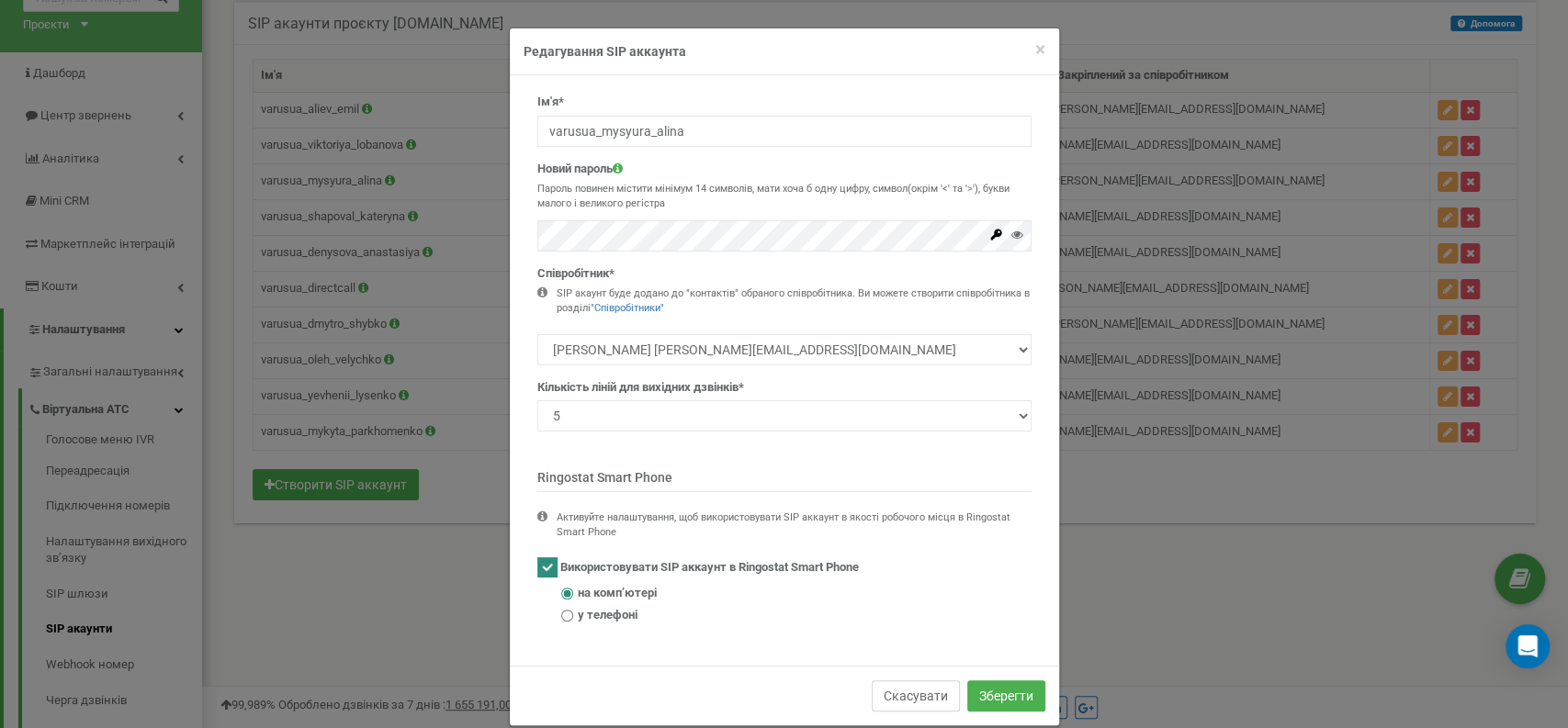 click on "Скасувати" at bounding box center (916, 696) 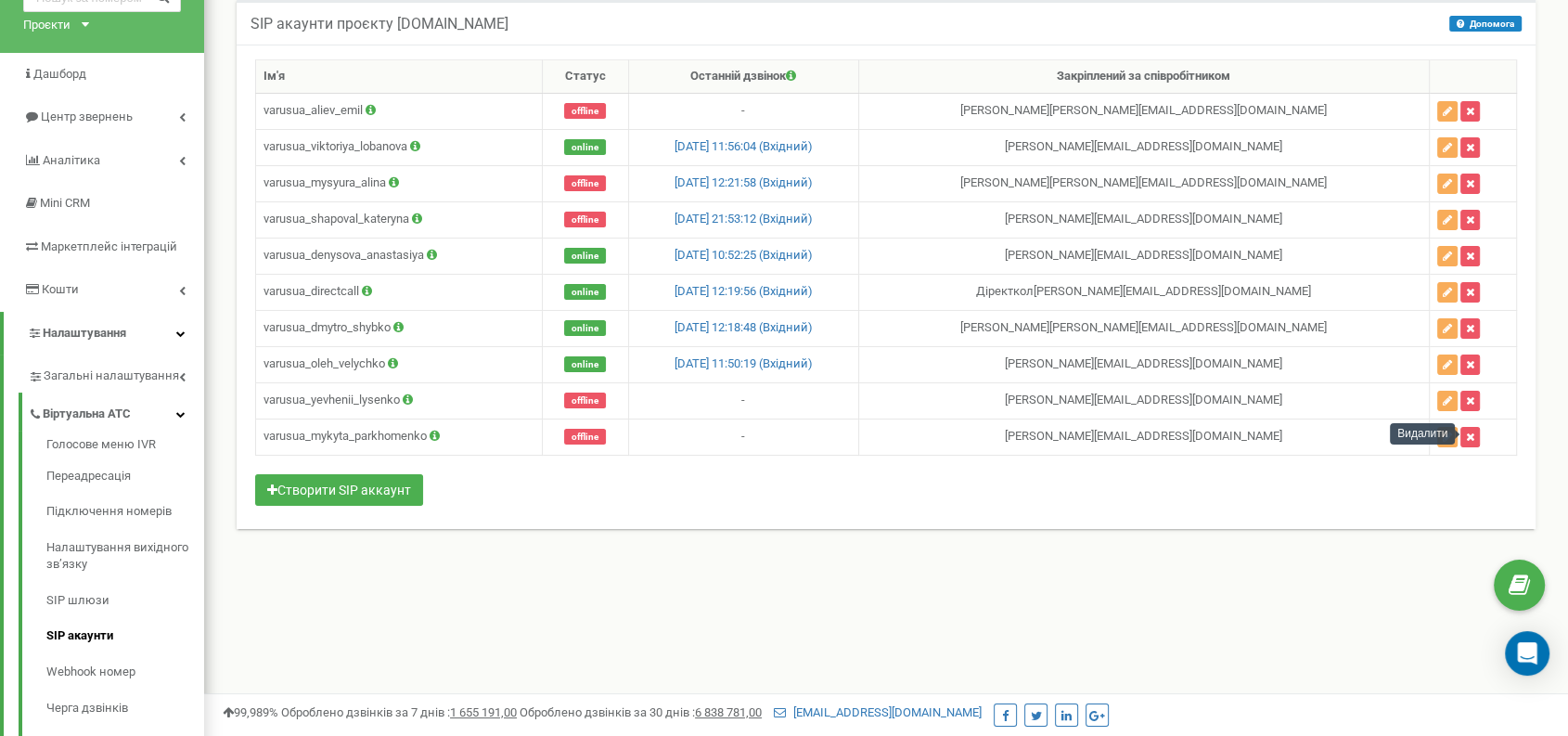 click on "Видалити" at bounding box center [1422, 433] 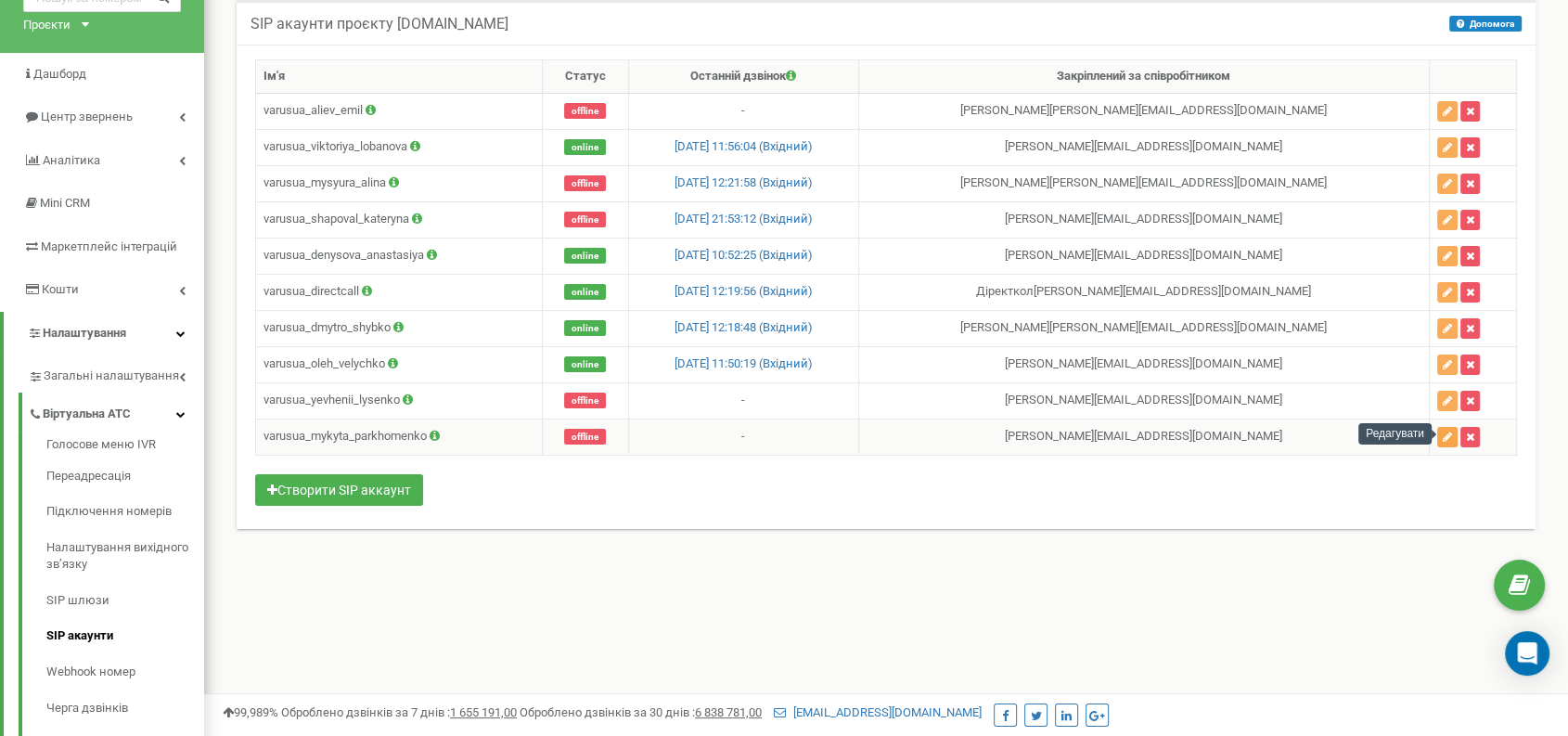 click at bounding box center [1447, 437] 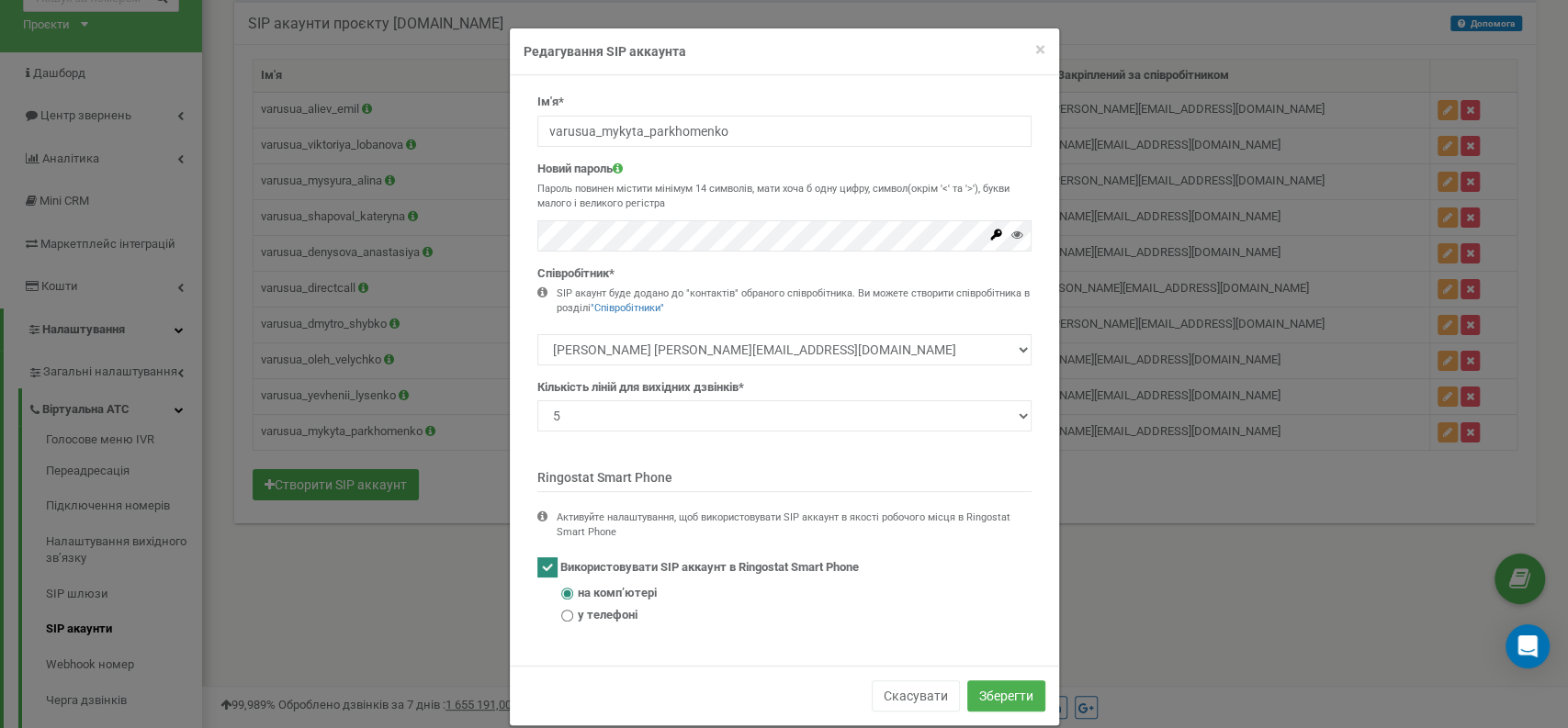 click on "× Close
Редагування SIP аккаунта
Ім'я*
varusua_mykyta_parkhomenko
Новий пароль
Пароль повинен містити мінімум 14 символів, мати хоча б одну цифру, символ(окрім '<' та '>'), букви малого і великого регістра" at bounding box center (784, 364) 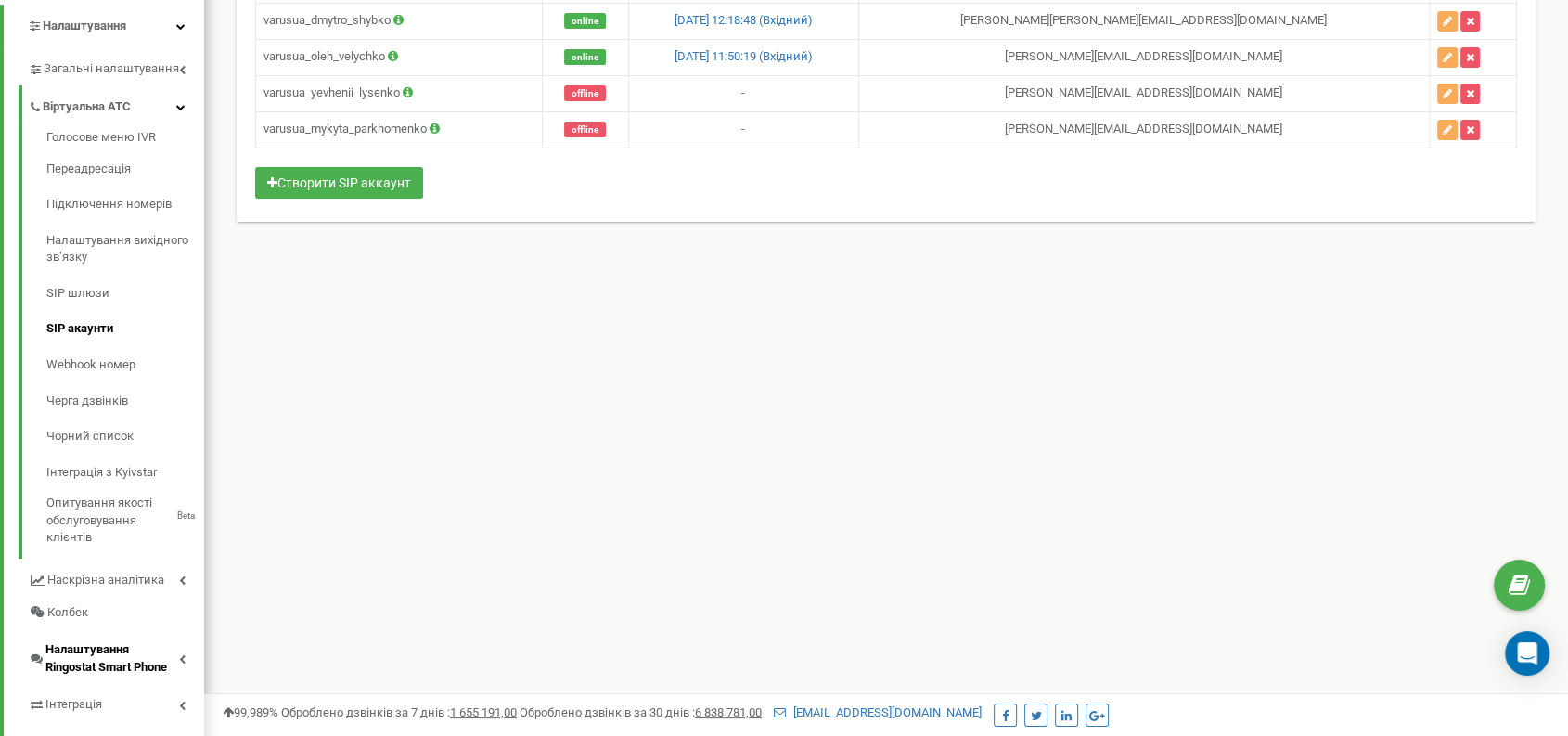 scroll, scrollTop: 412, scrollLeft: 0, axis: vertical 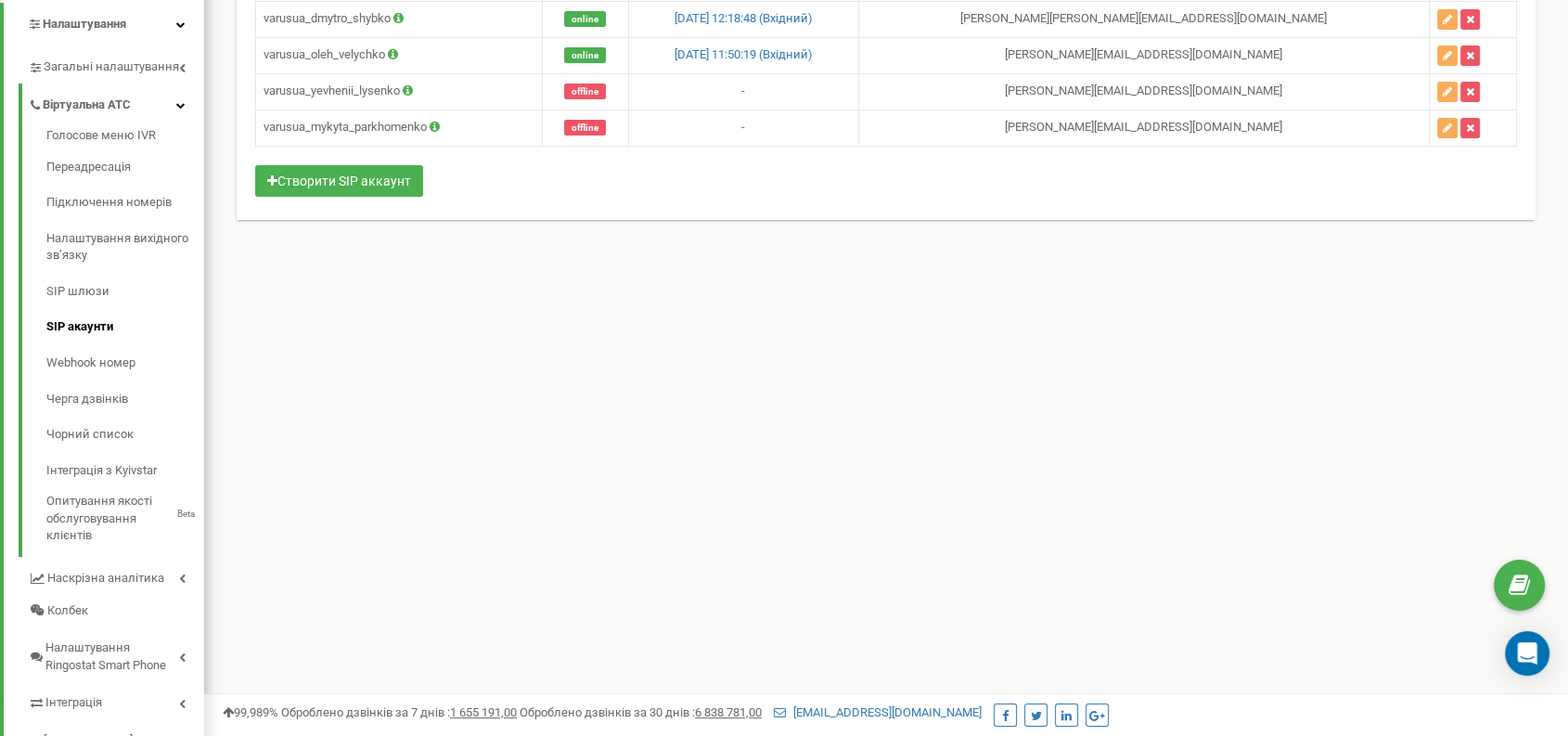 click on "Реферальна програма
Налаштування профілю
Вихід
varus.ua   використовує Ringostat на  42 % Детальніше
SIP акаунти проєкту varus.ua
Допомога
Допомога
Ім'я
Статус" at bounding box center (886, 145) 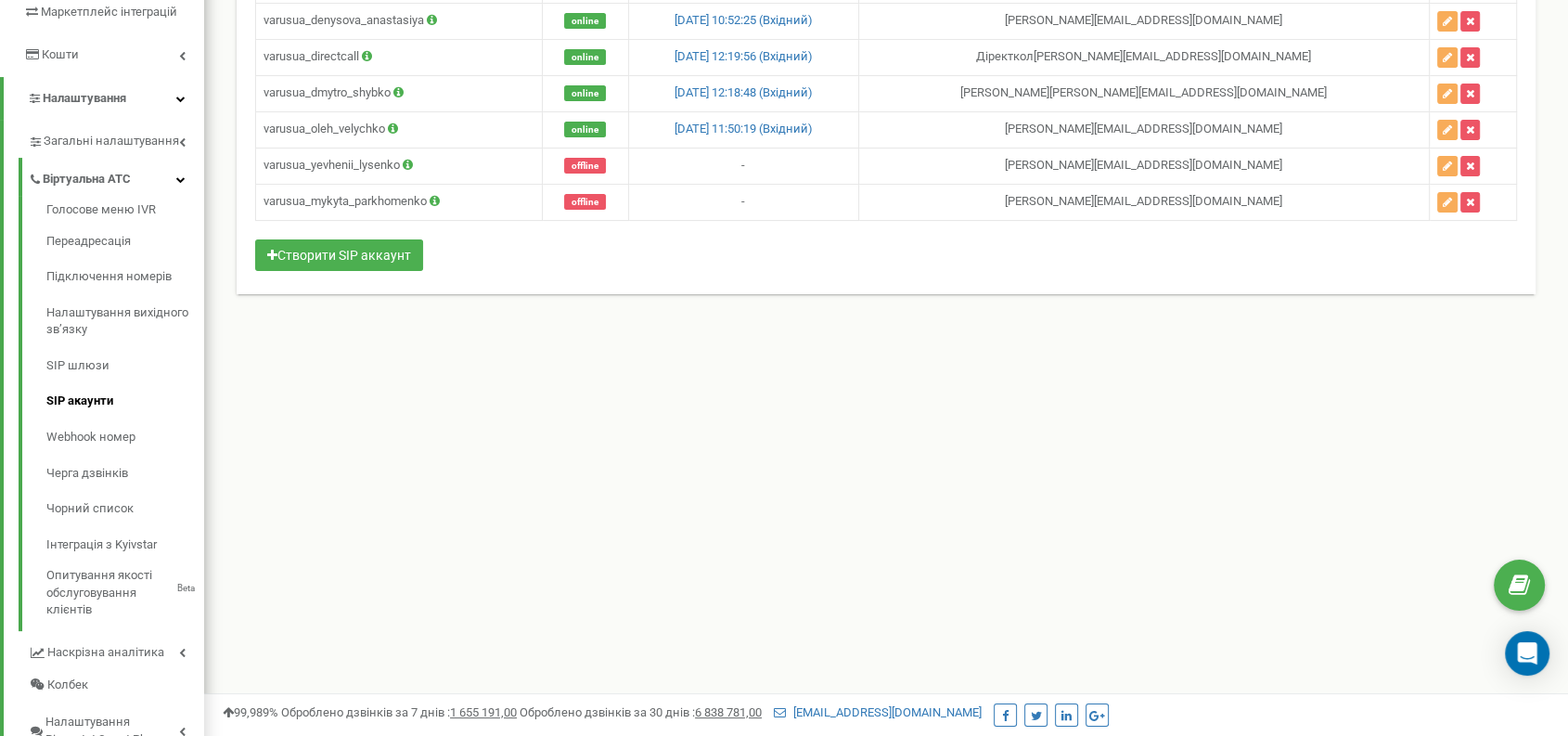 scroll, scrollTop: 412, scrollLeft: 0, axis: vertical 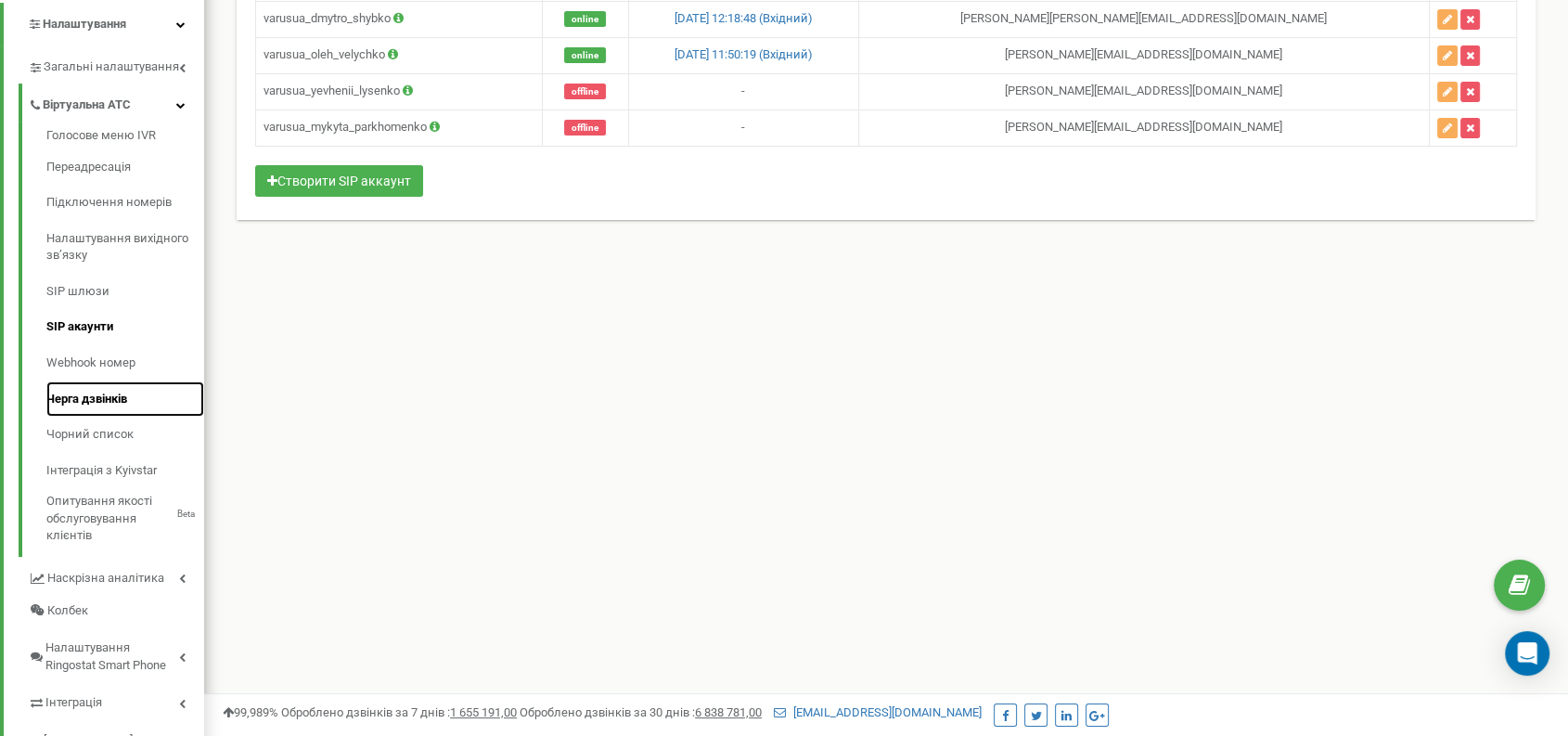 click on "Черга дзвінків" at bounding box center [125, 399] 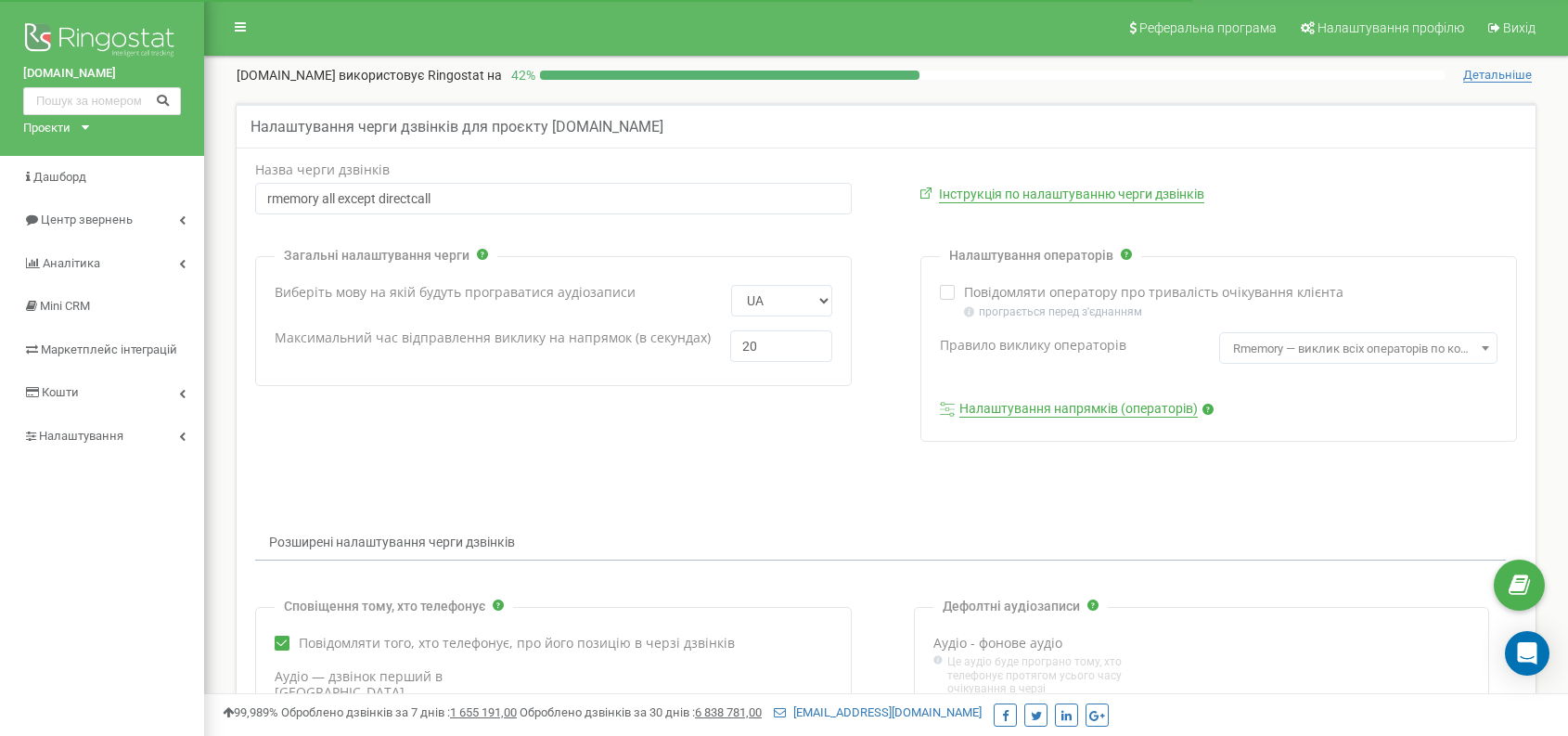 scroll, scrollTop: 0, scrollLeft: 0, axis: both 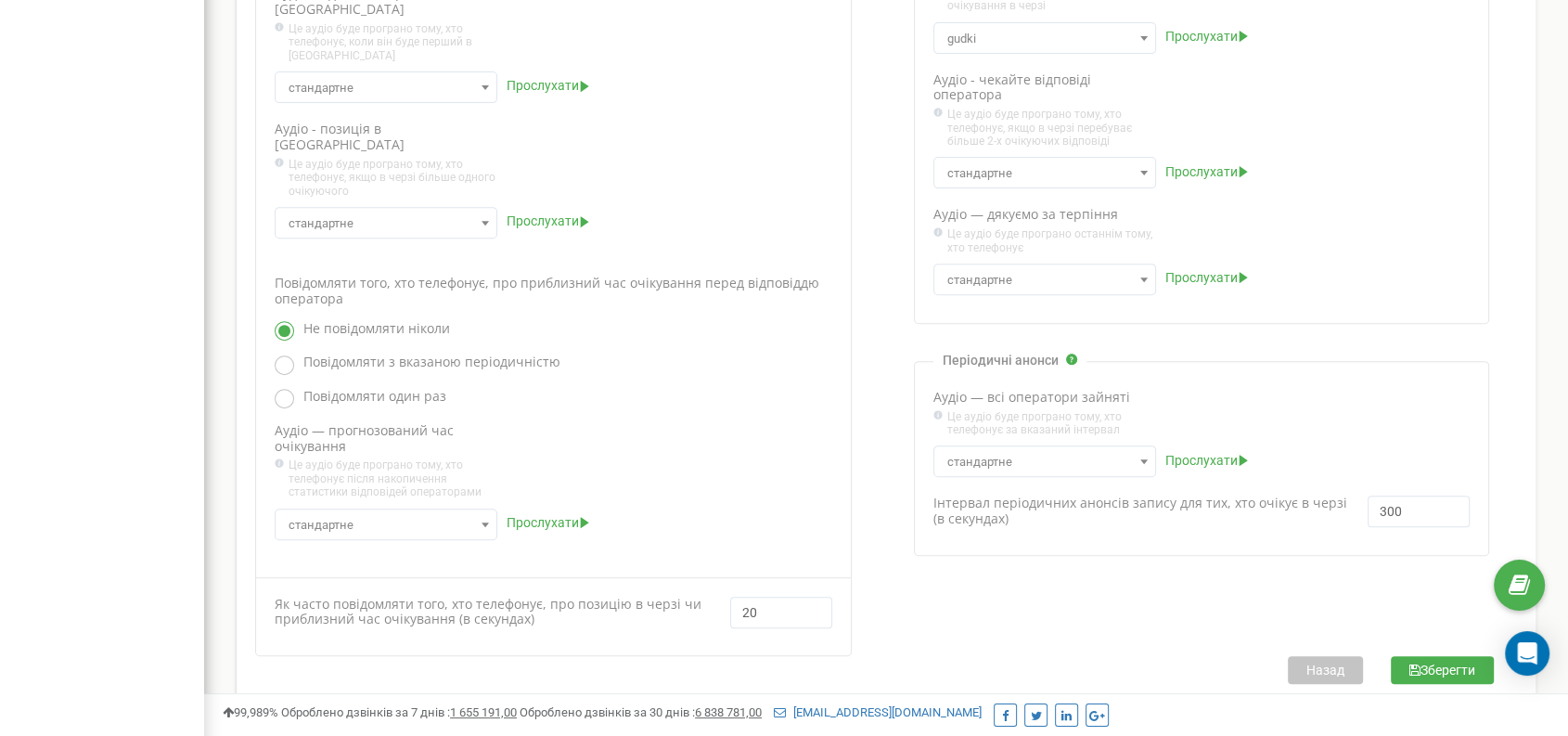 click on "Сповіщення тому, хто телефонує
Повідомляти того, хто телефонує, про його позицію в черзі дзвінків
[GEOGRAPHIC_DATA]" at bounding box center [886, 291] 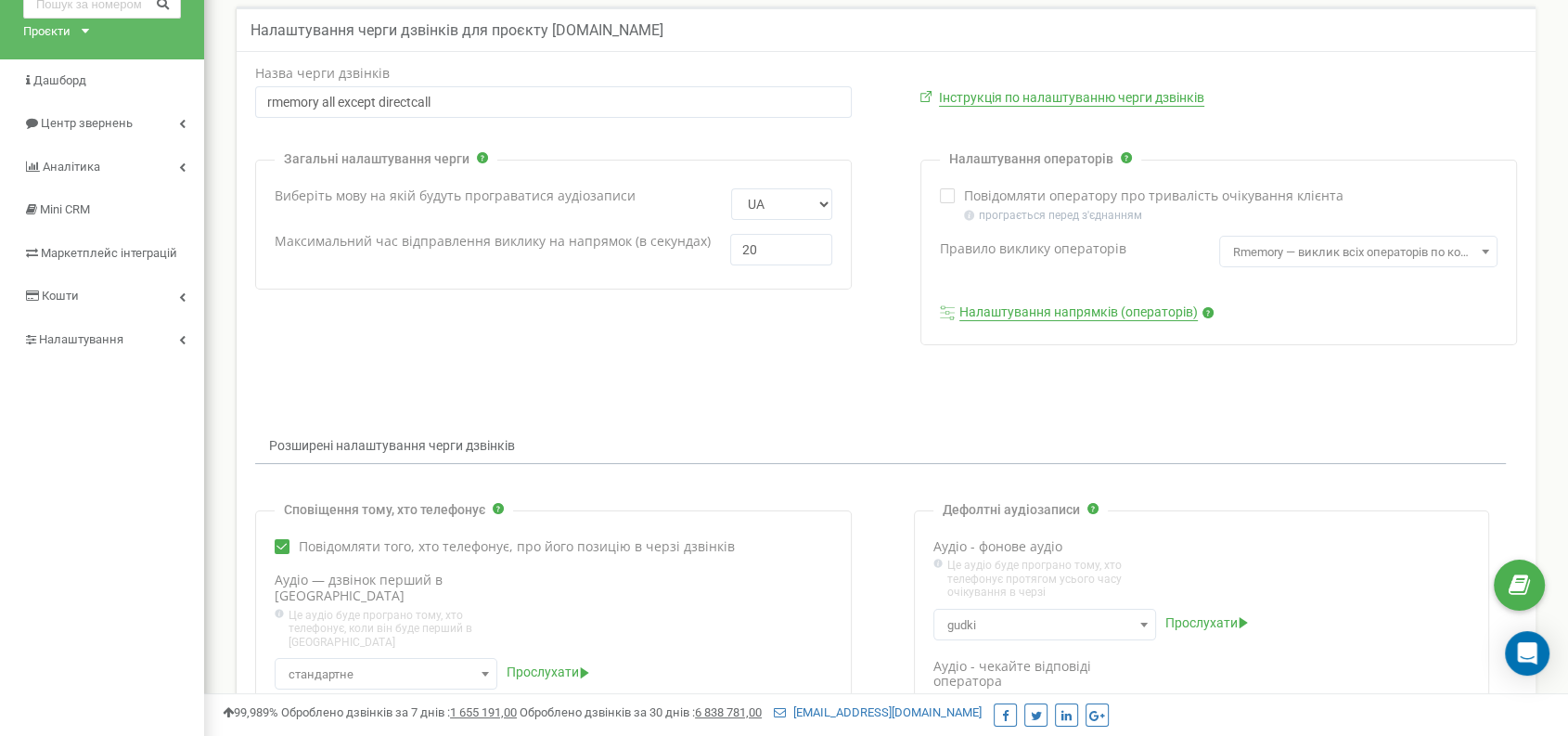 scroll, scrollTop: 0, scrollLeft: 0, axis: both 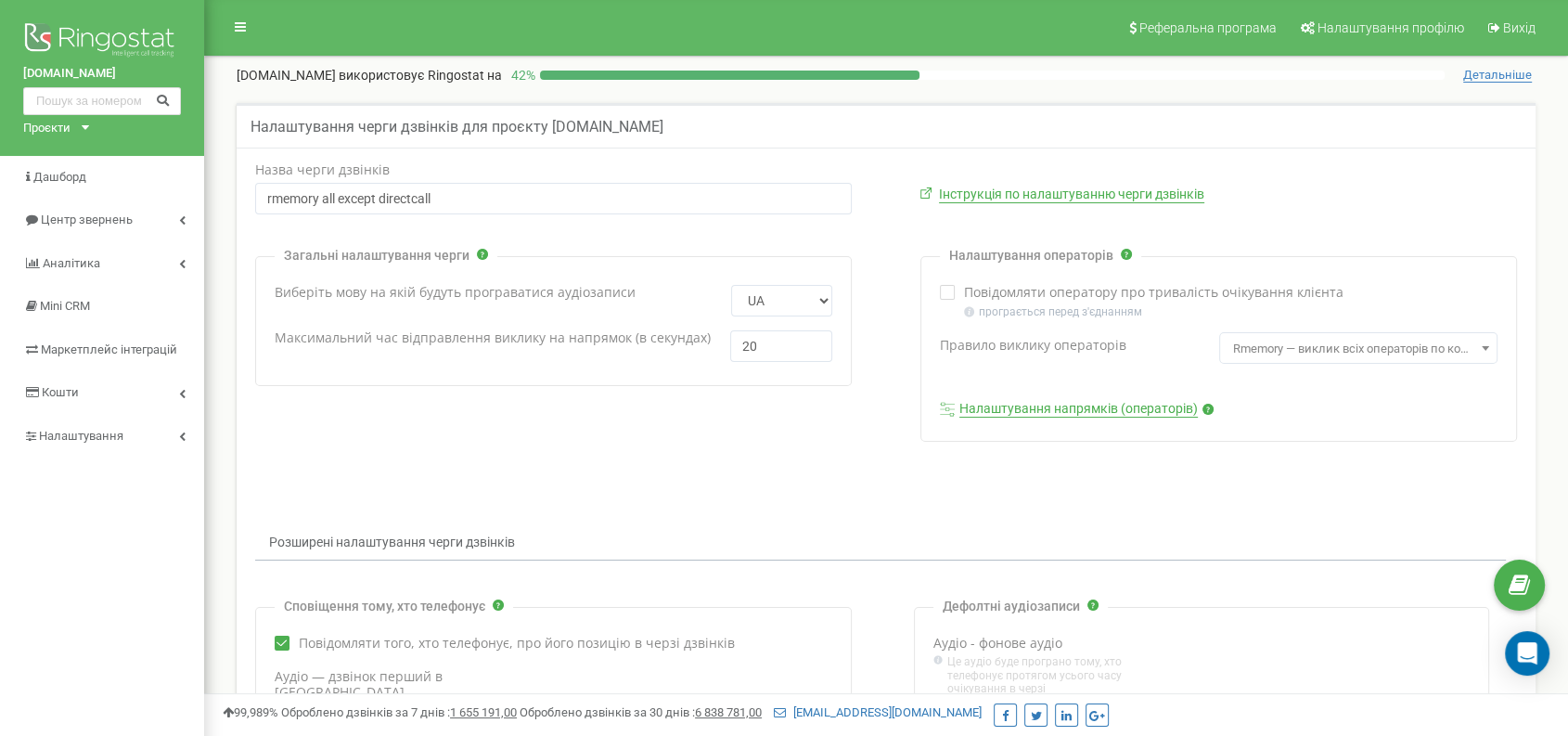 click on "Налаштування напрямків (операторів)" at bounding box center (1078, 409) 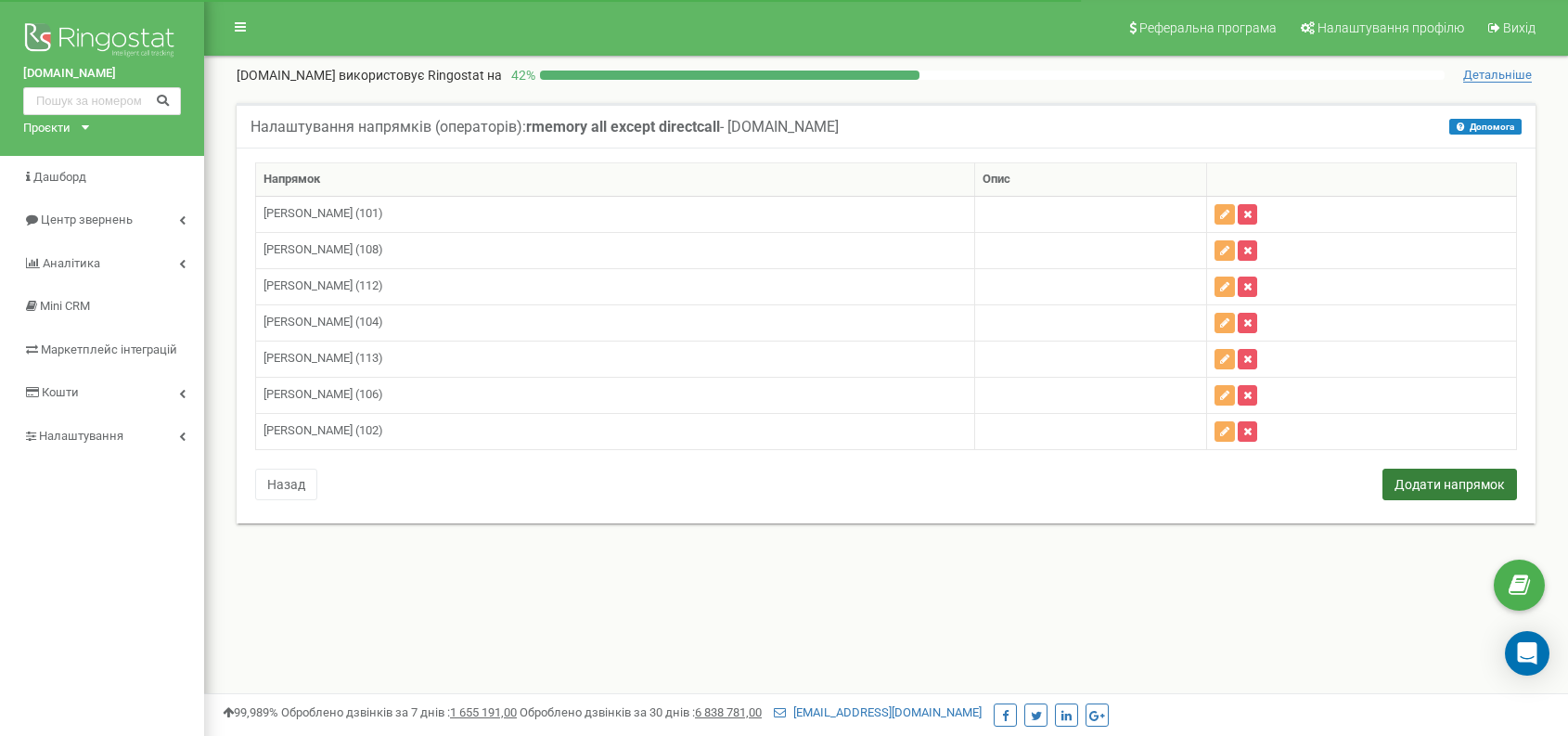 scroll, scrollTop: 0, scrollLeft: 0, axis: both 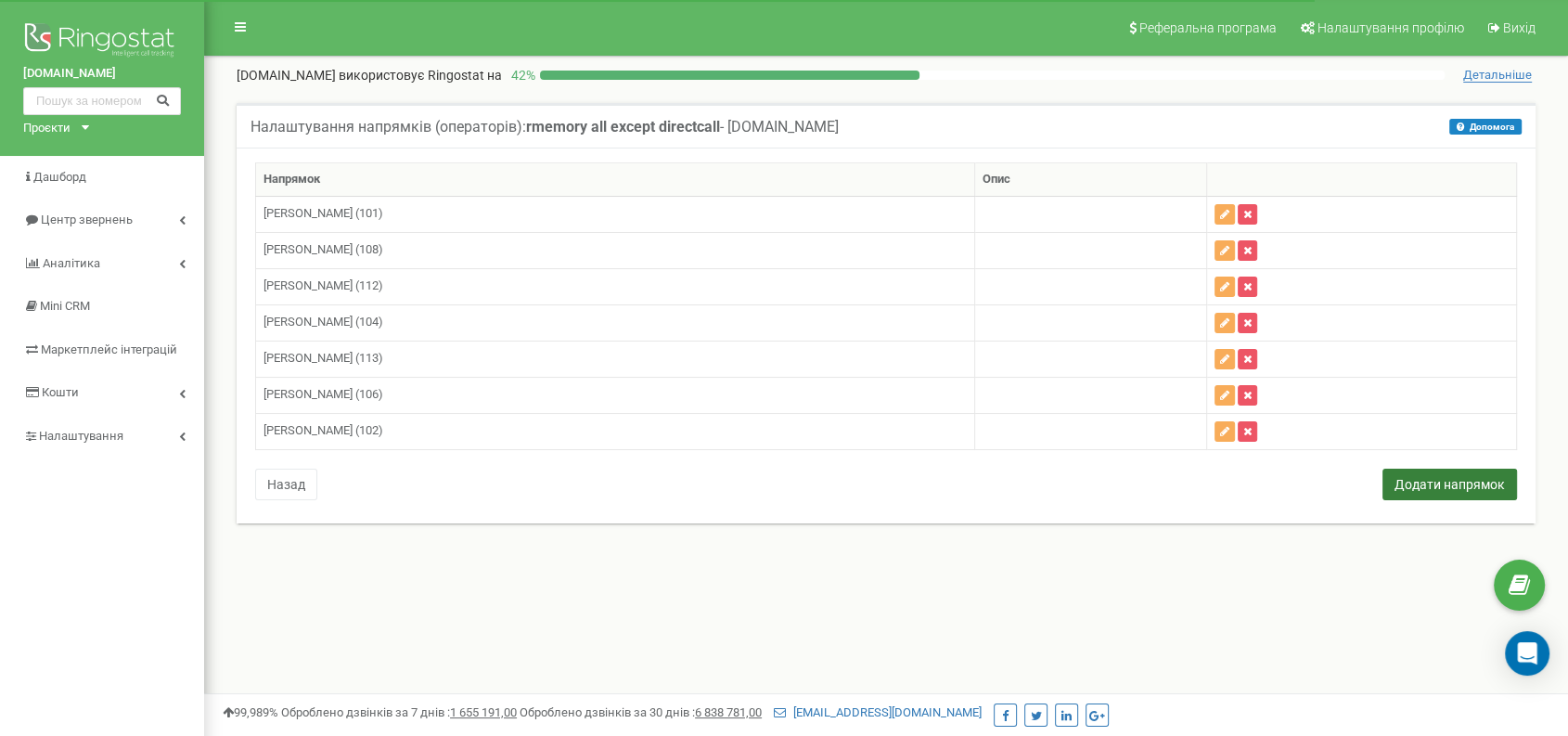 click on "Додати напрямок" at bounding box center [1449, 484] 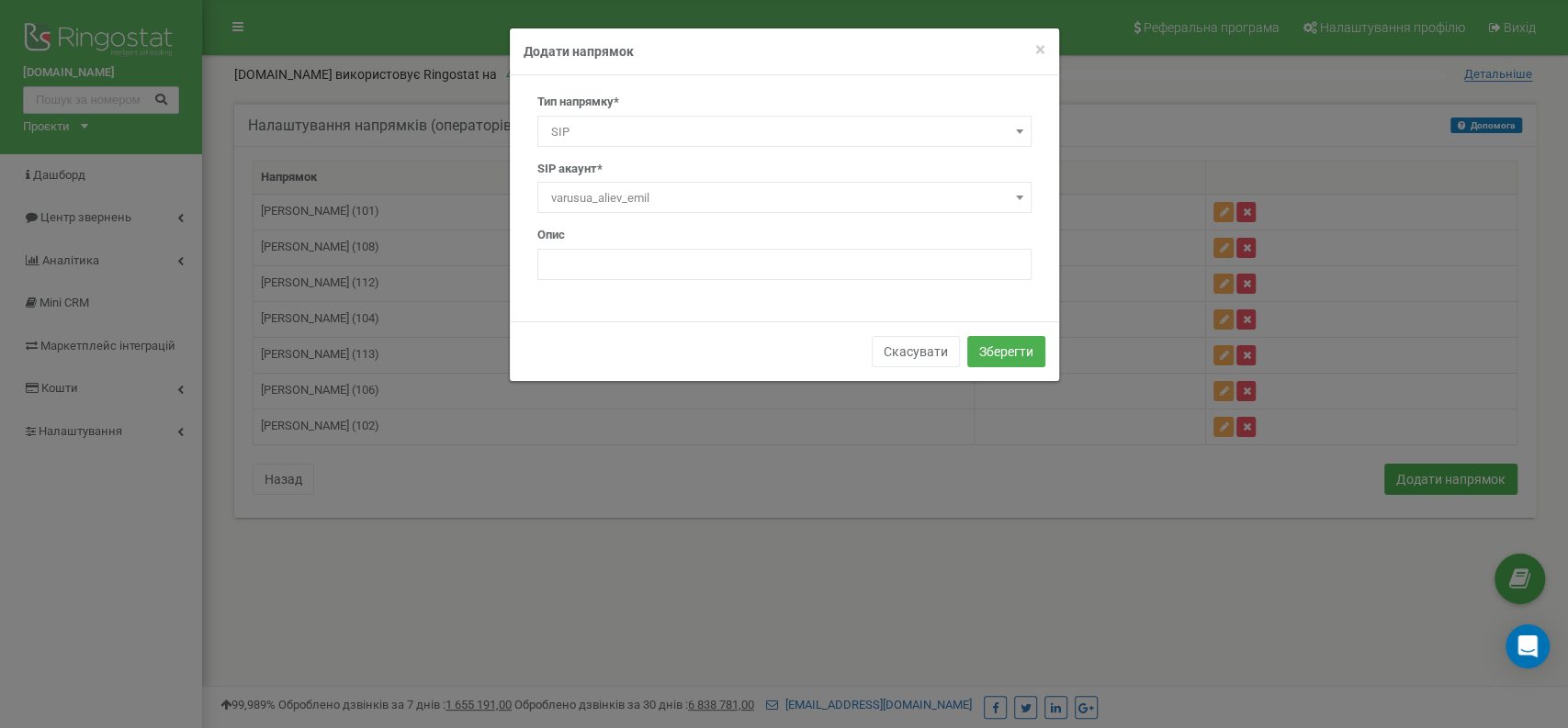 click on "SIP" at bounding box center (784, 132) 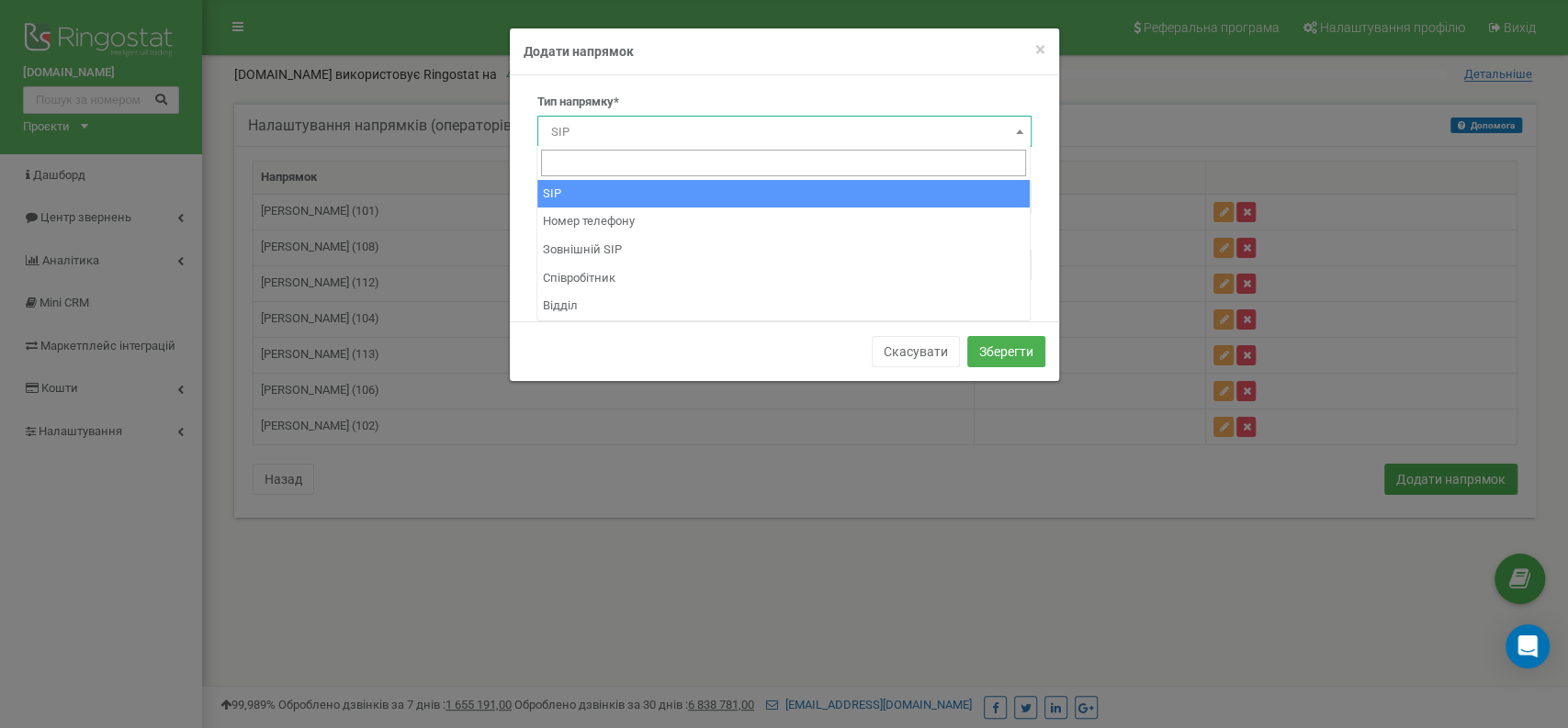 click on "SIP" at bounding box center (784, 132) 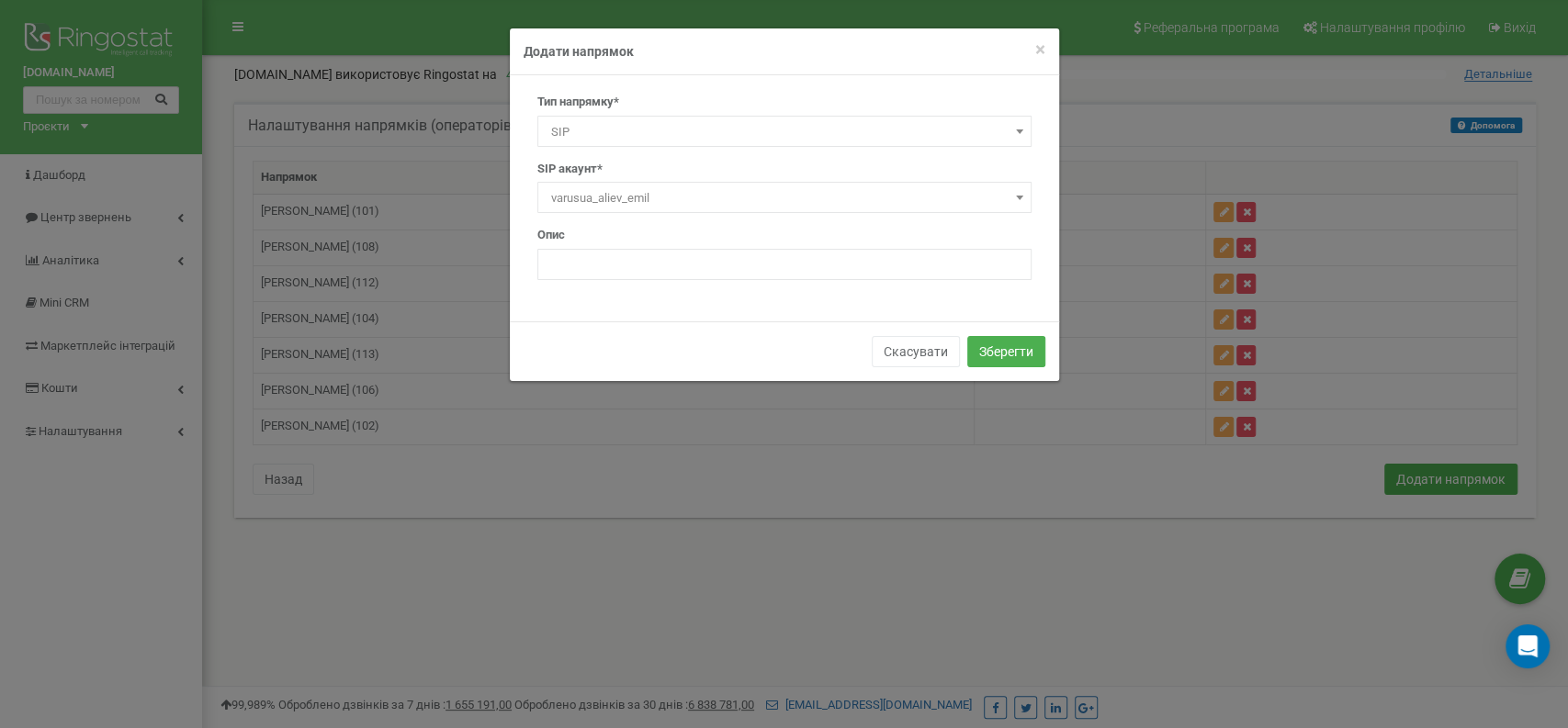 click on "varusua_aliev_emil" at bounding box center (784, 198) 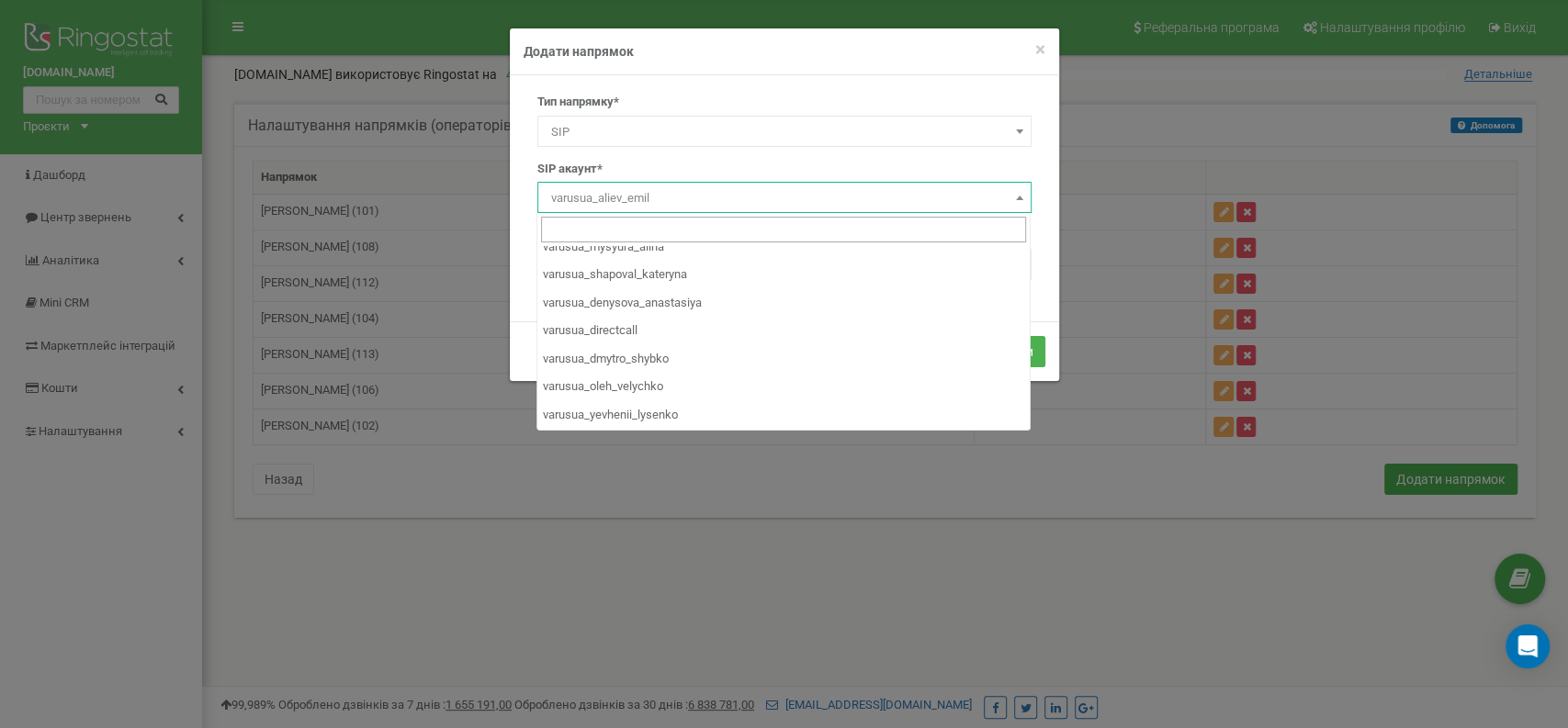 scroll, scrollTop: 96, scrollLeft: 0, axis: vertical 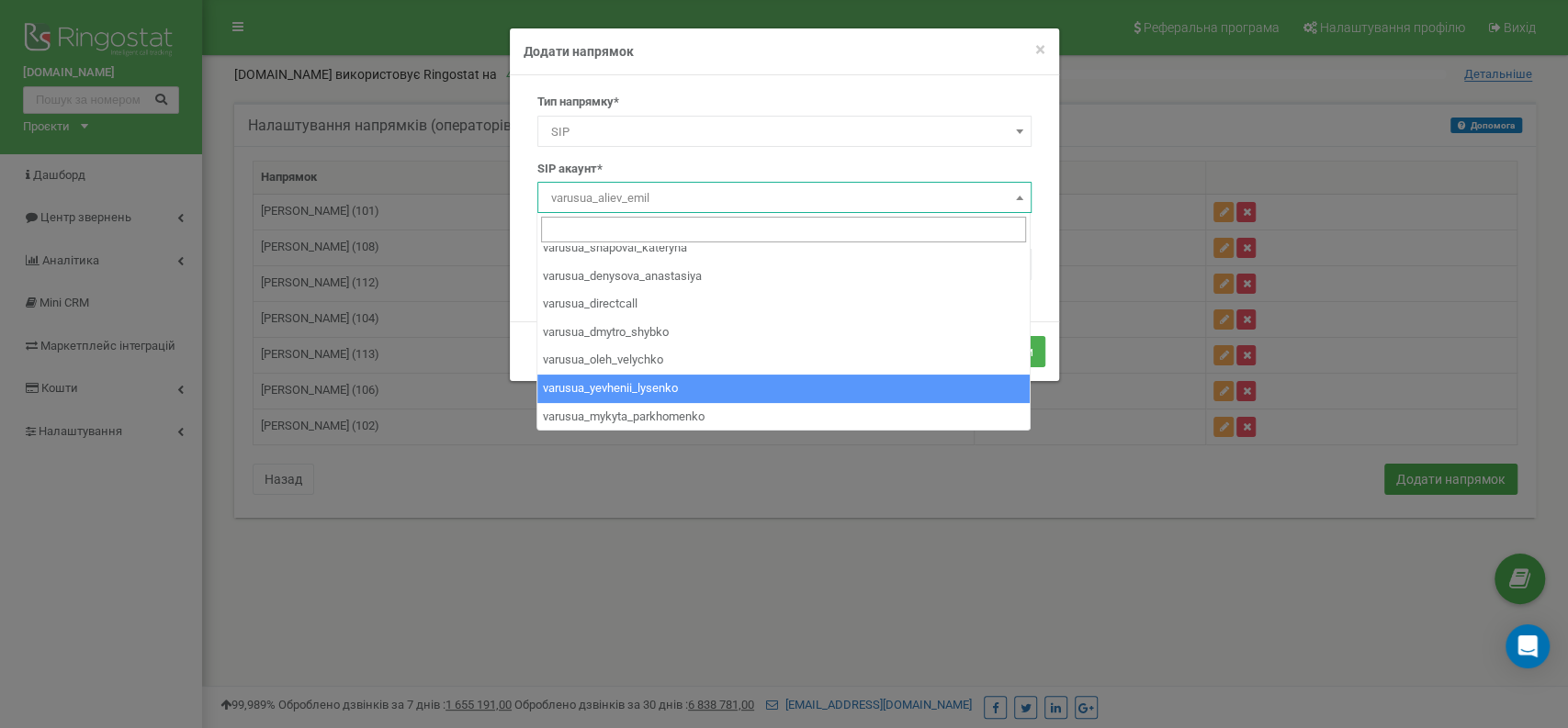 select on "varusua_yevhenii_lysenko" 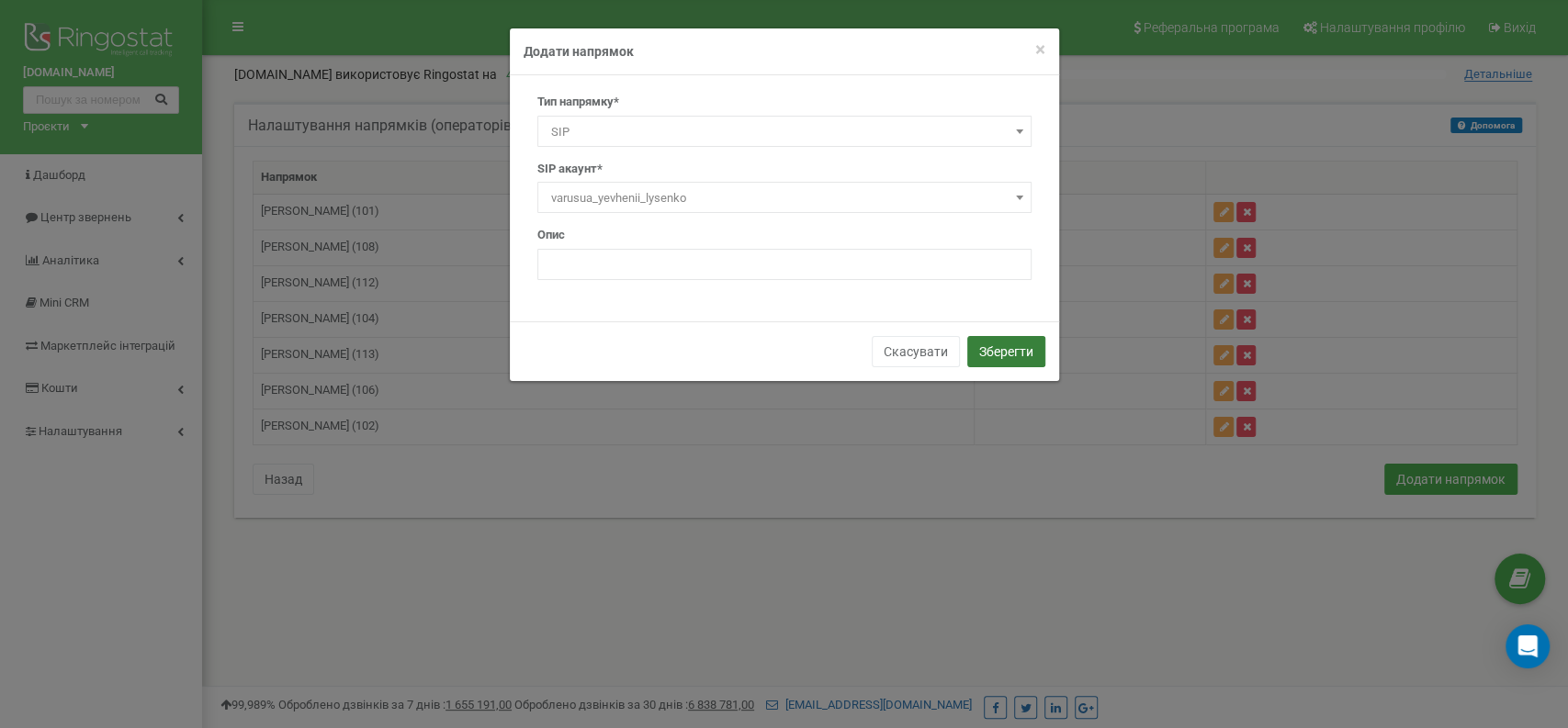 click on "Зберегти" at bounding box center (1006, 352) 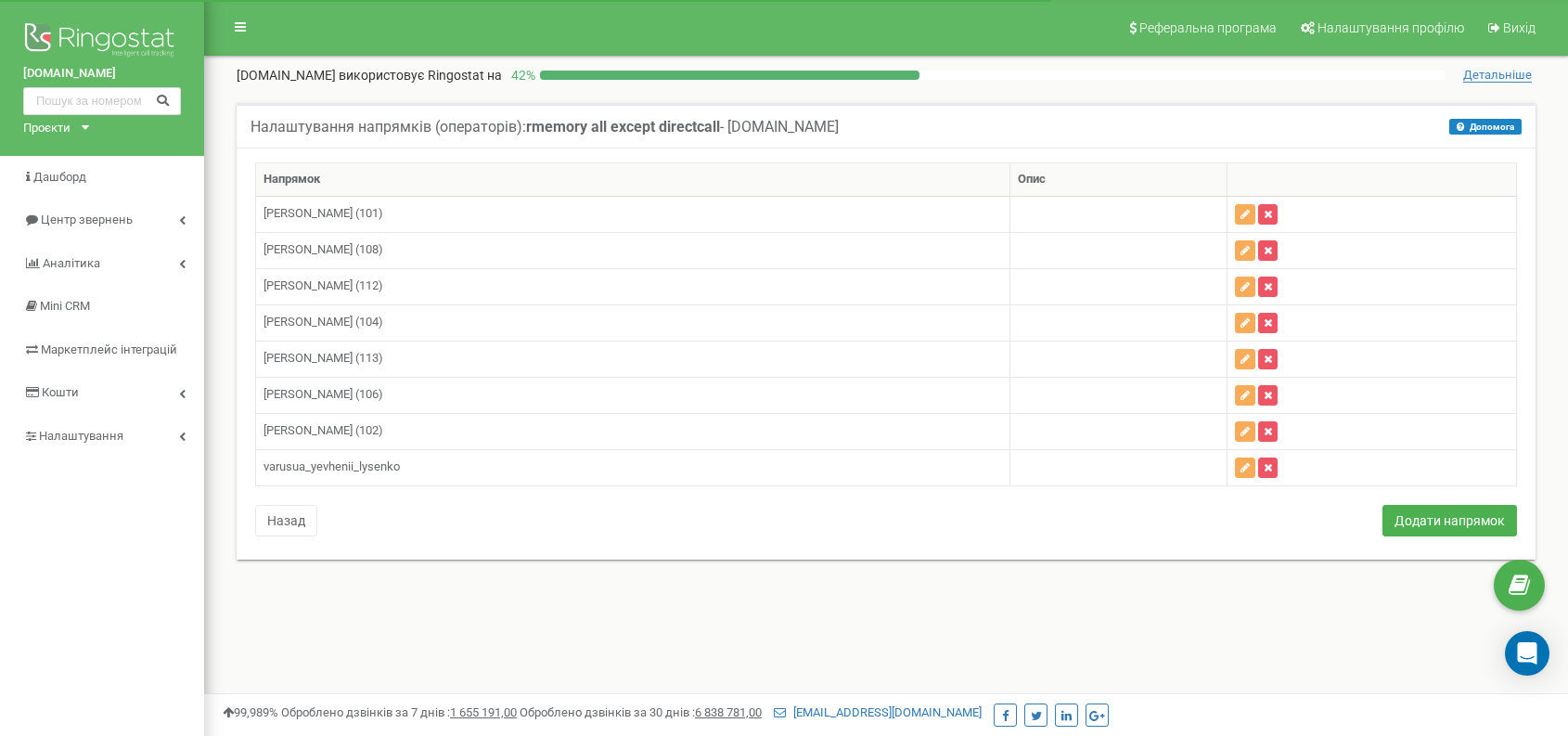 scroll, scrollTop: 0, scrollLeft: 0, axis: both 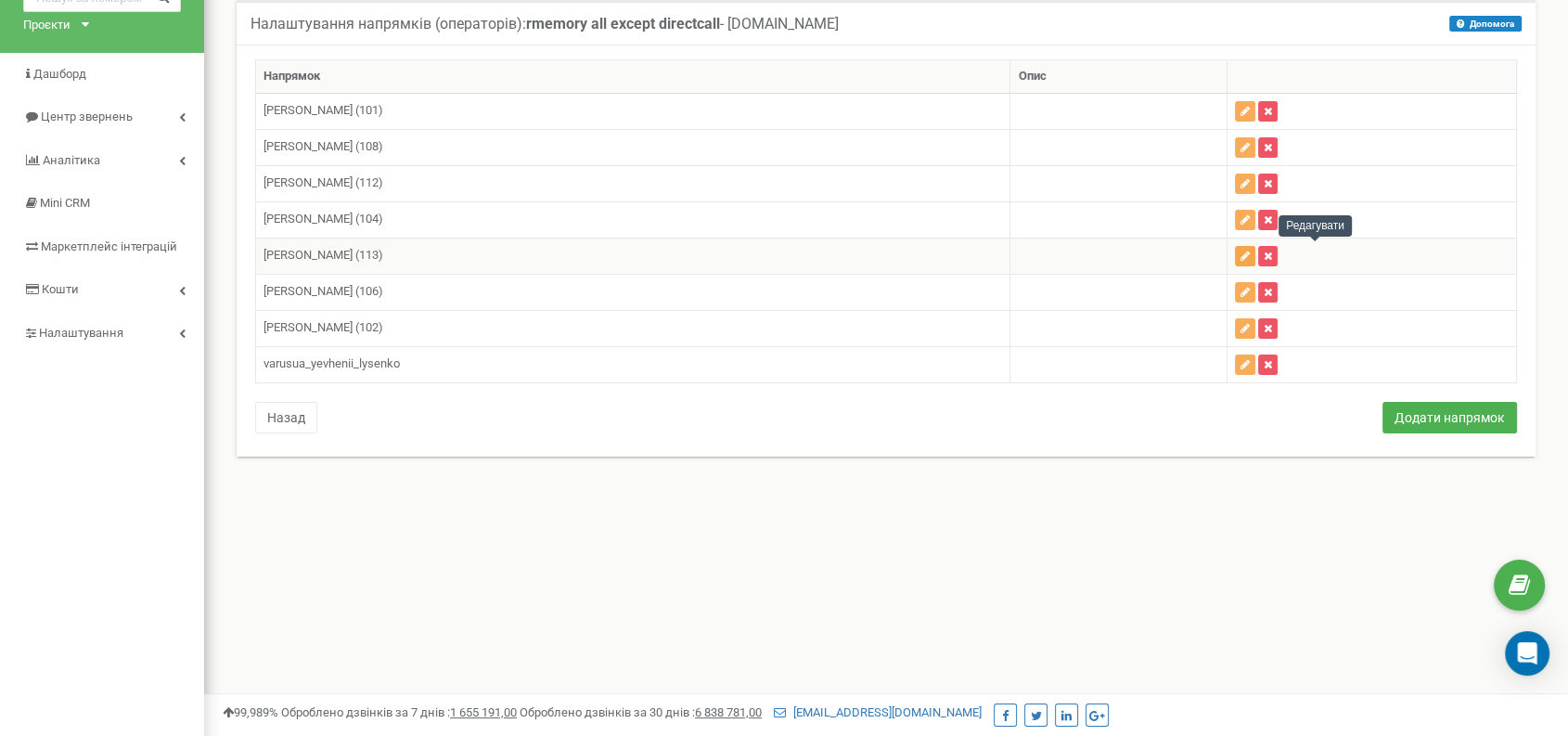 click at bounding box center [1245, 256] 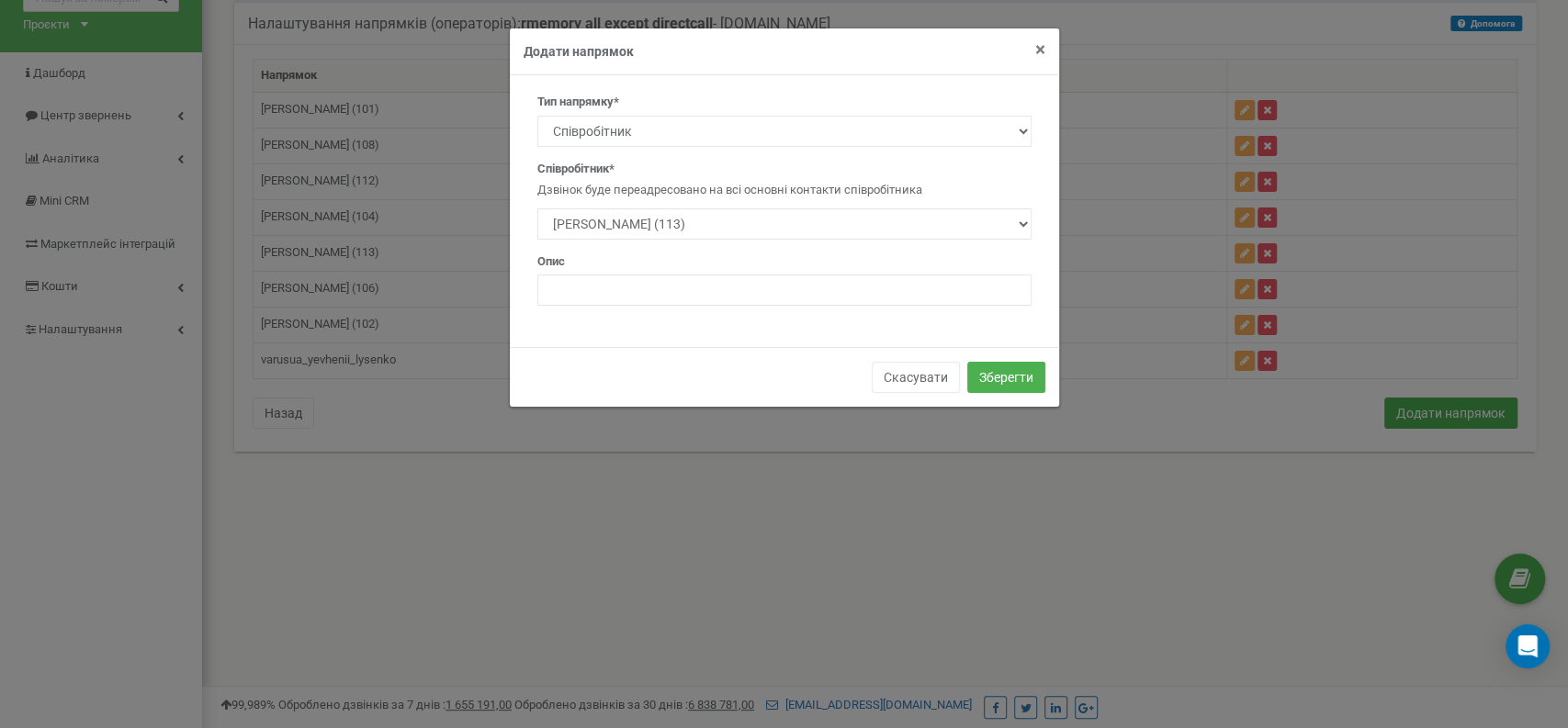 click on "×" at bounding box center [1040, 50] 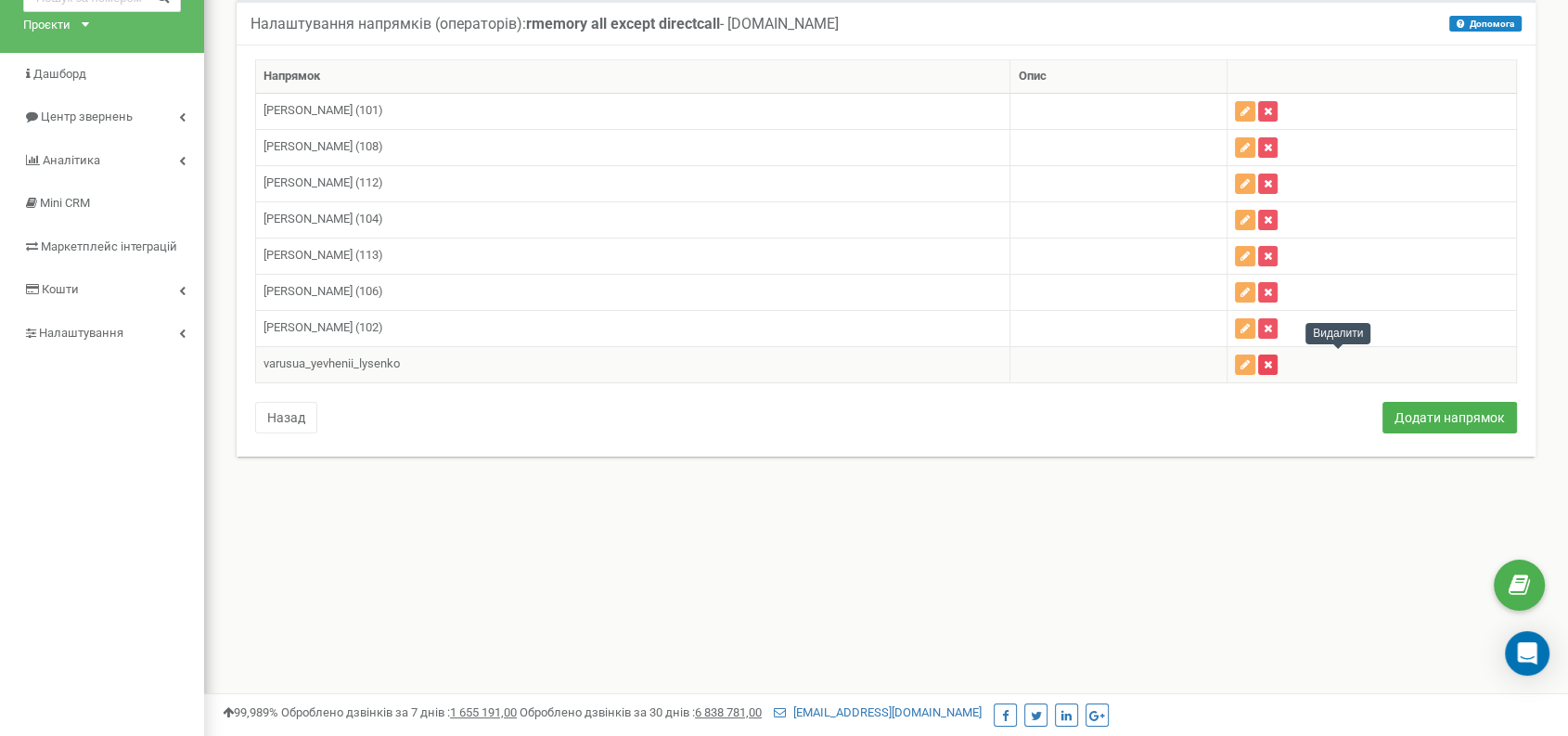 click at bounding box center (1267, 365) 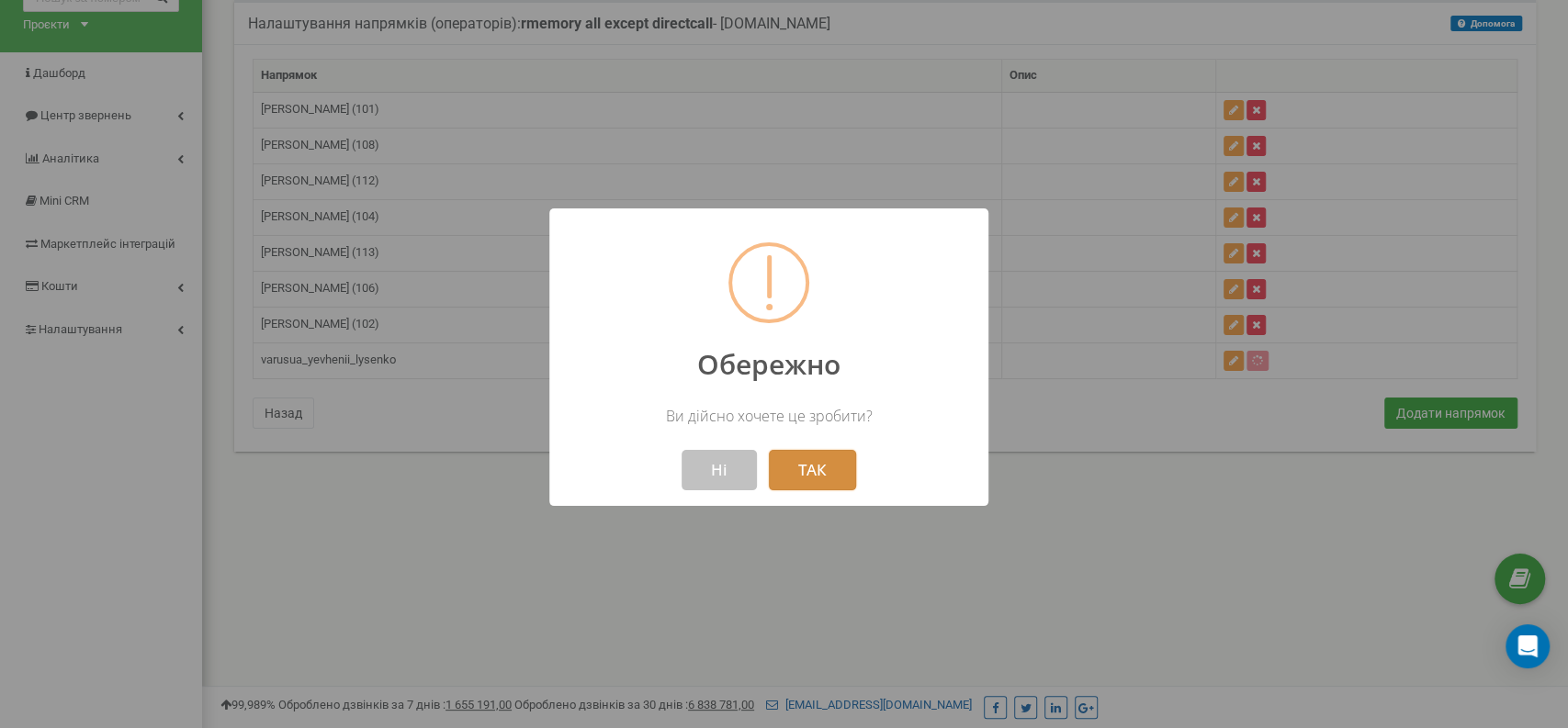 click on "ТАК" at bounding box center (812, 470) 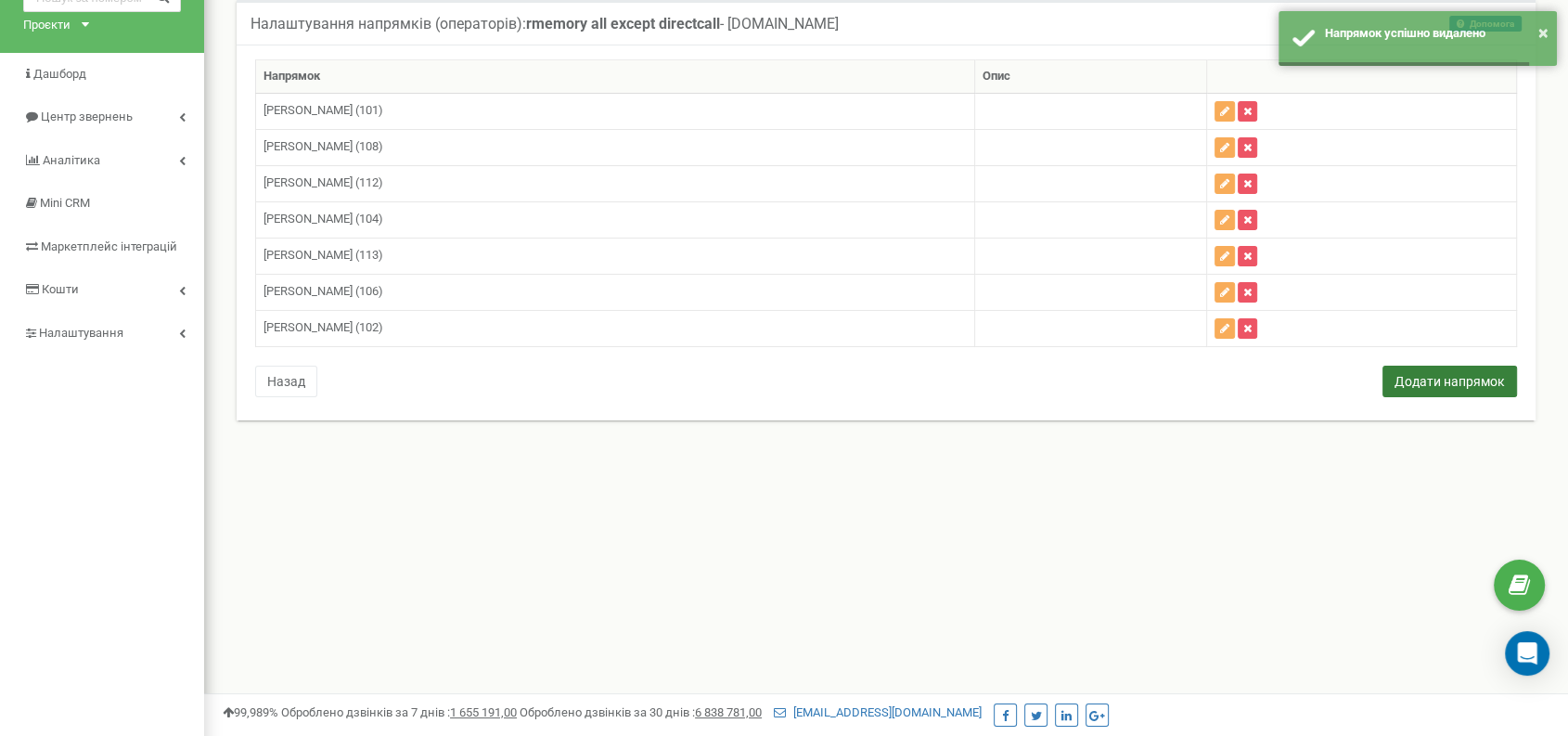 click on "Напрямок
Опис
Алієв Еміль Тураб (101)" at bounding box center [886, 232] 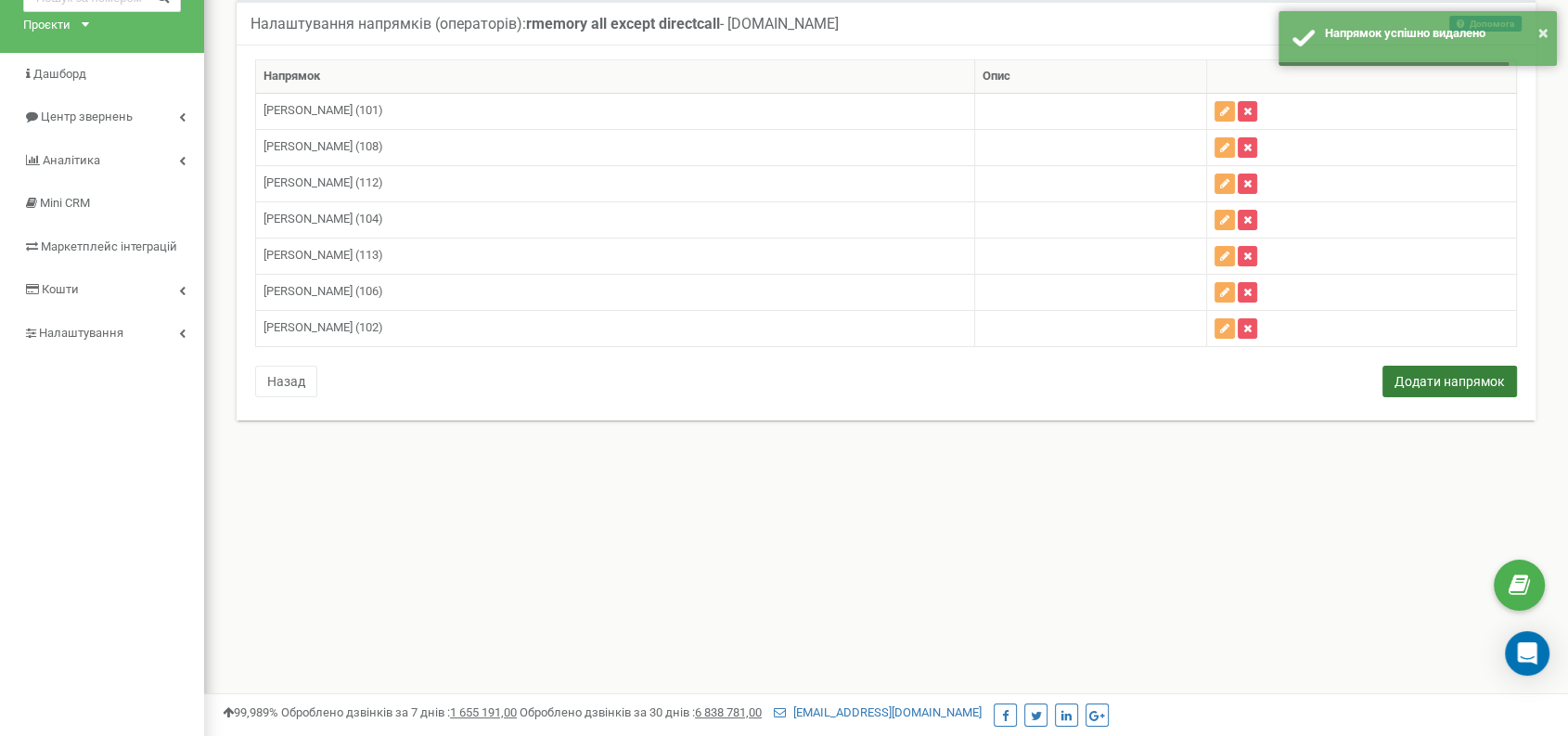 click on "Додати напрямок" at bounding box center (1449, 381) 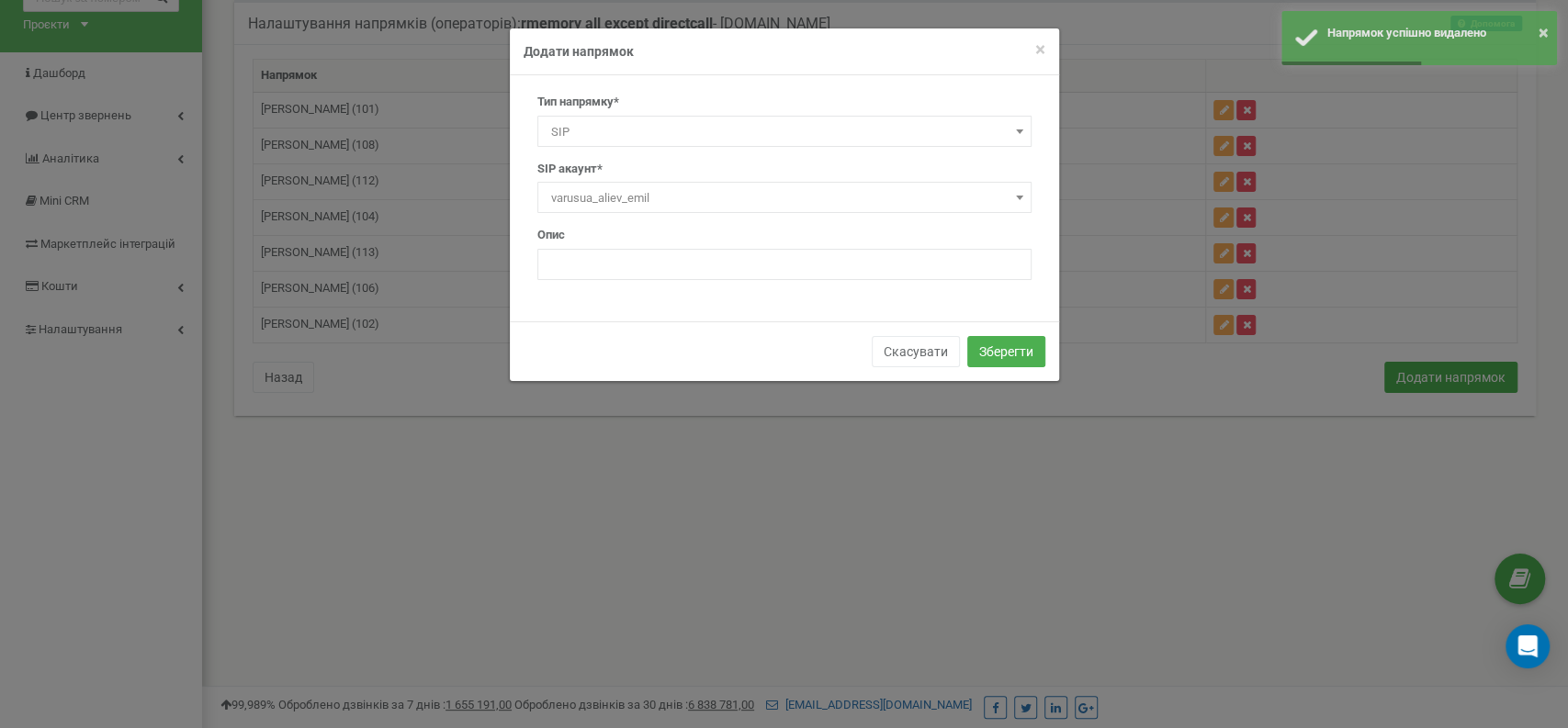 click on "SIP" at bounding box center [784, 132] 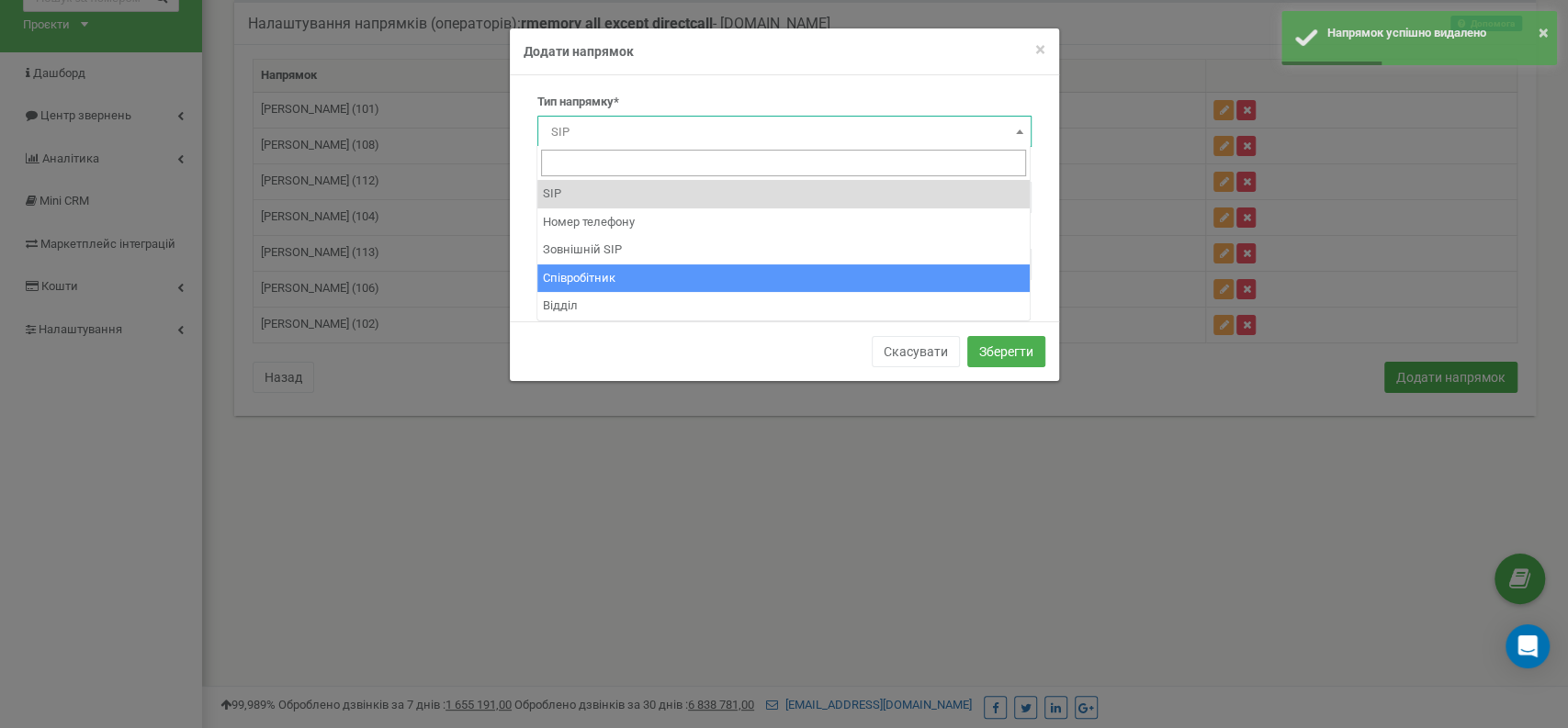 select on "Employee" 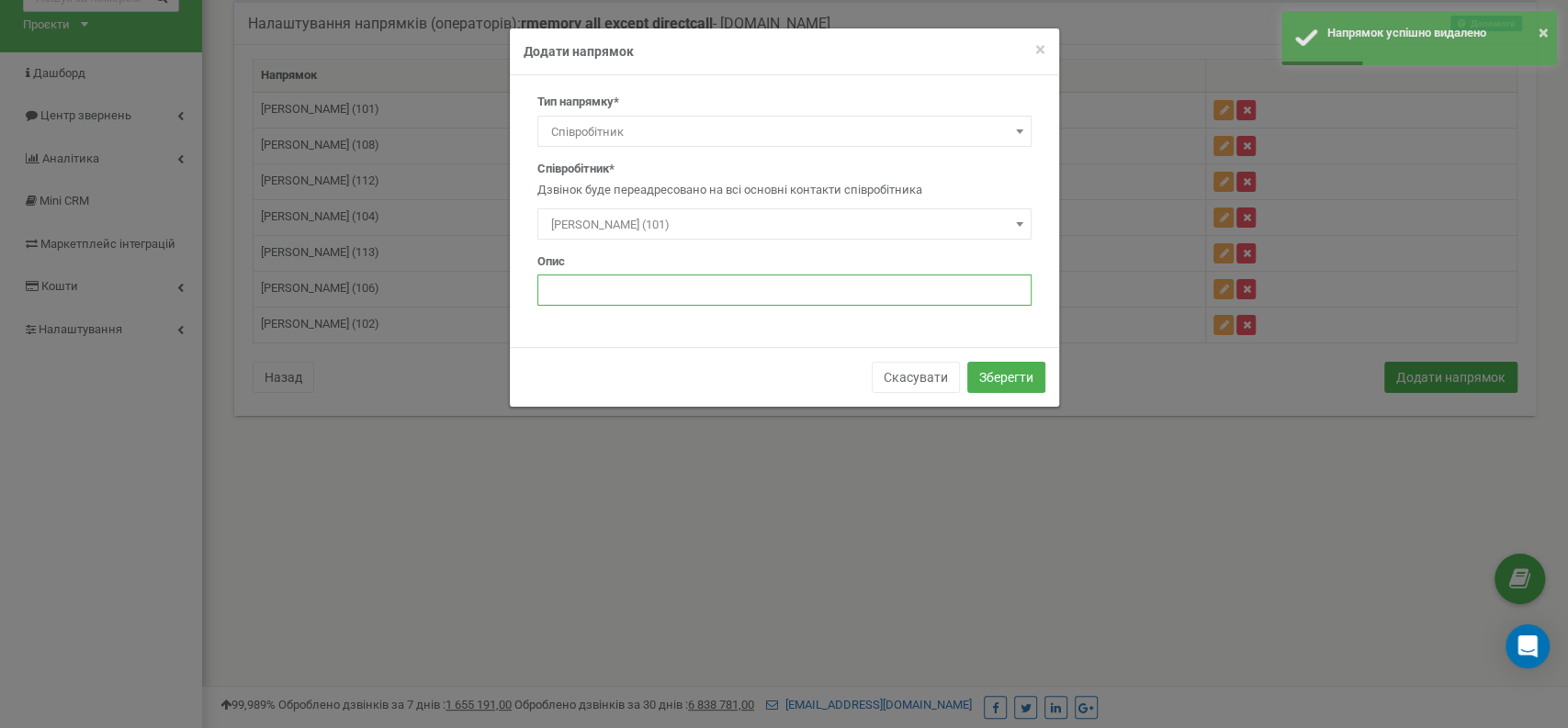 click at bounding box center [784, 290] 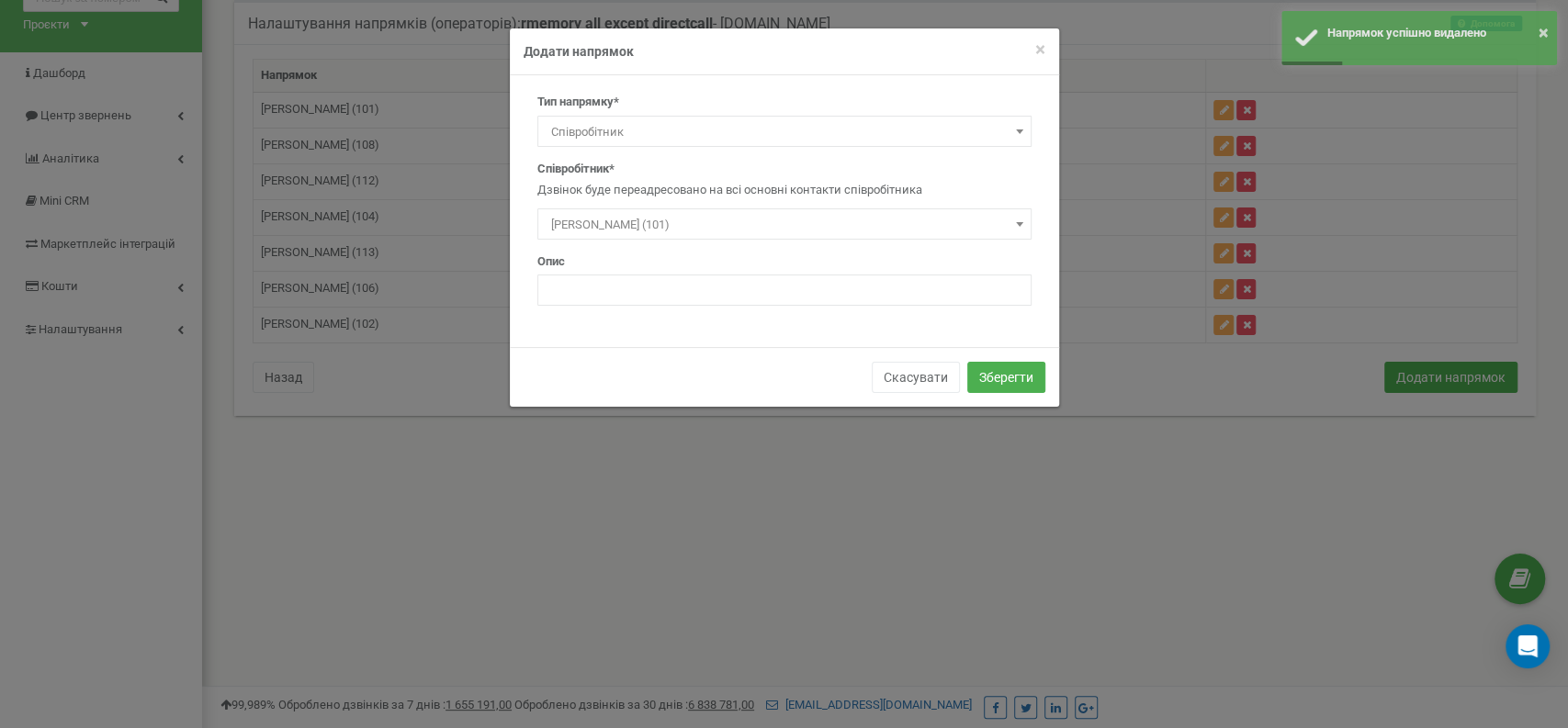 click on "Алієв Еміль Тураб (101)" at bounding box center [784, 225] 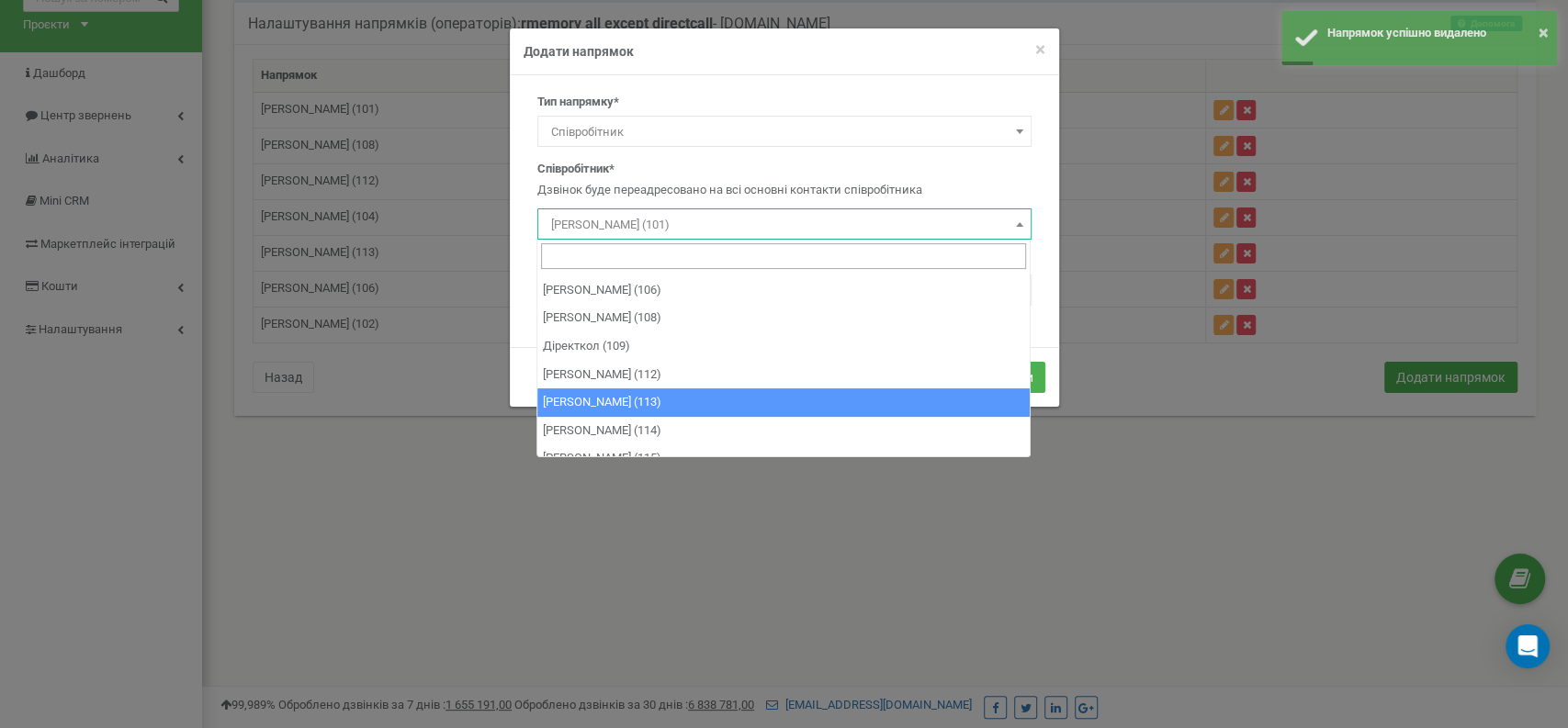 scroll, scrollTop: 96, scrollLeft: 0, axis: vertical 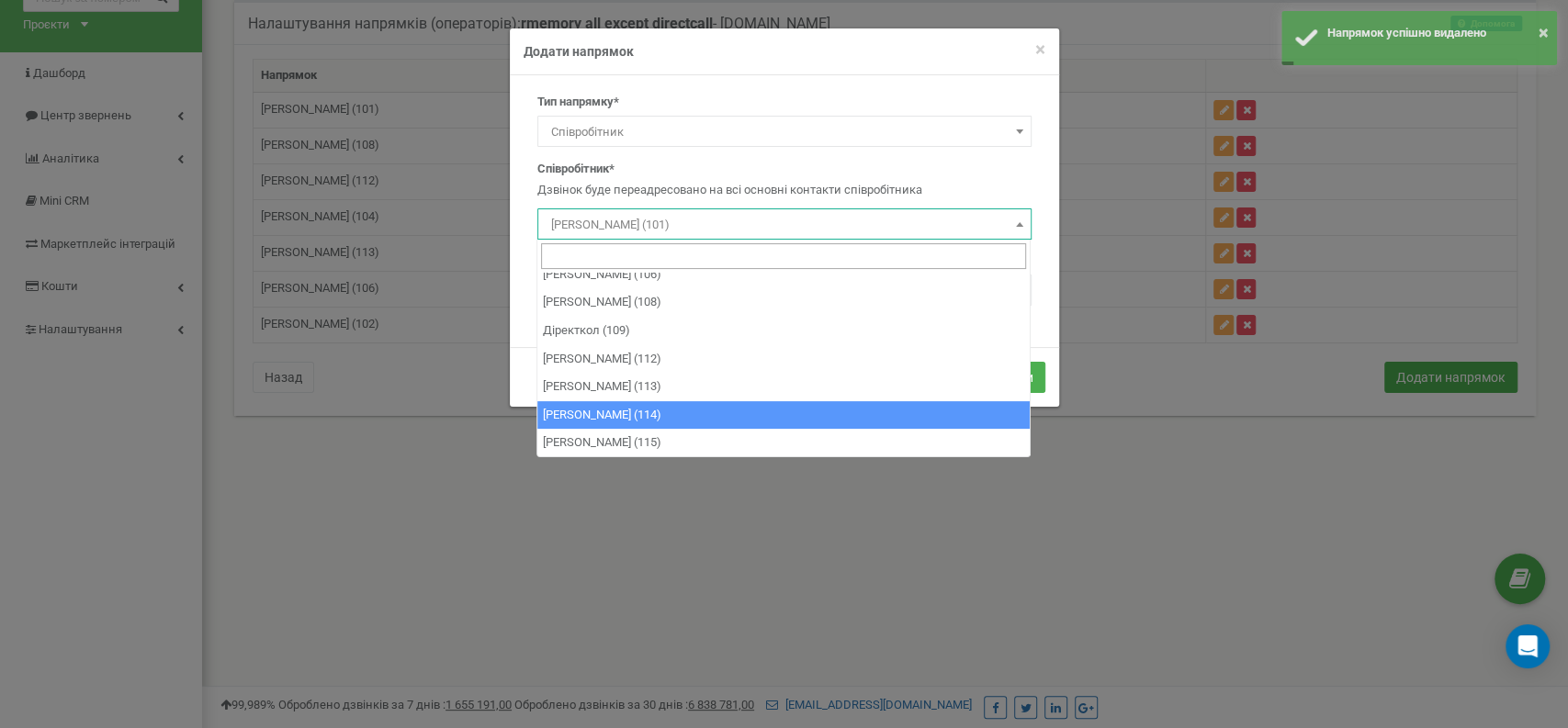 select on "470766" 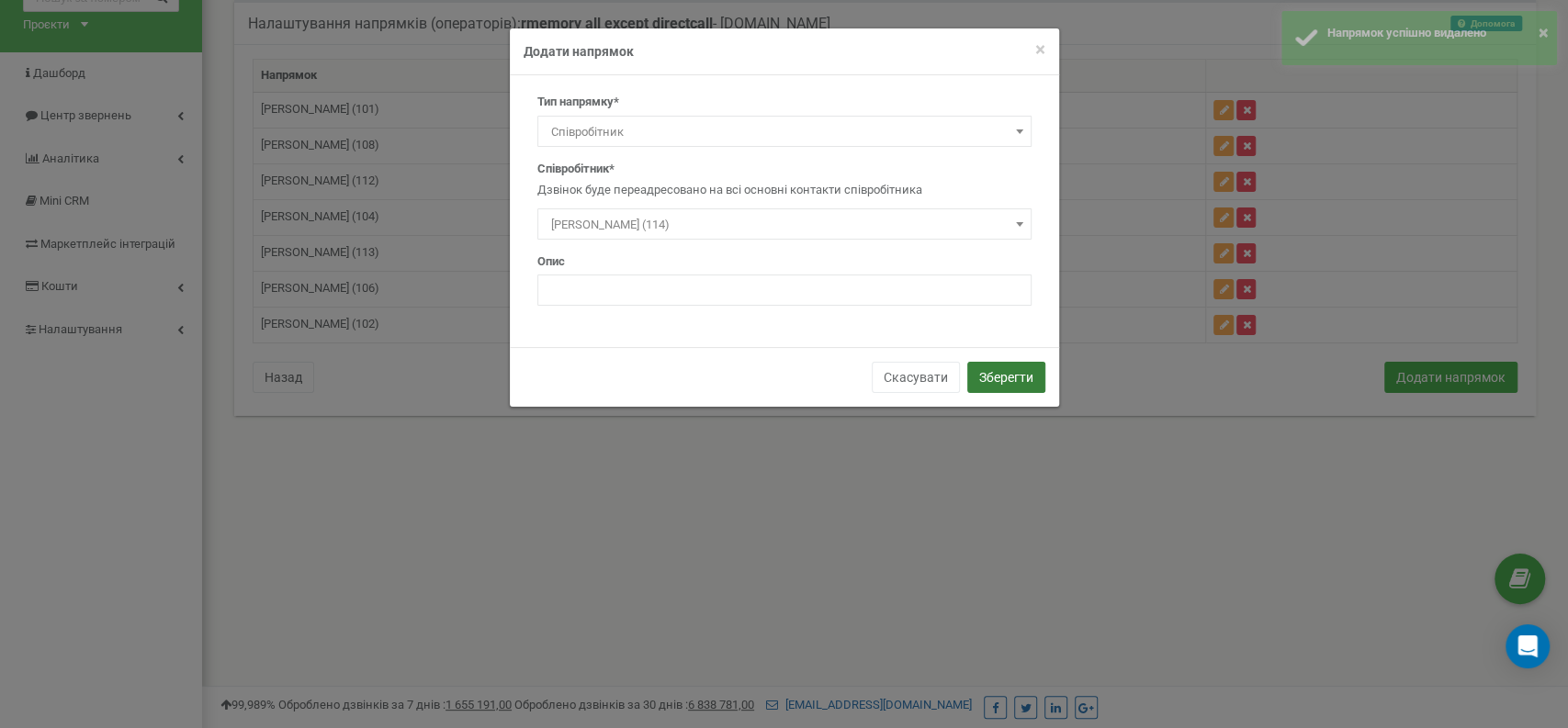 click on "Зберегти" at bounding box center [1006, 377] 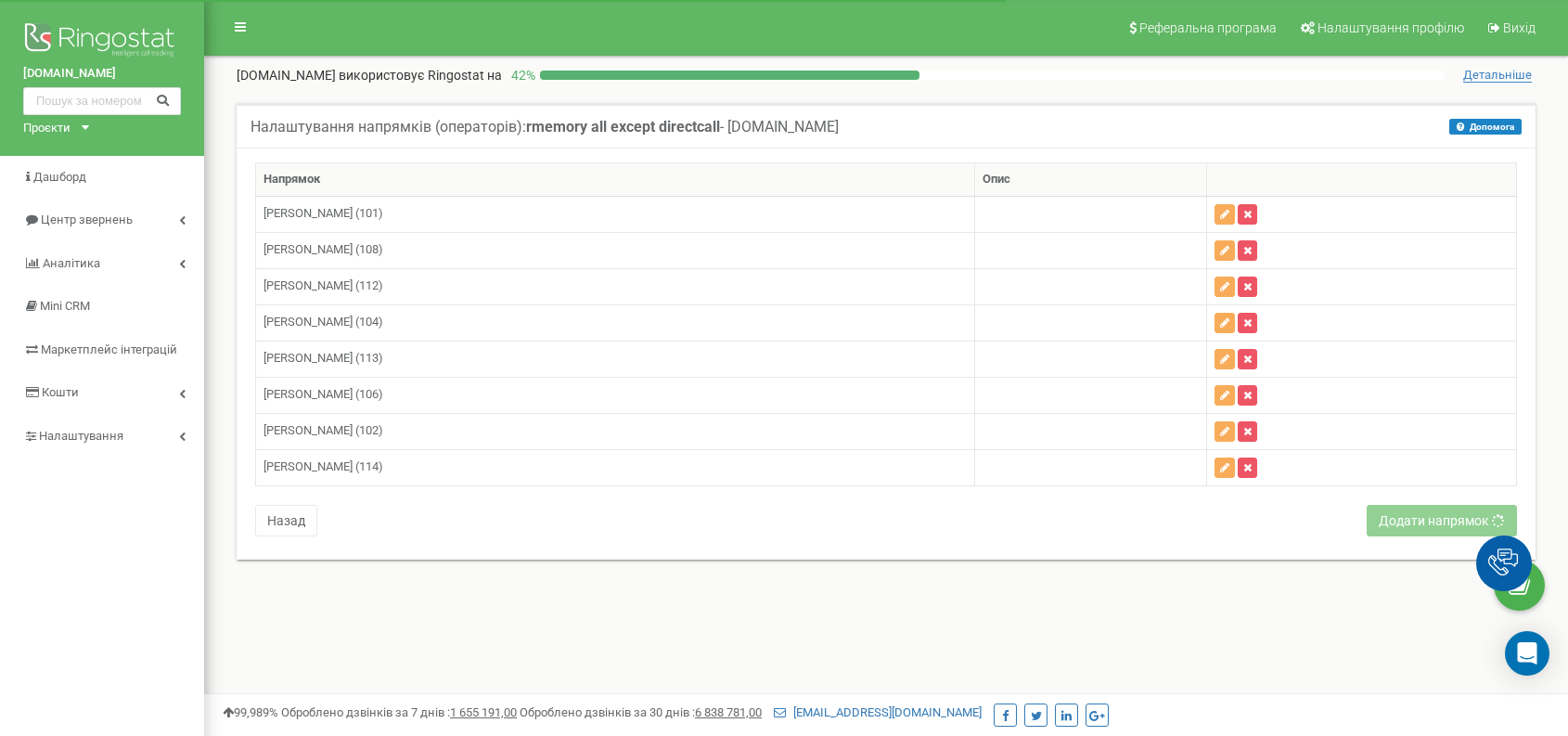 scroll, scrollTop: 0, scrollLeft: 0, axis: both 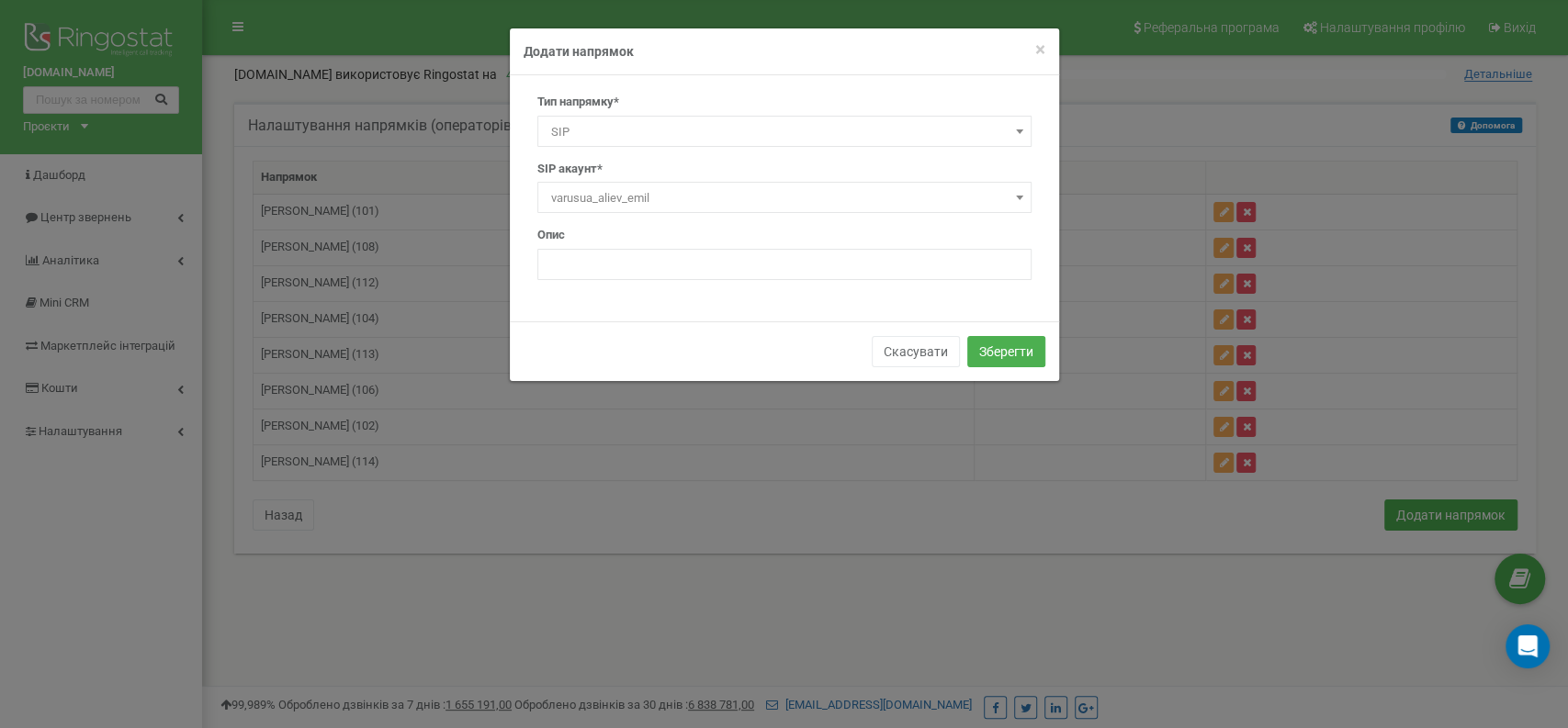 click on "SIP" at bounding box center (784, 132) 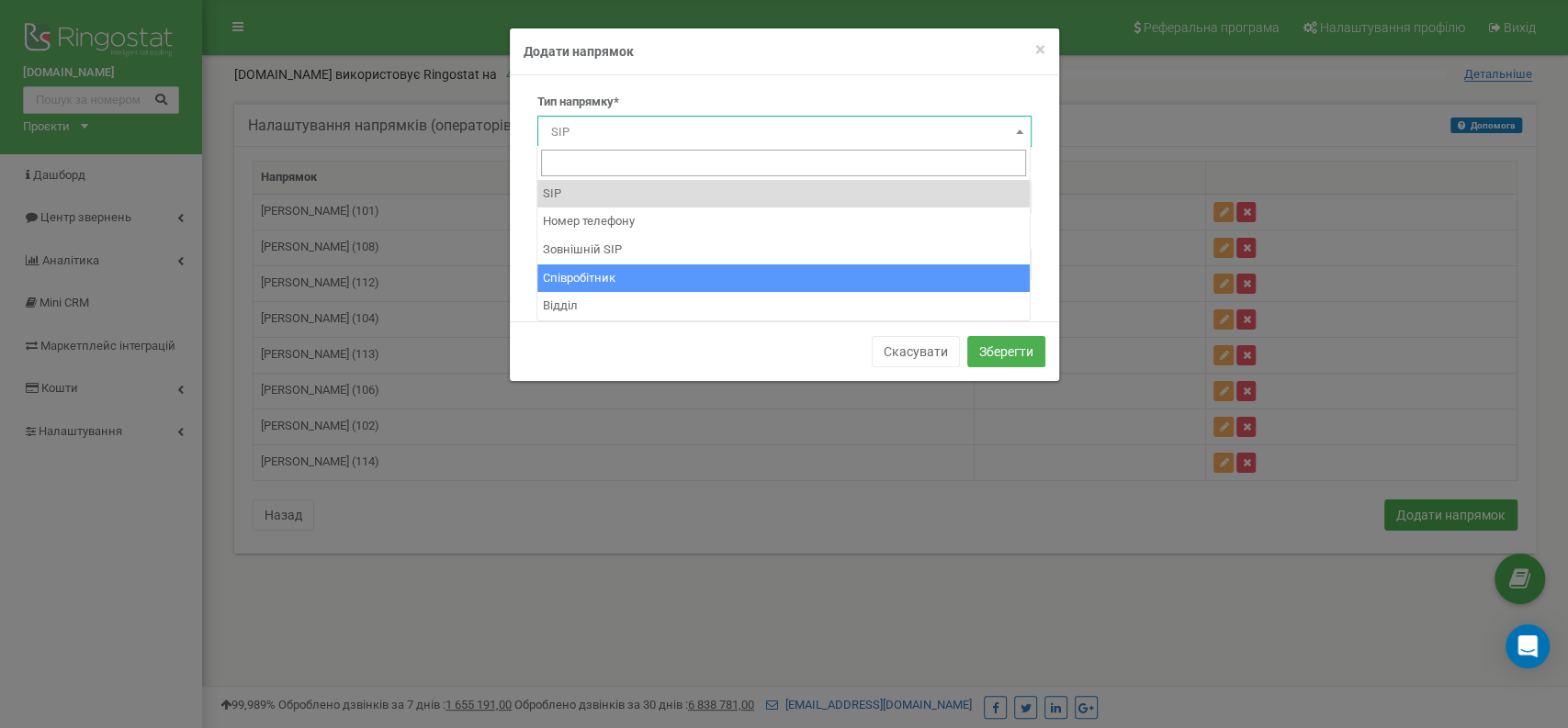 select on "Employee" 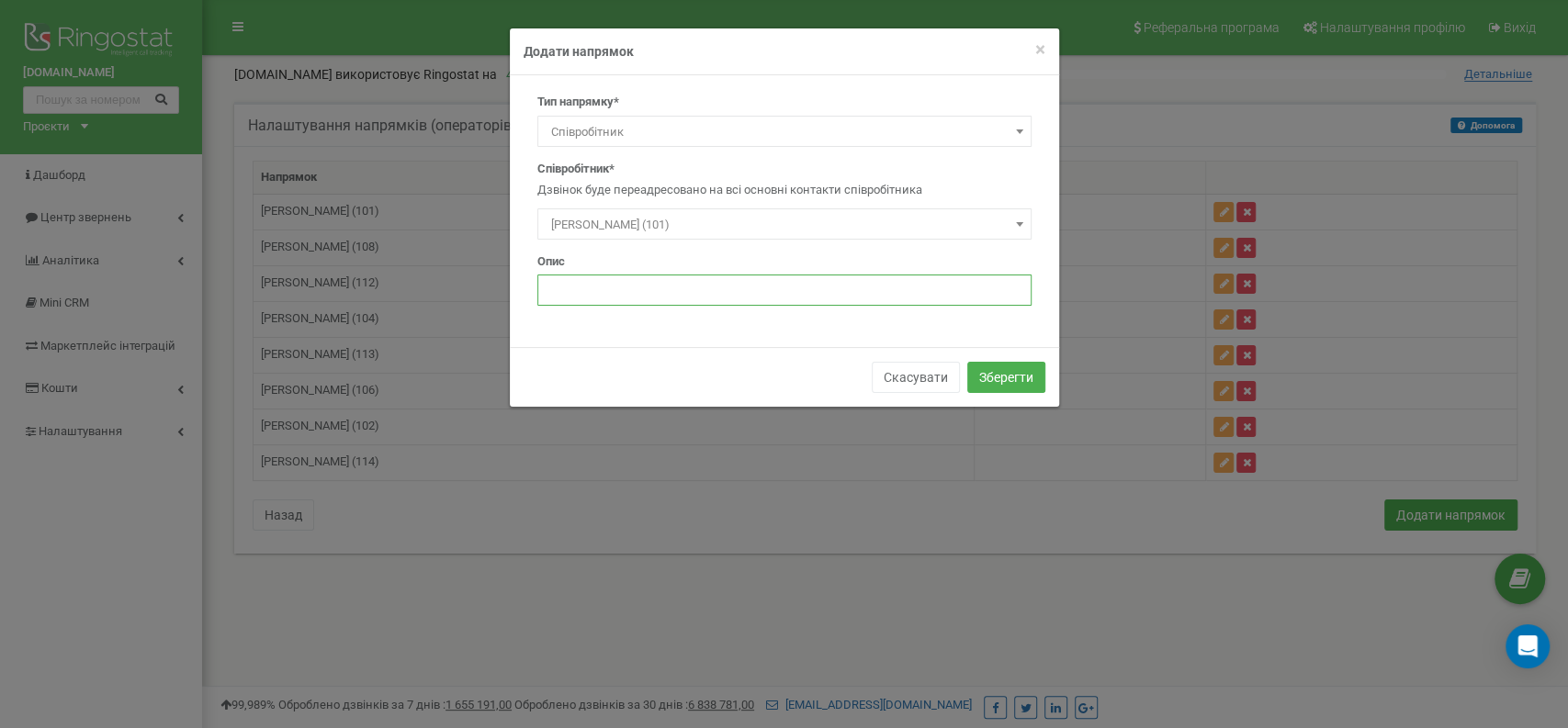 click at bounding box center [784, 290] 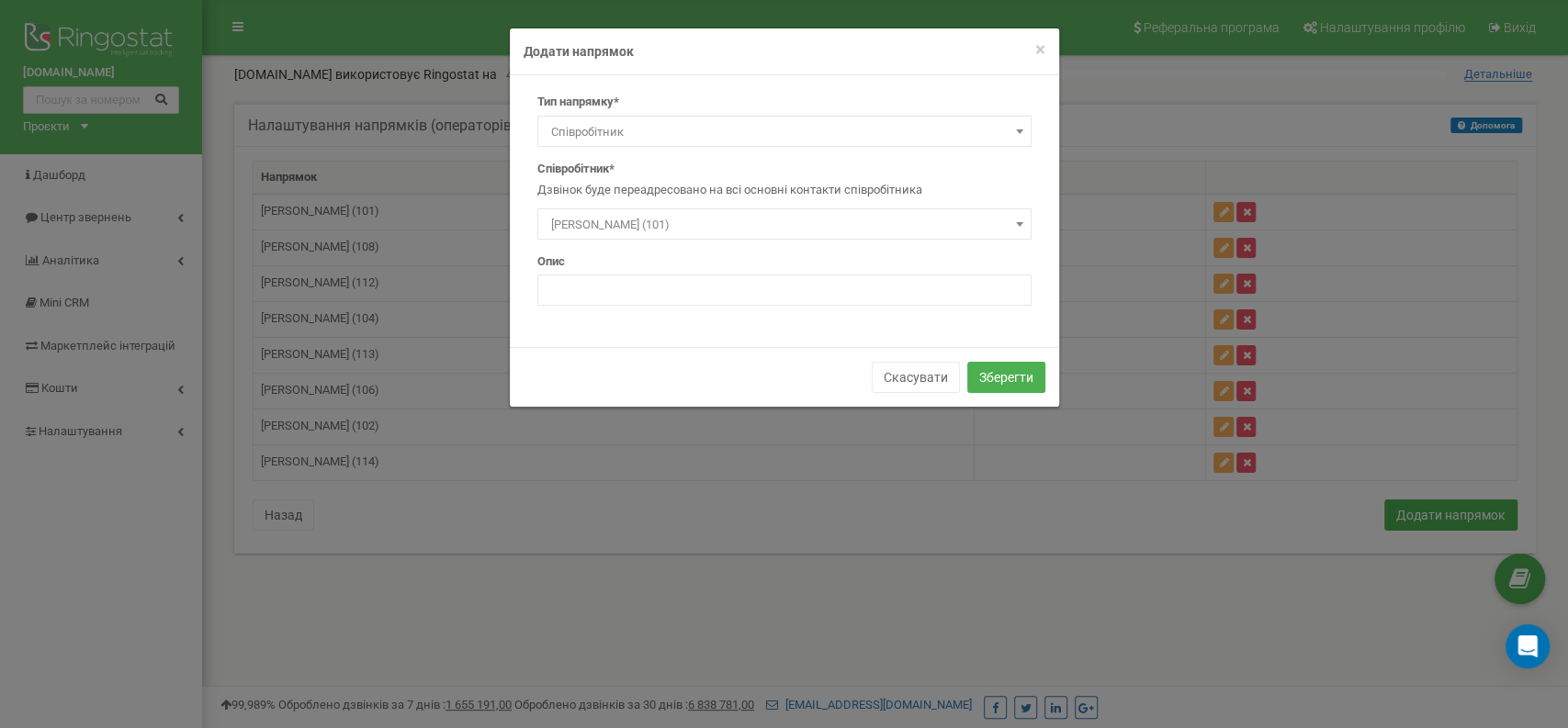 click on "[PERSON_NAME] (101)" at bounding box center (784, 225) 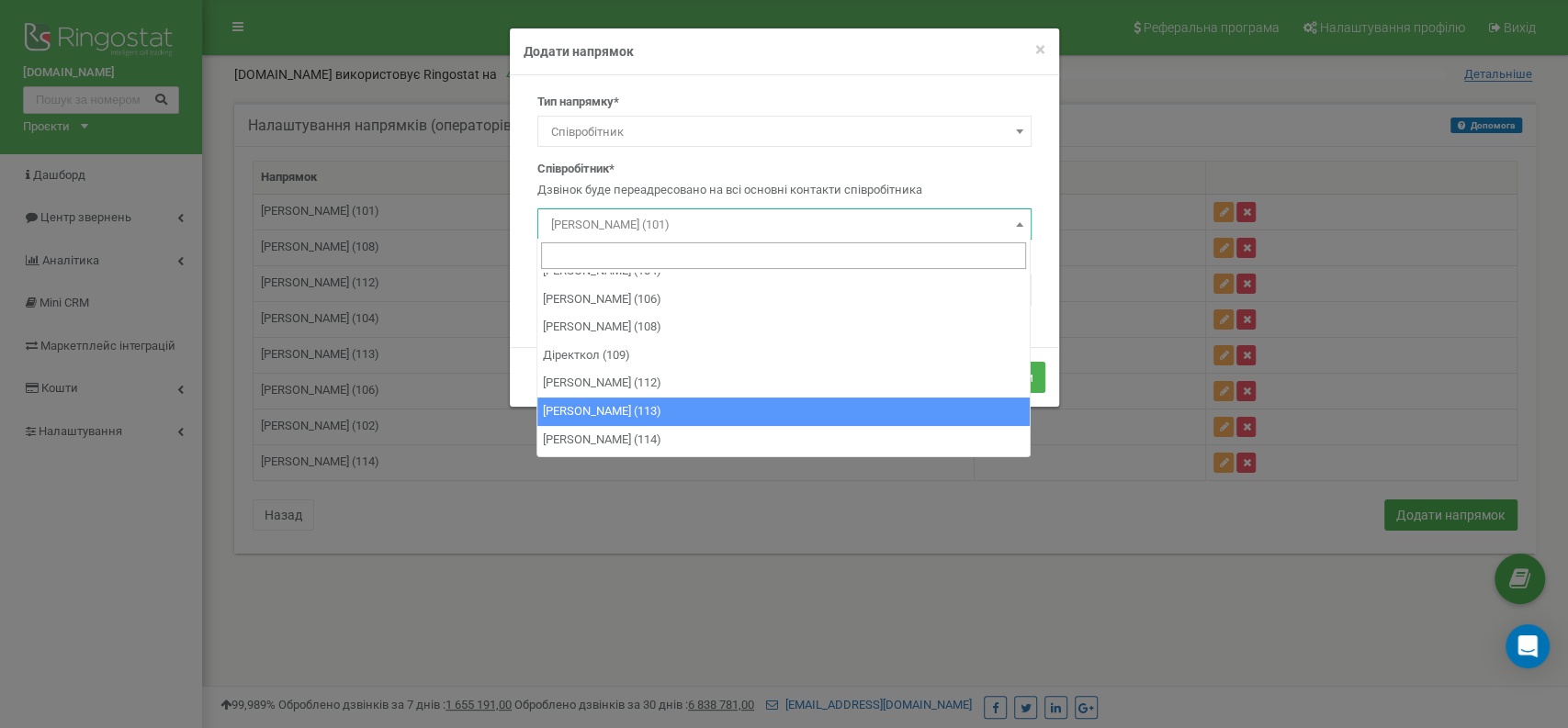 scroll, scrollTop: 96, scrollLeft: 0, axis: vertical 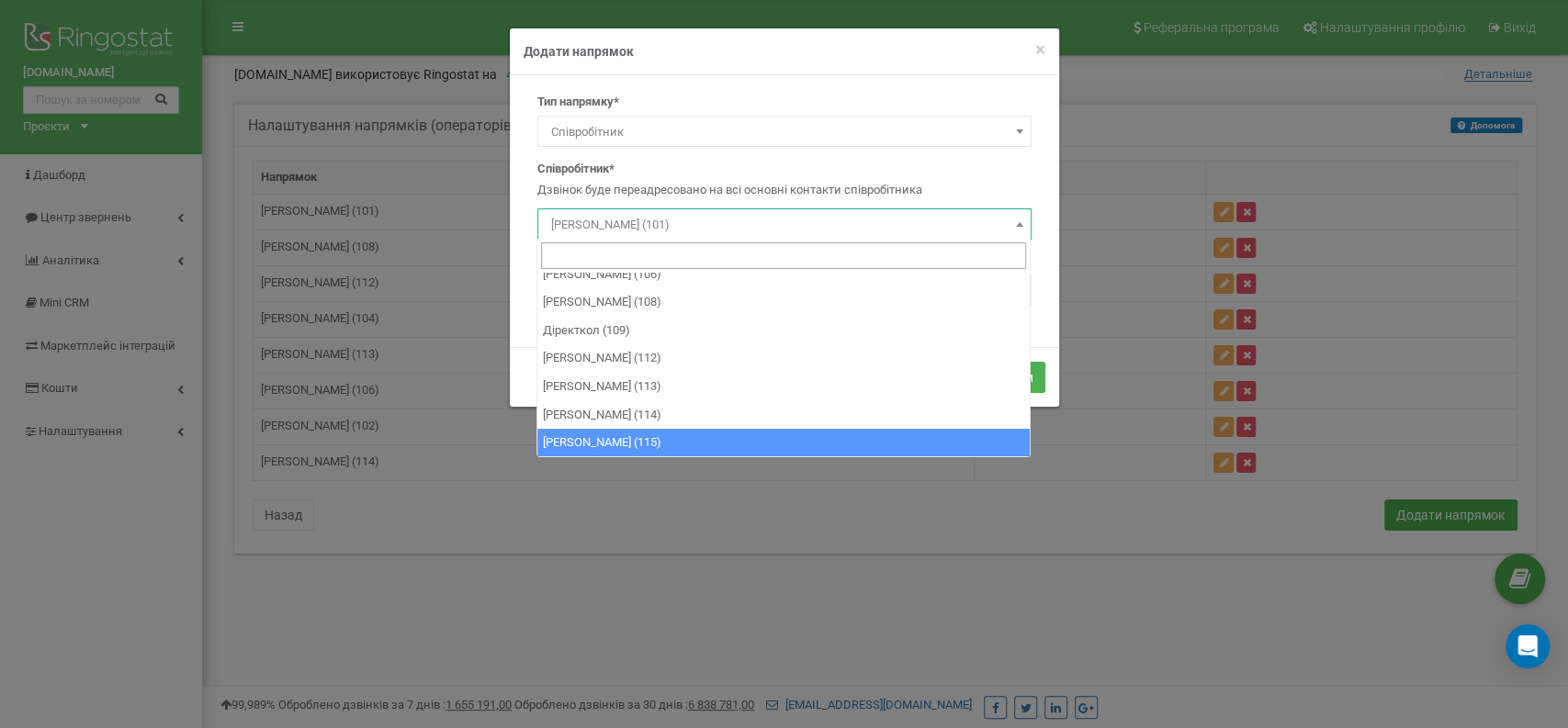 select on "470771" 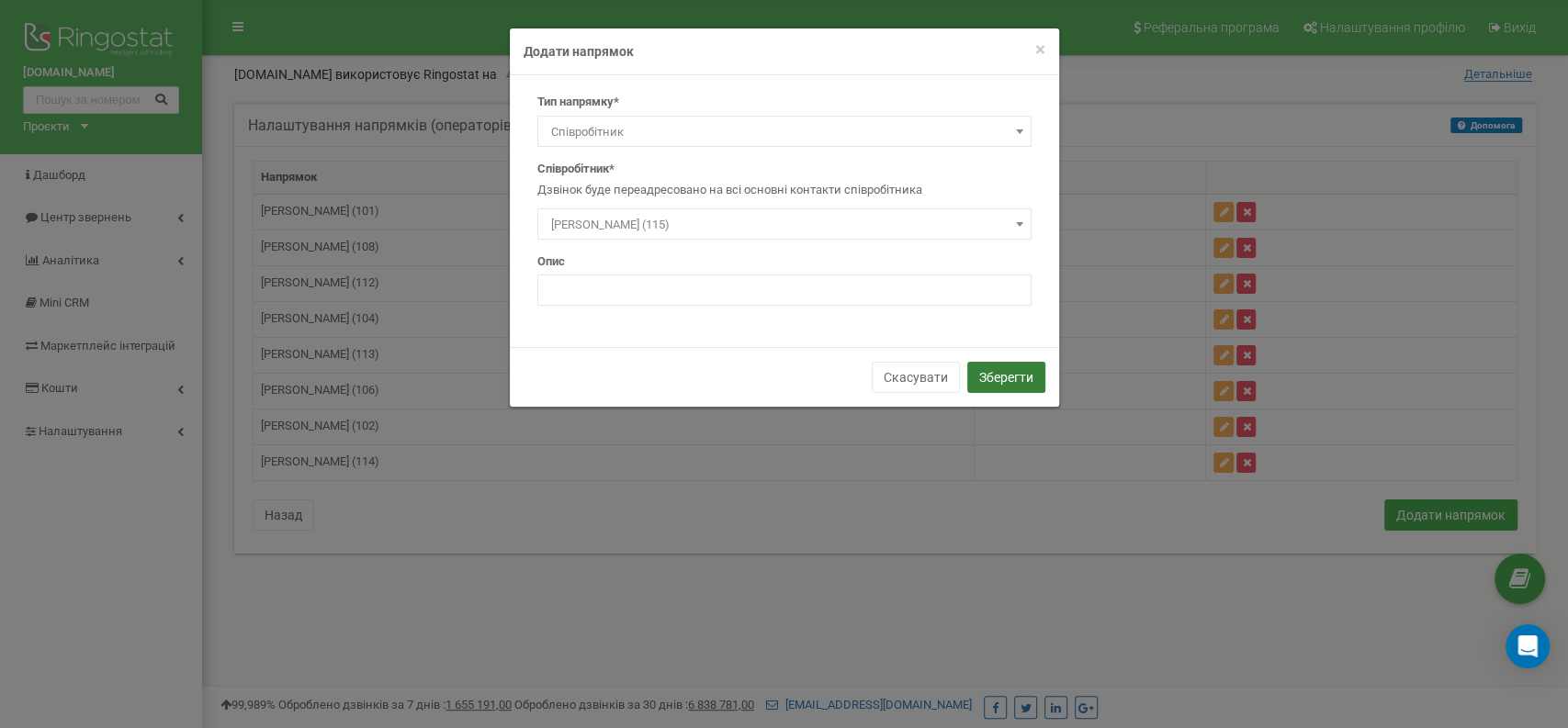 click on "Зберегти" at bounding box center (1006, 377) 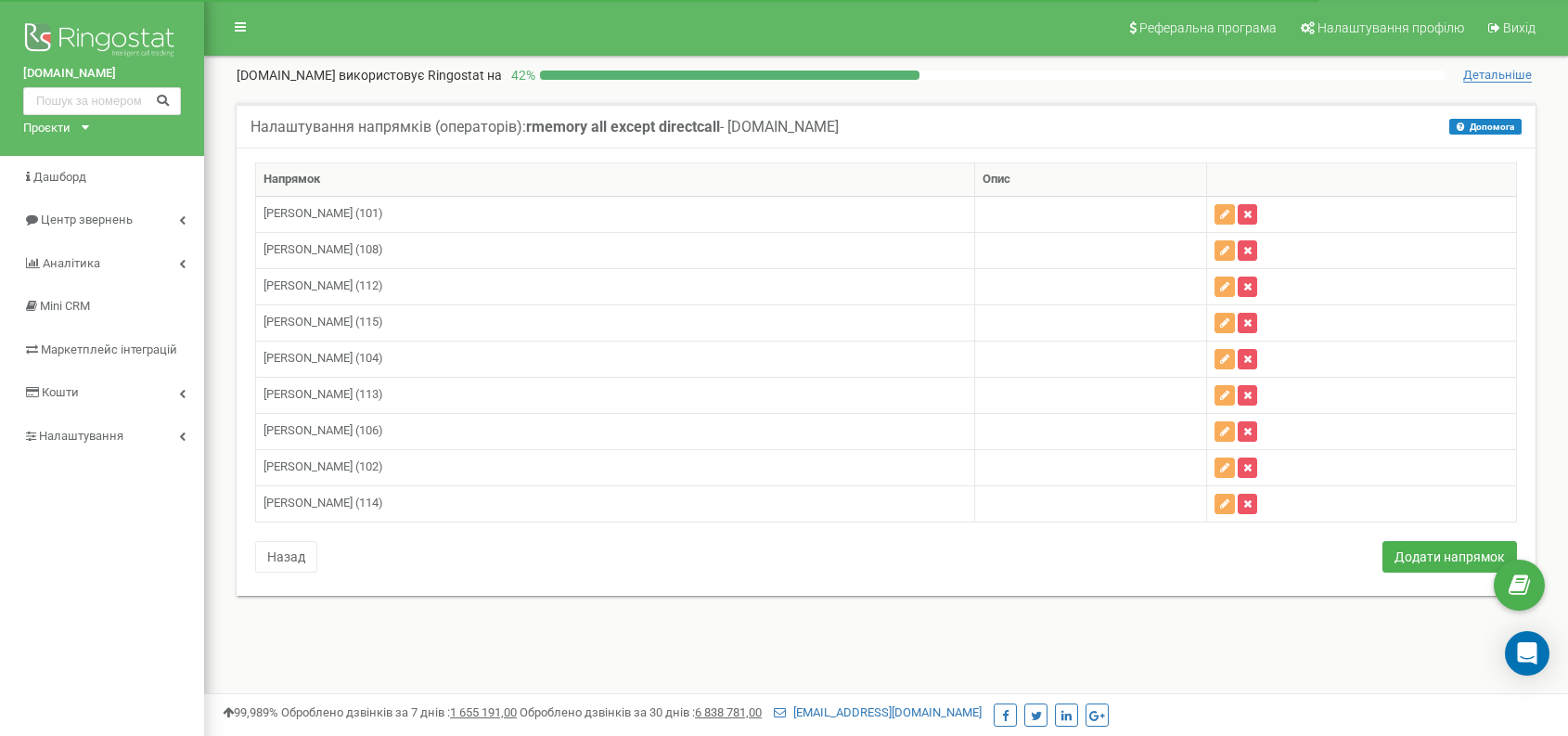 scroll, scrollTop: 0, scrollLeft: 0, axis: both 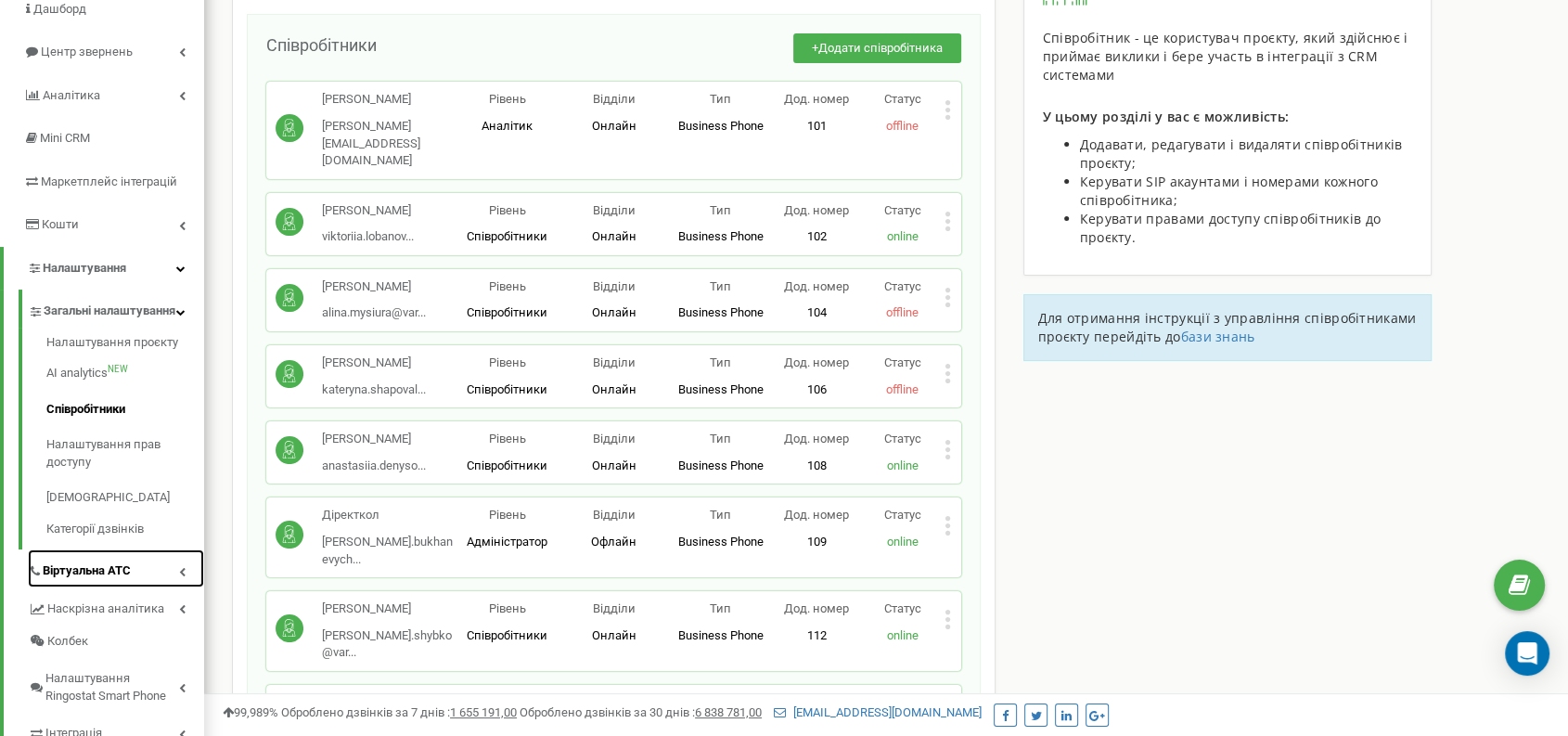 click on "Віртуальна АТС" at bounding box center (86, 571) 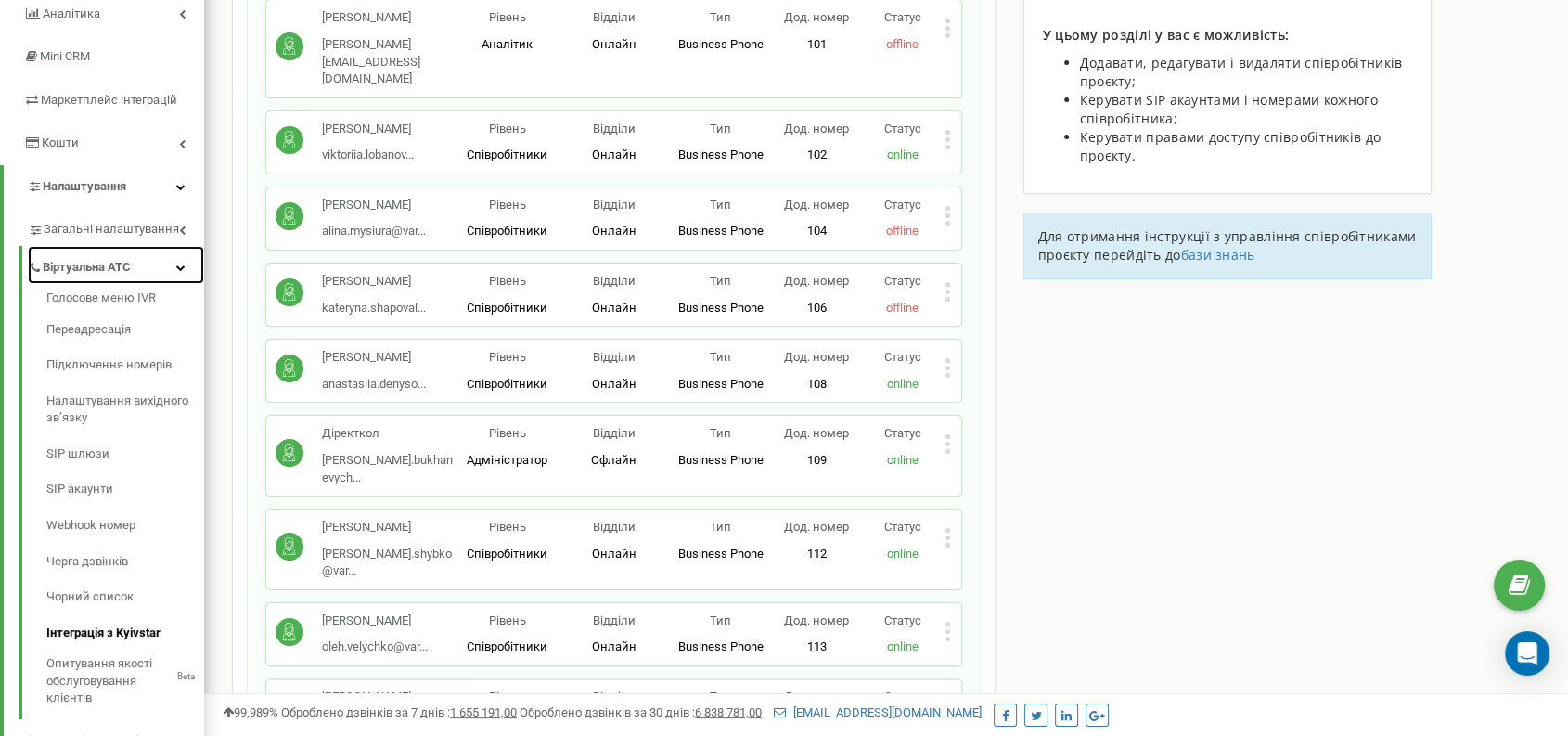 scroll, scrollTop: 374, scrollLeft: 0, axis: vertical 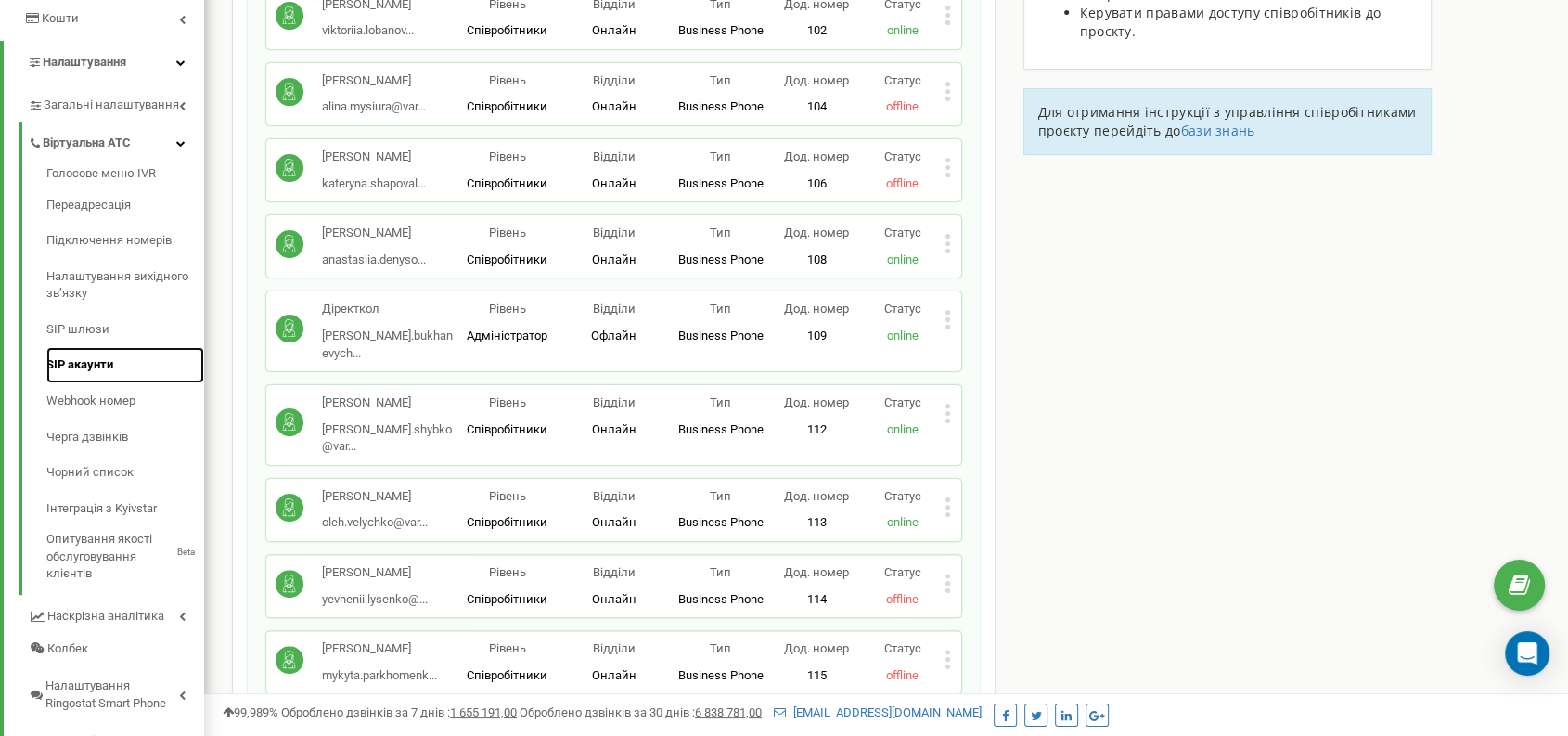 click on "SIP акаунти" at bounding box center [125, 365] 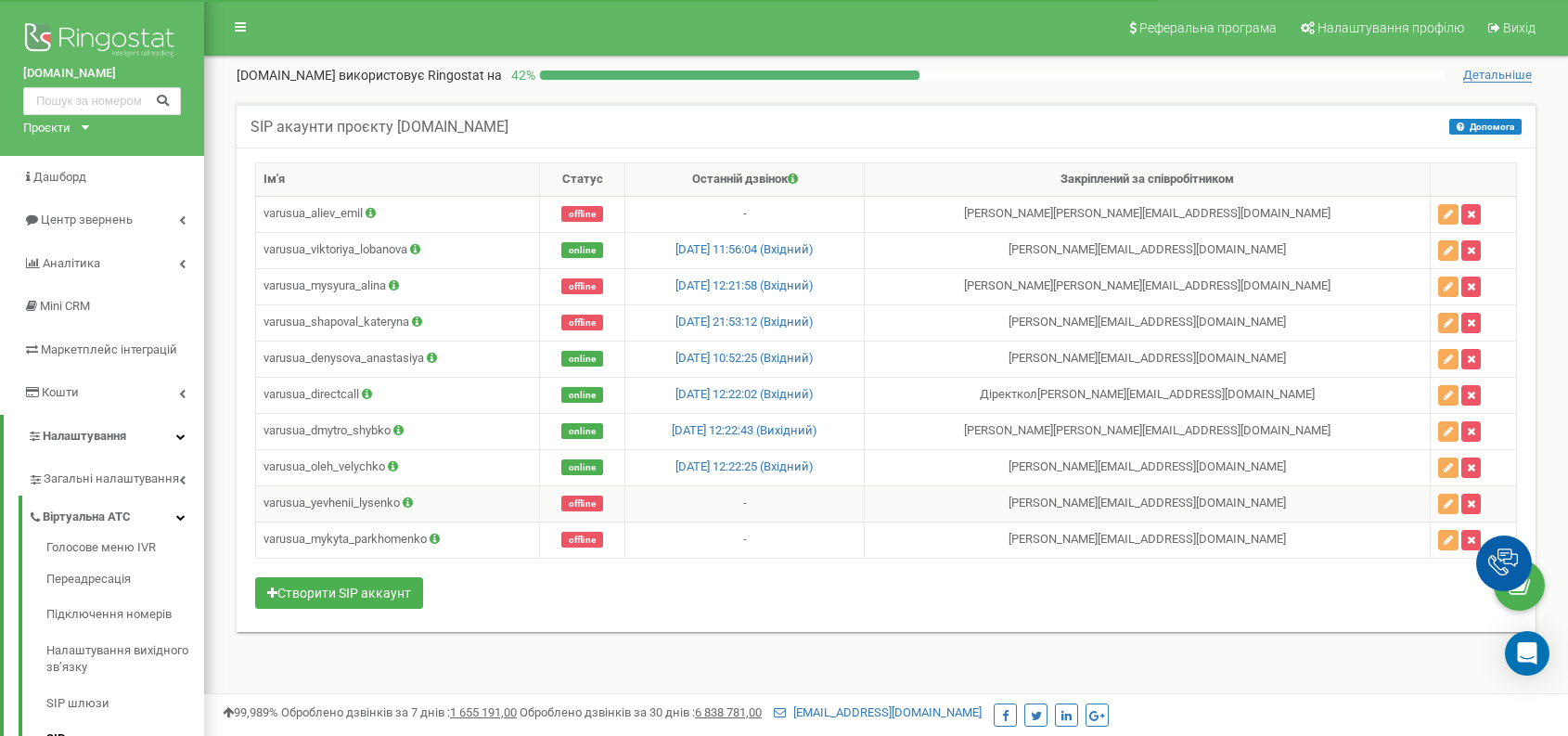 scroll, scrollTop: 0, scrollLeft: 0, axis: both 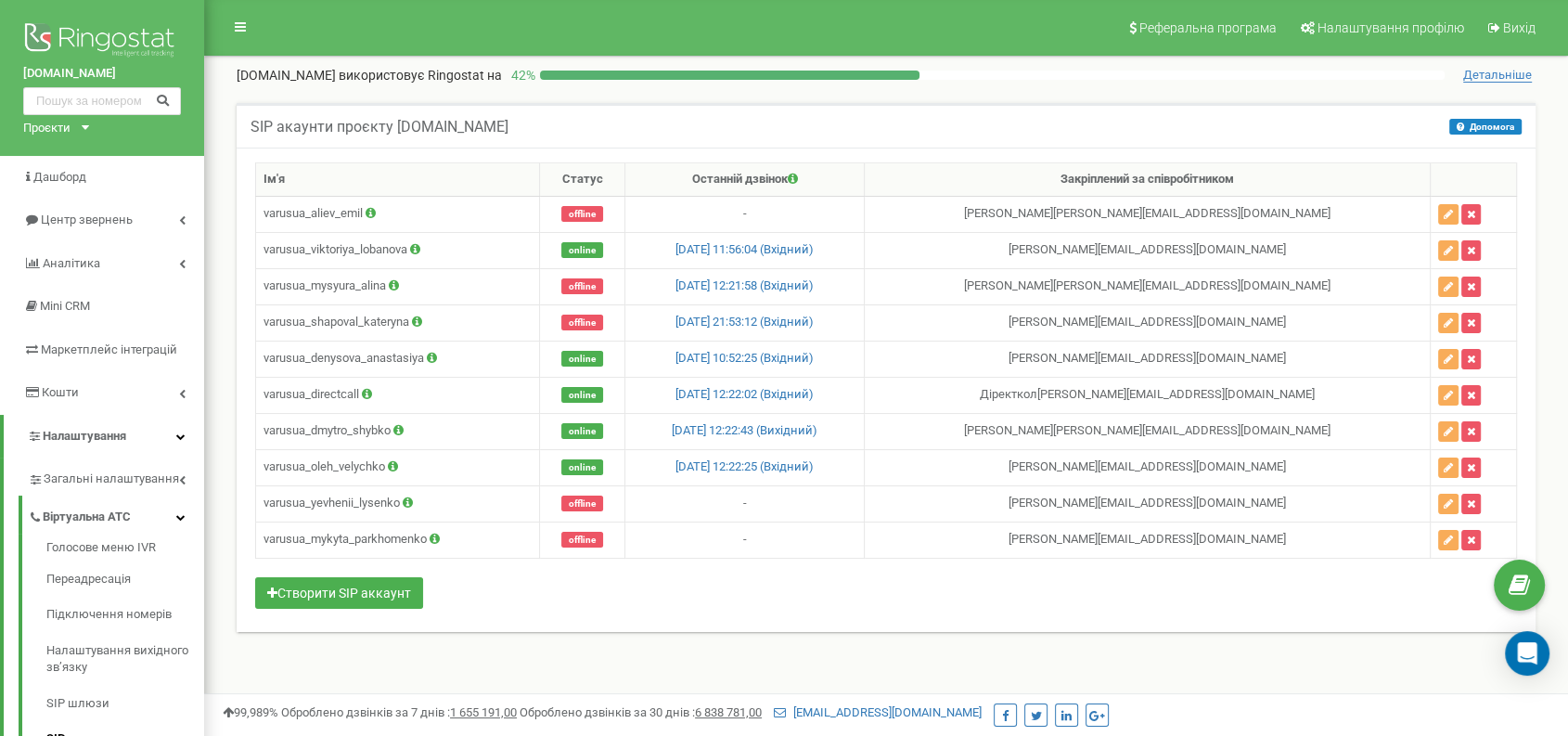 click on "SIP акаунти проєкту varus.ua
Допомога
Допомога
В даному розділі ви можете створювати на змінювати налаштування sip-акаунтів, за допомогою яких можливо здійснювати вихідні дзвінки. Для прийому вхідних дзвінків, необхідно вказати sip-акаунт в налаштуванні використовуємої схеми переадресації.
Ім'я
Статус" at bounding box center [886, 388] 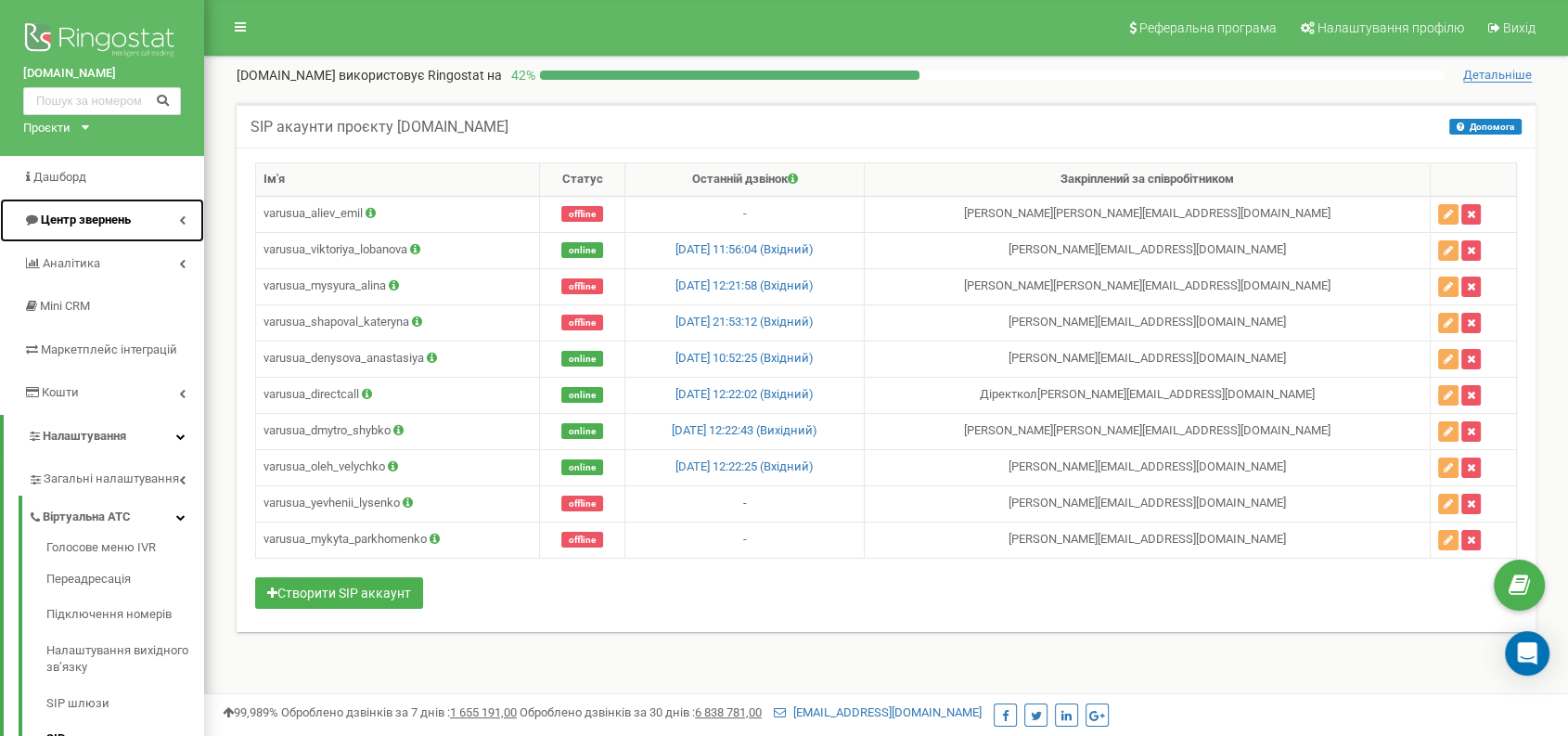 click on "Центр звернень" at bounding box center [85, 219] 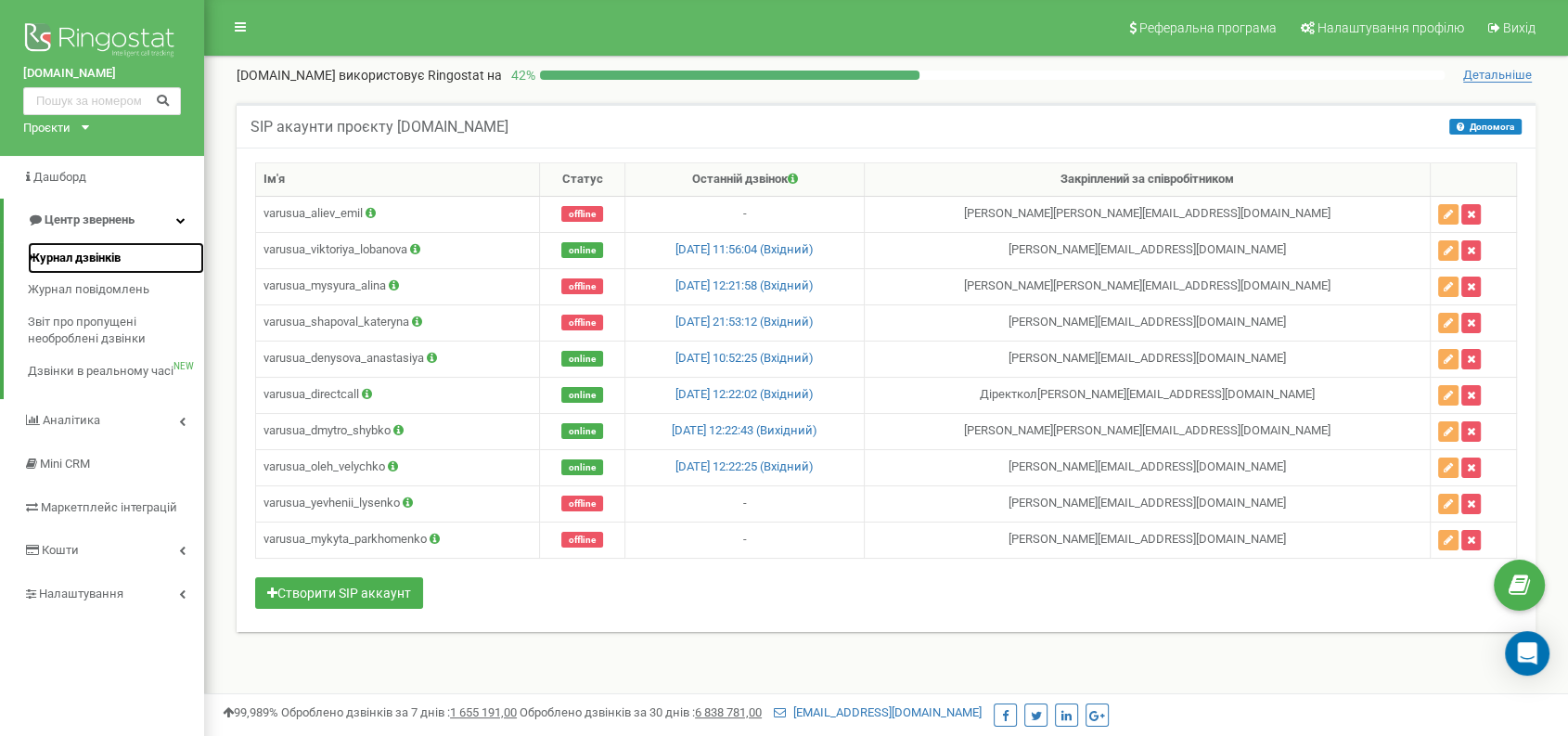 click on "Журнал дзвінків" at bounding box center [116, 258] 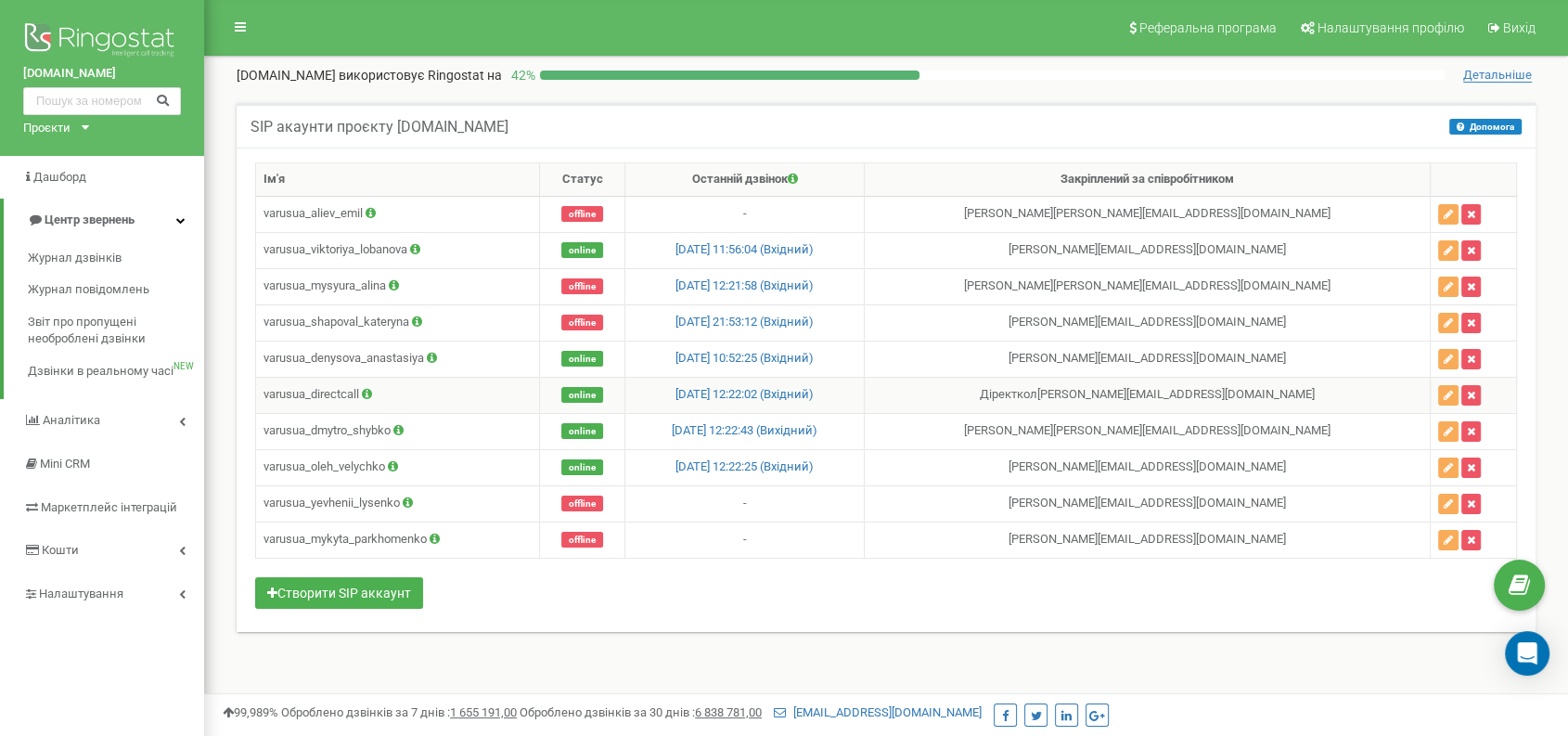 drag, startPoint x: 1073, startPoint y: 671, endPoint x: 959, endPoint y: 386, distance: 306.95439 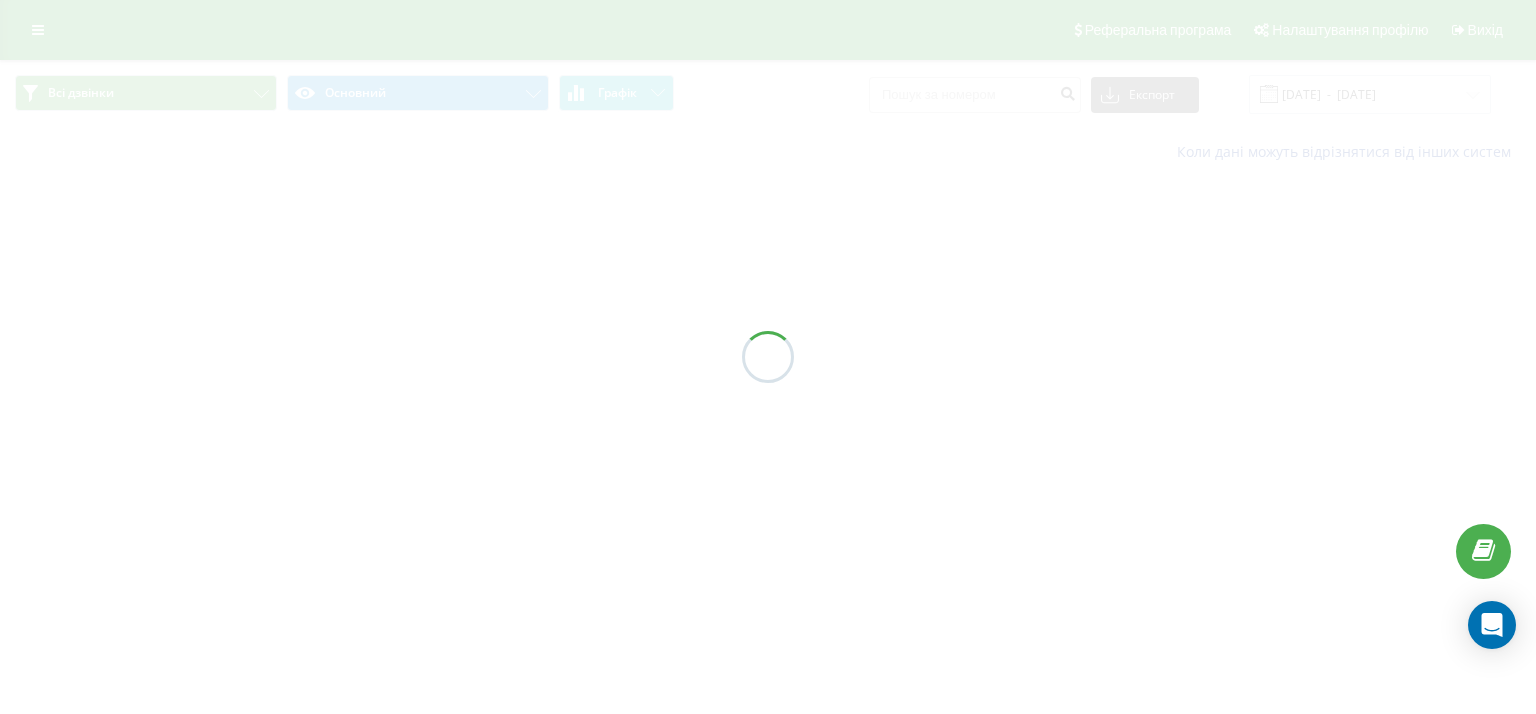 scroll, scrollTop: 0, scrollLeft: 0, axis: both 